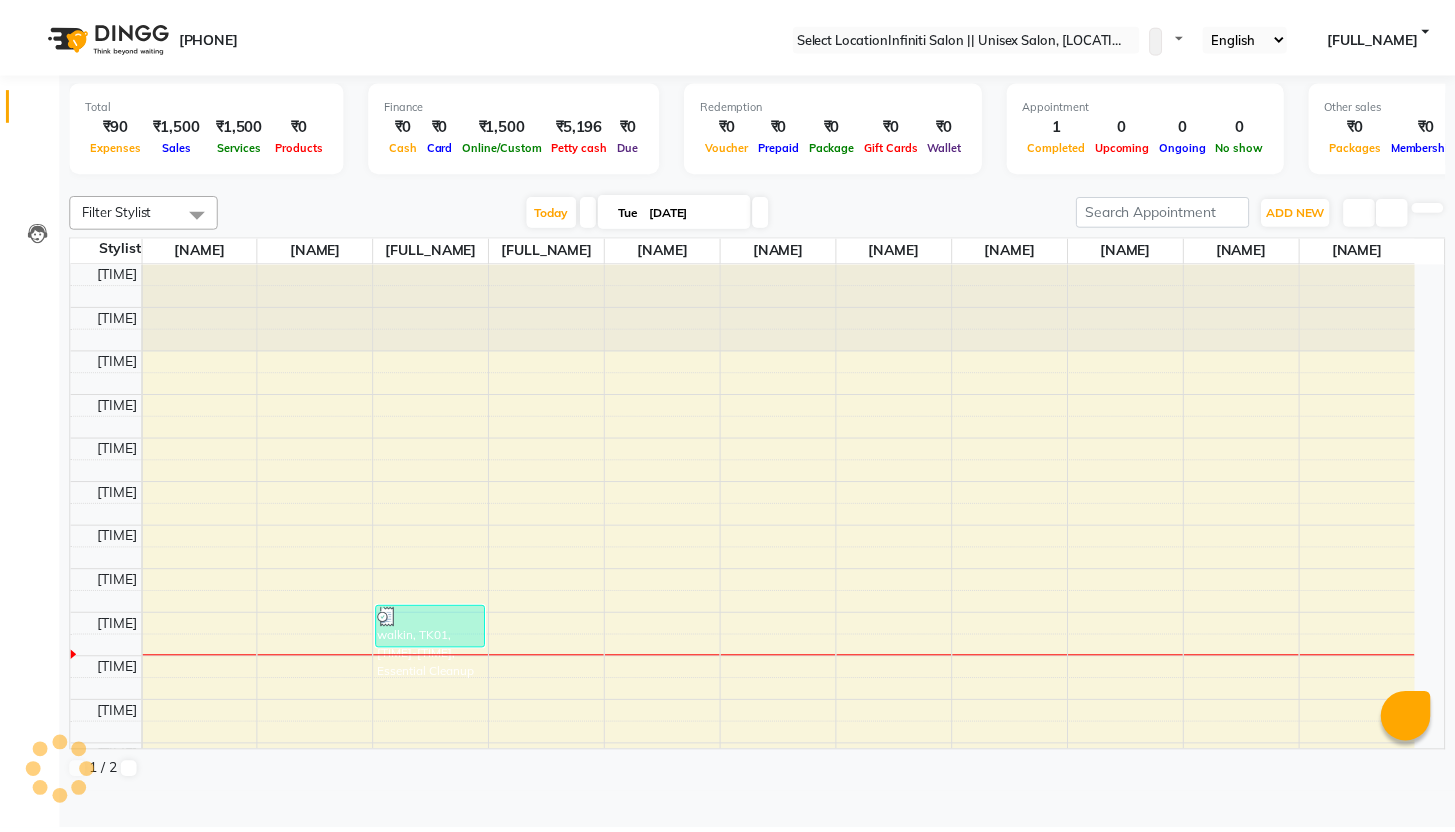 scroll, scrollTop: 0, scrollLeft: 0, axis: both 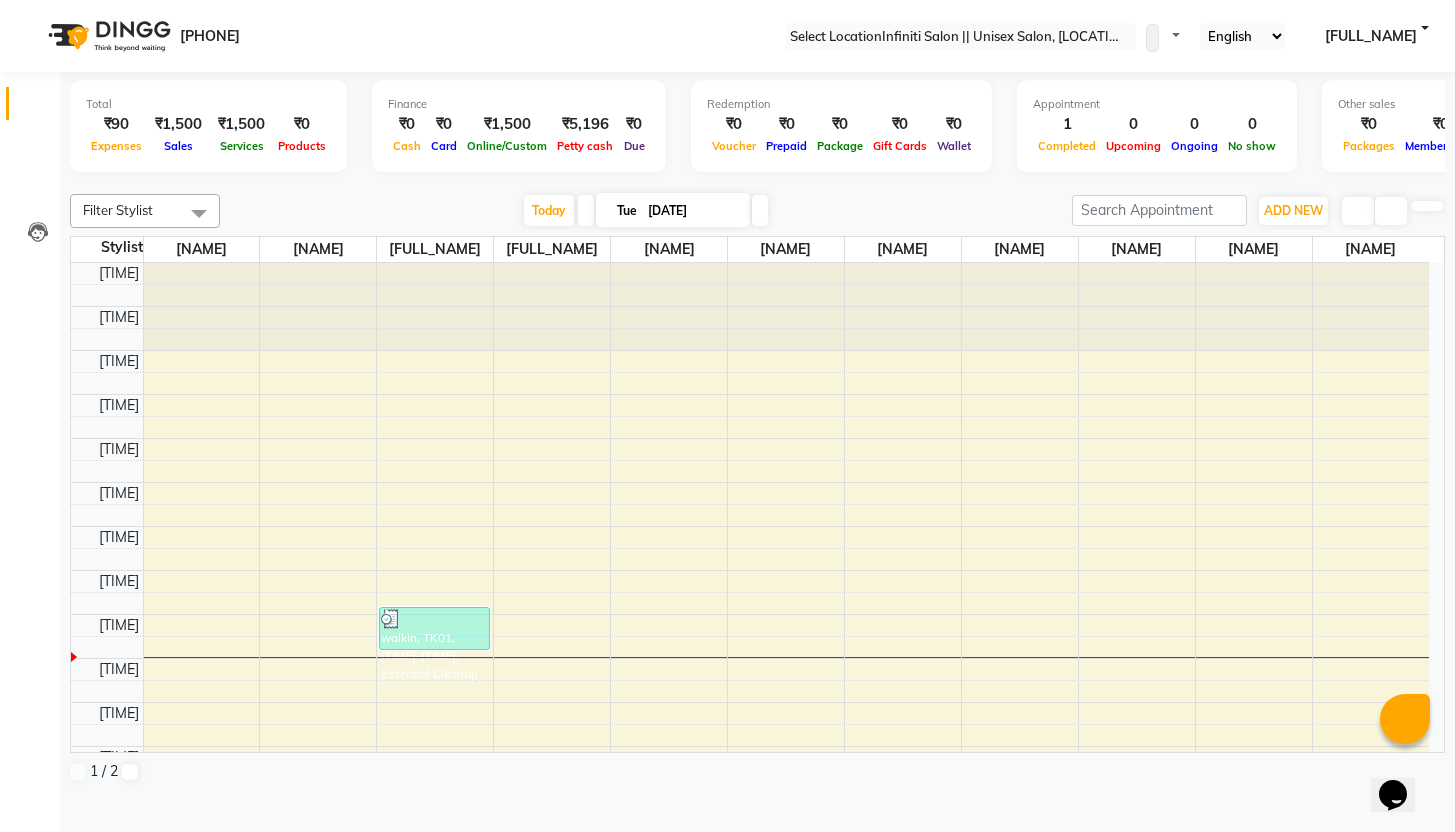 click at bounding box center (961, 37) 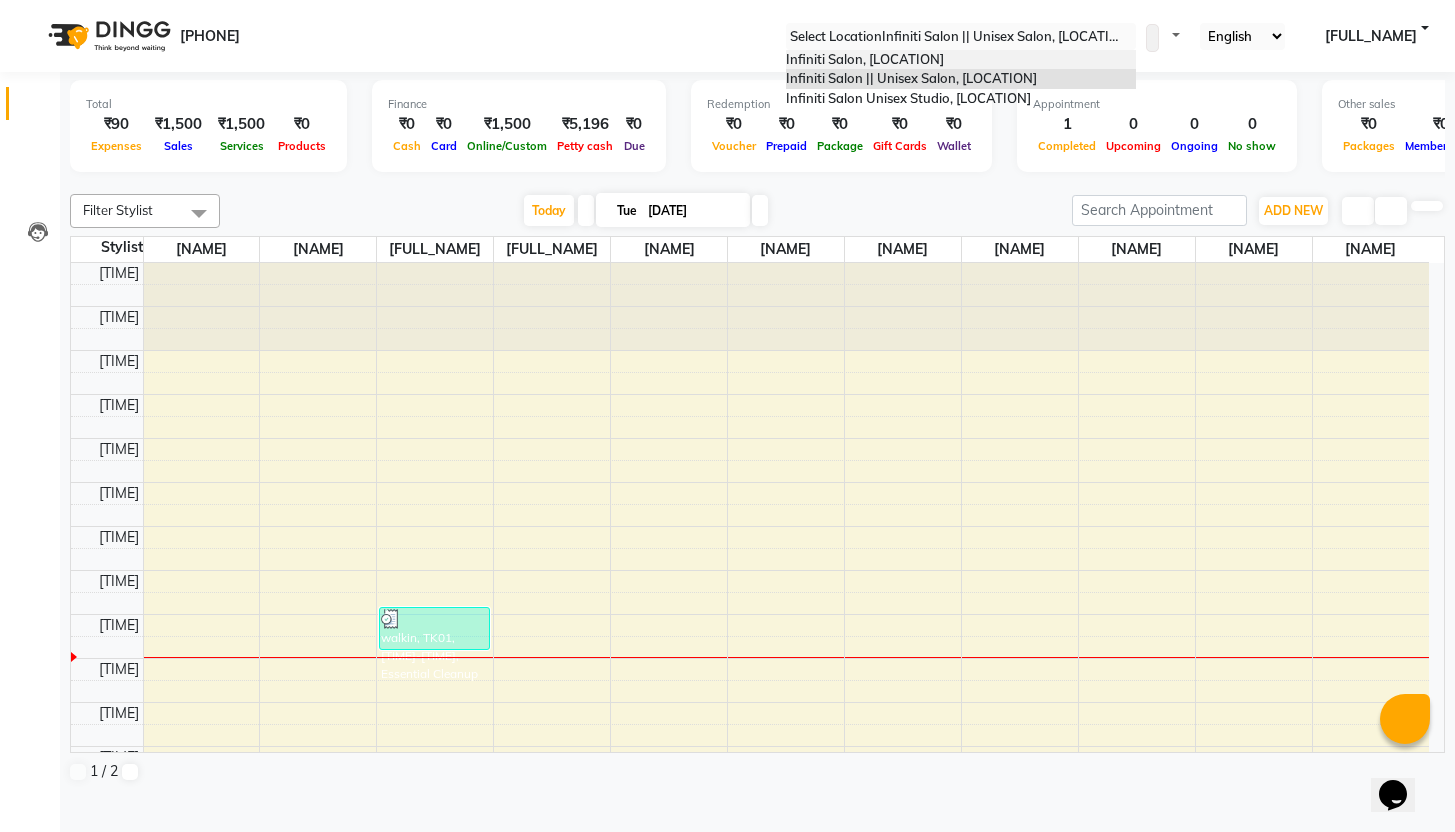 click on "Infiniti Salon, [LOCATION]" at bounding box center (865, 59) 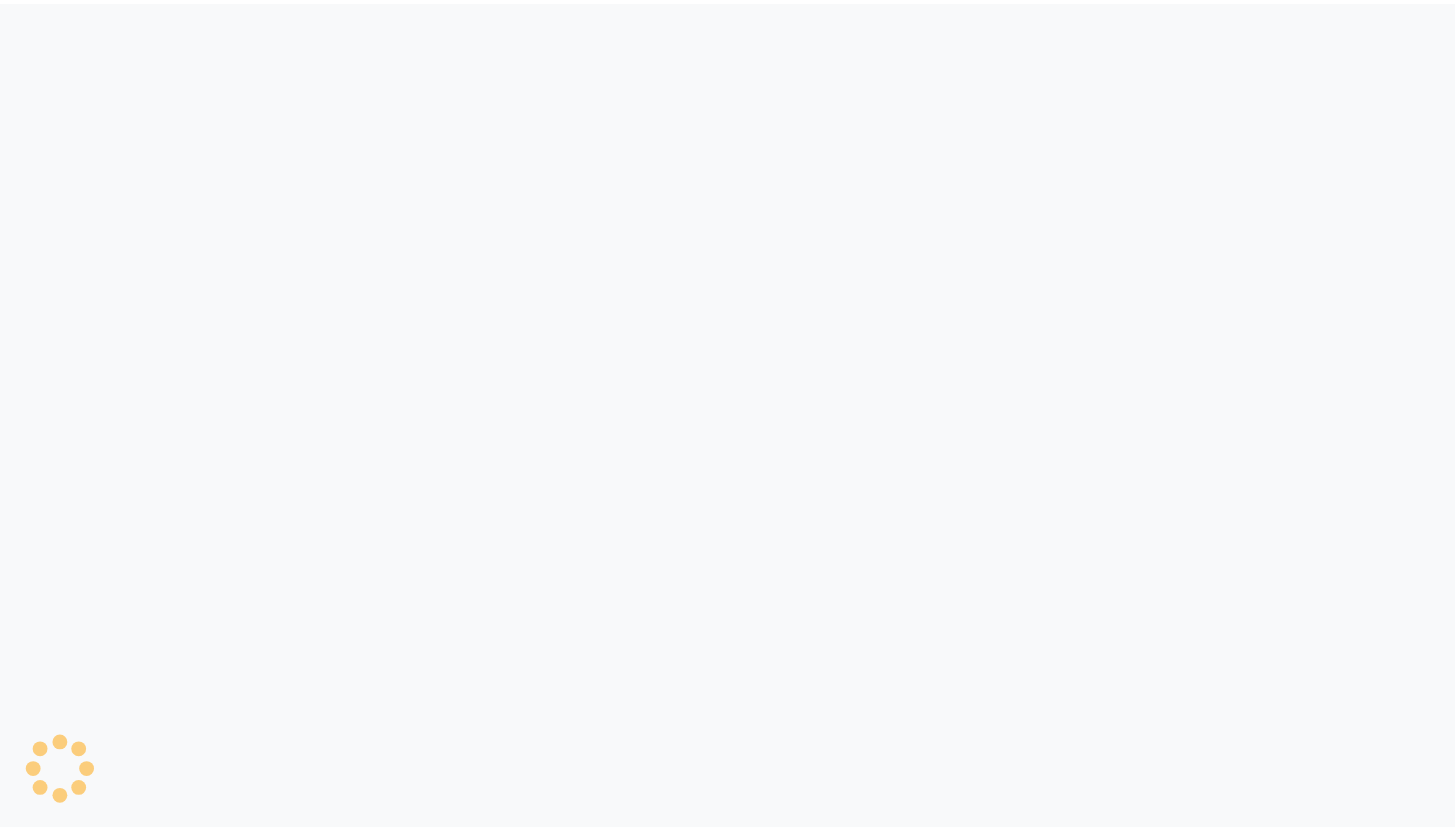 scroll, scrollTop: 0, scrollLeft: 0, axis: both 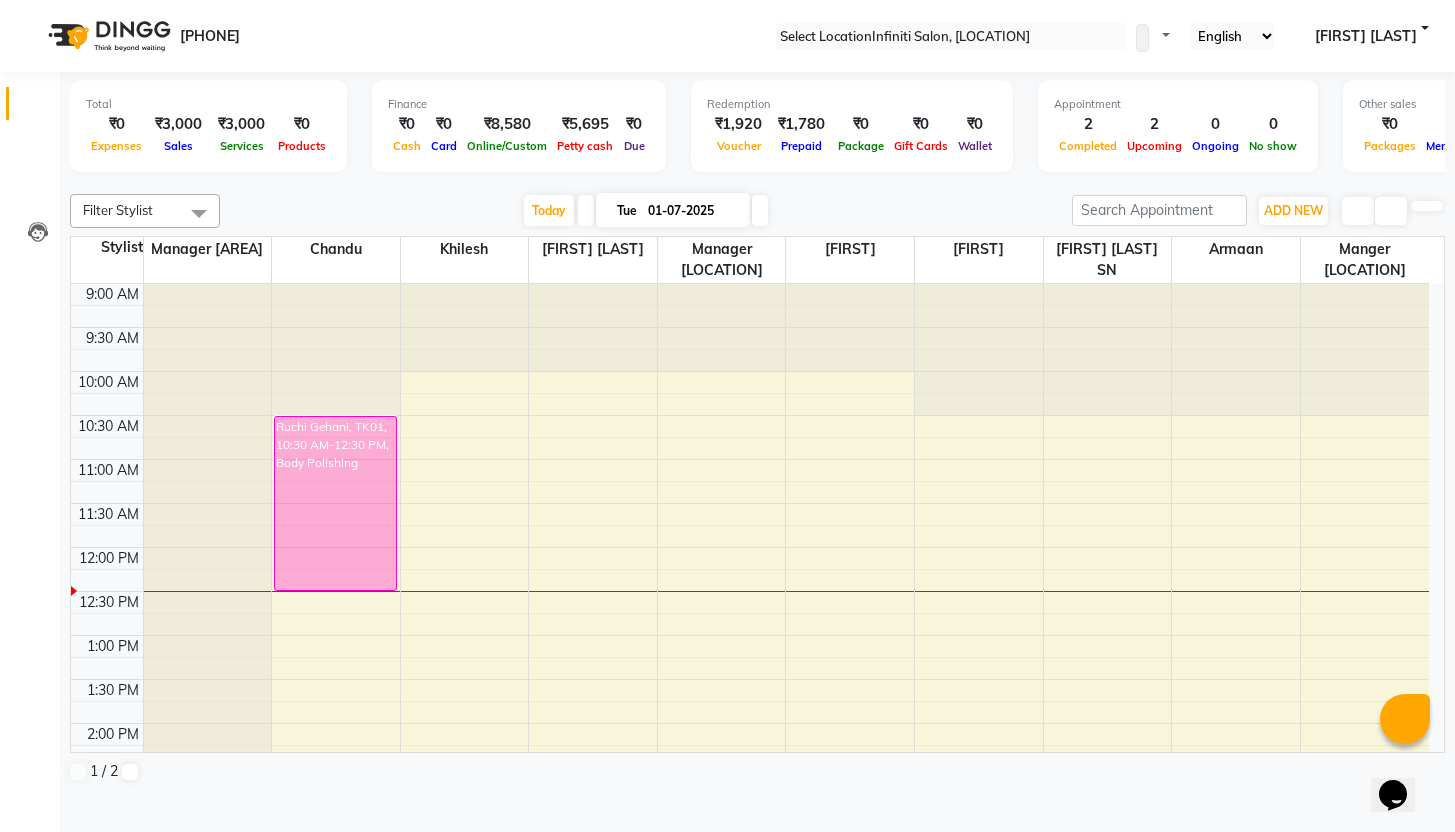 click at bounding box center [758, 182] 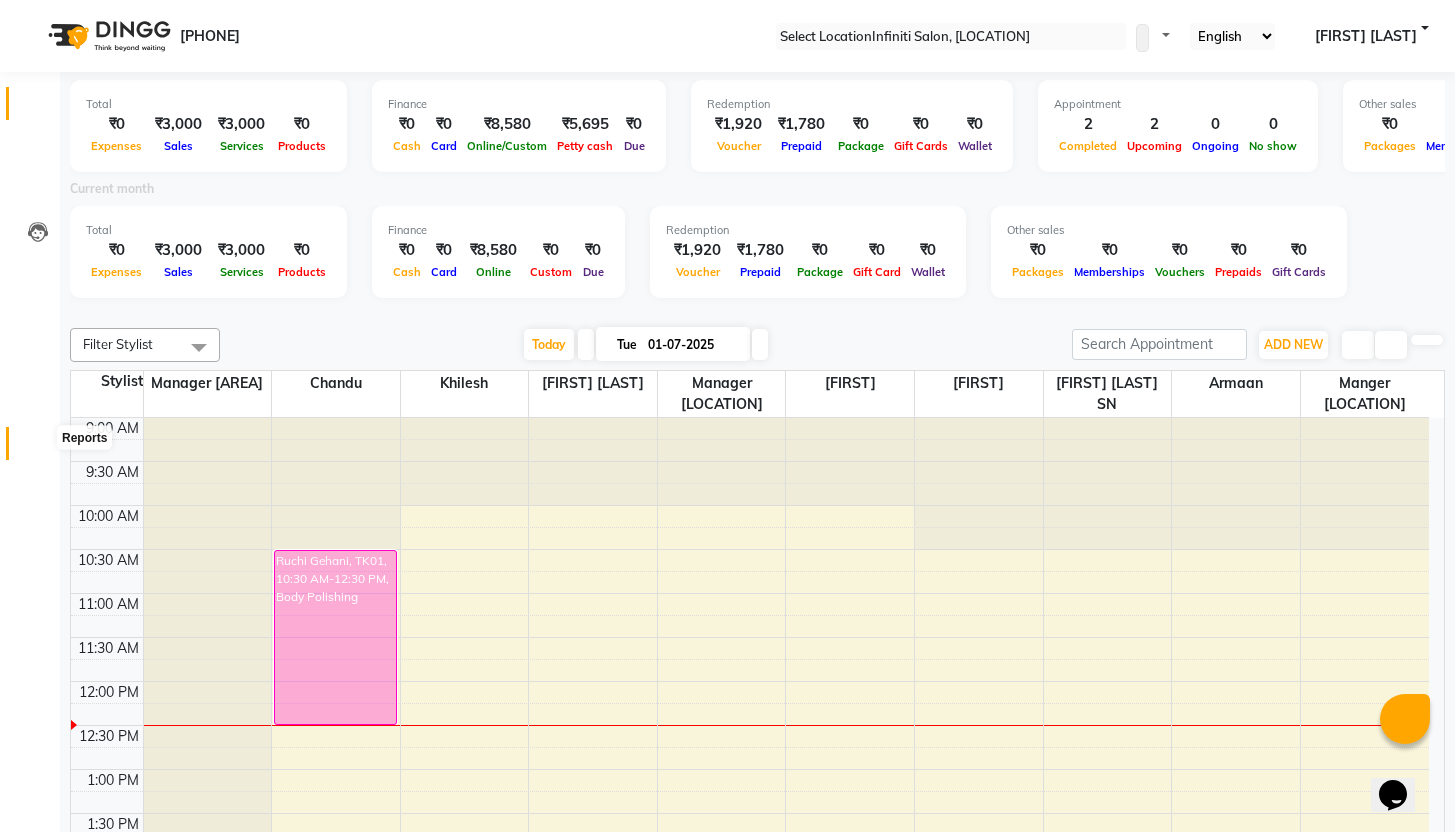 click at bounding box center [38, 448] 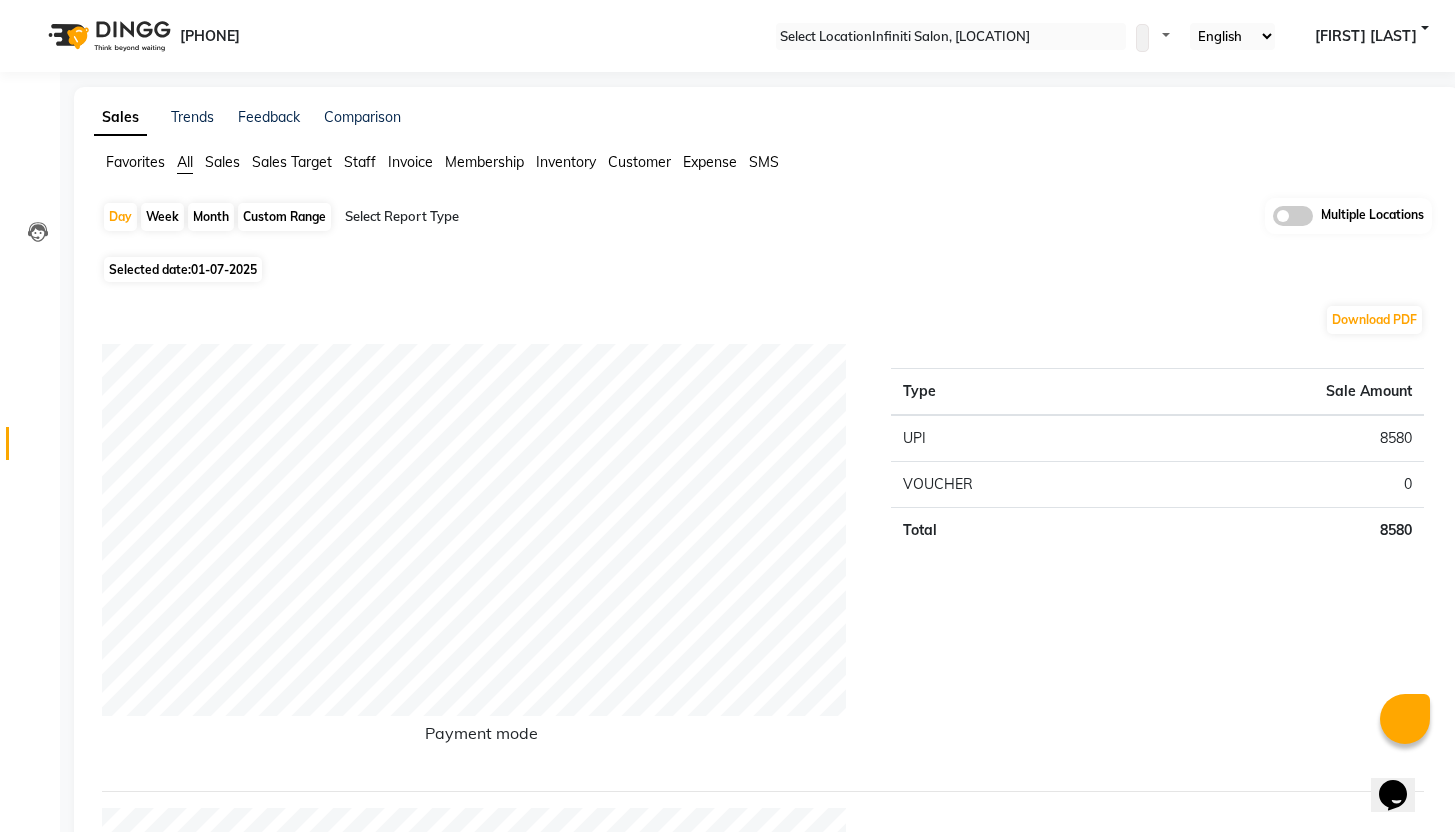click on "[DATE]" at bounding box center (224, 269) 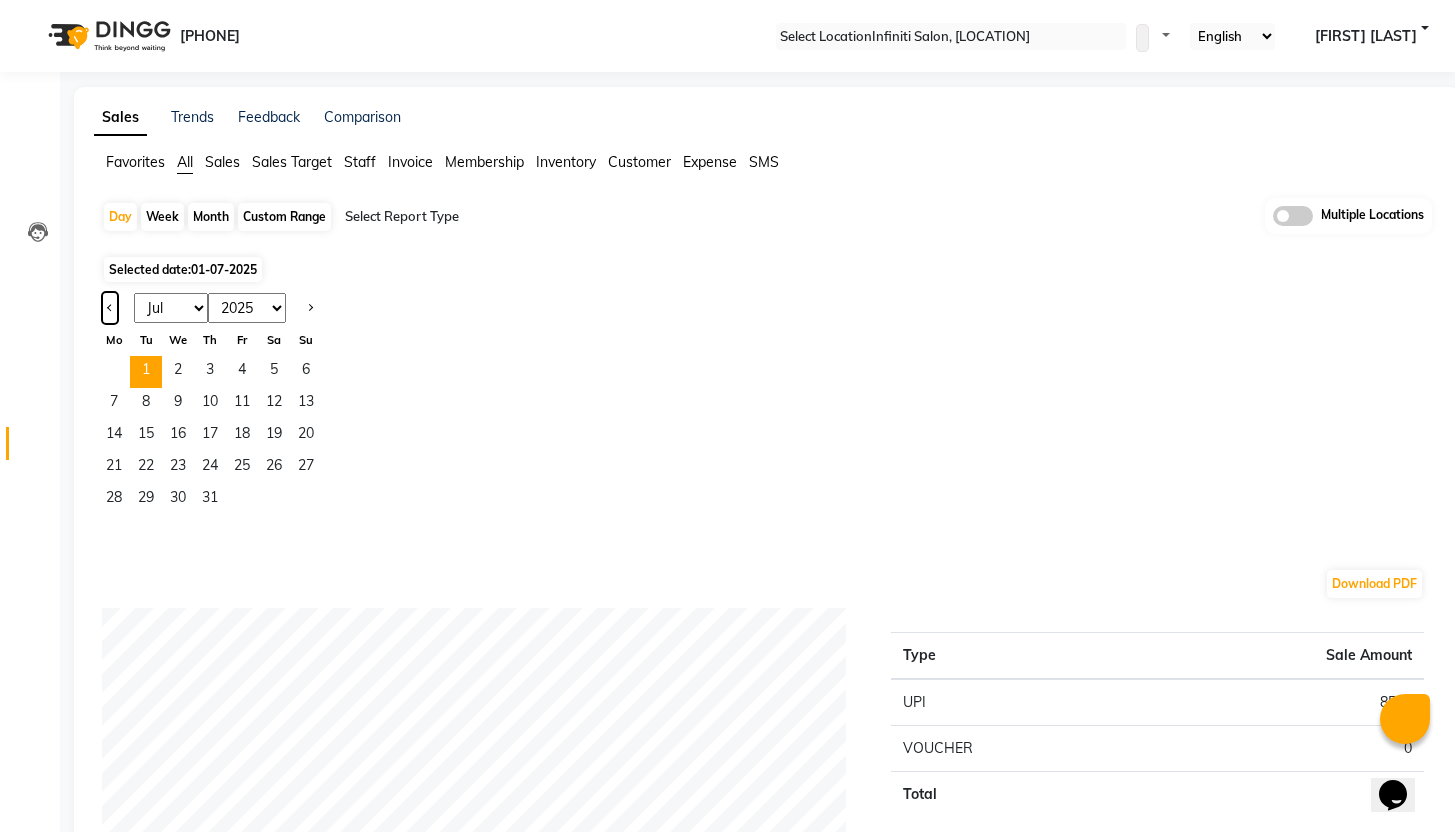 click at bounding box center [110, 306] 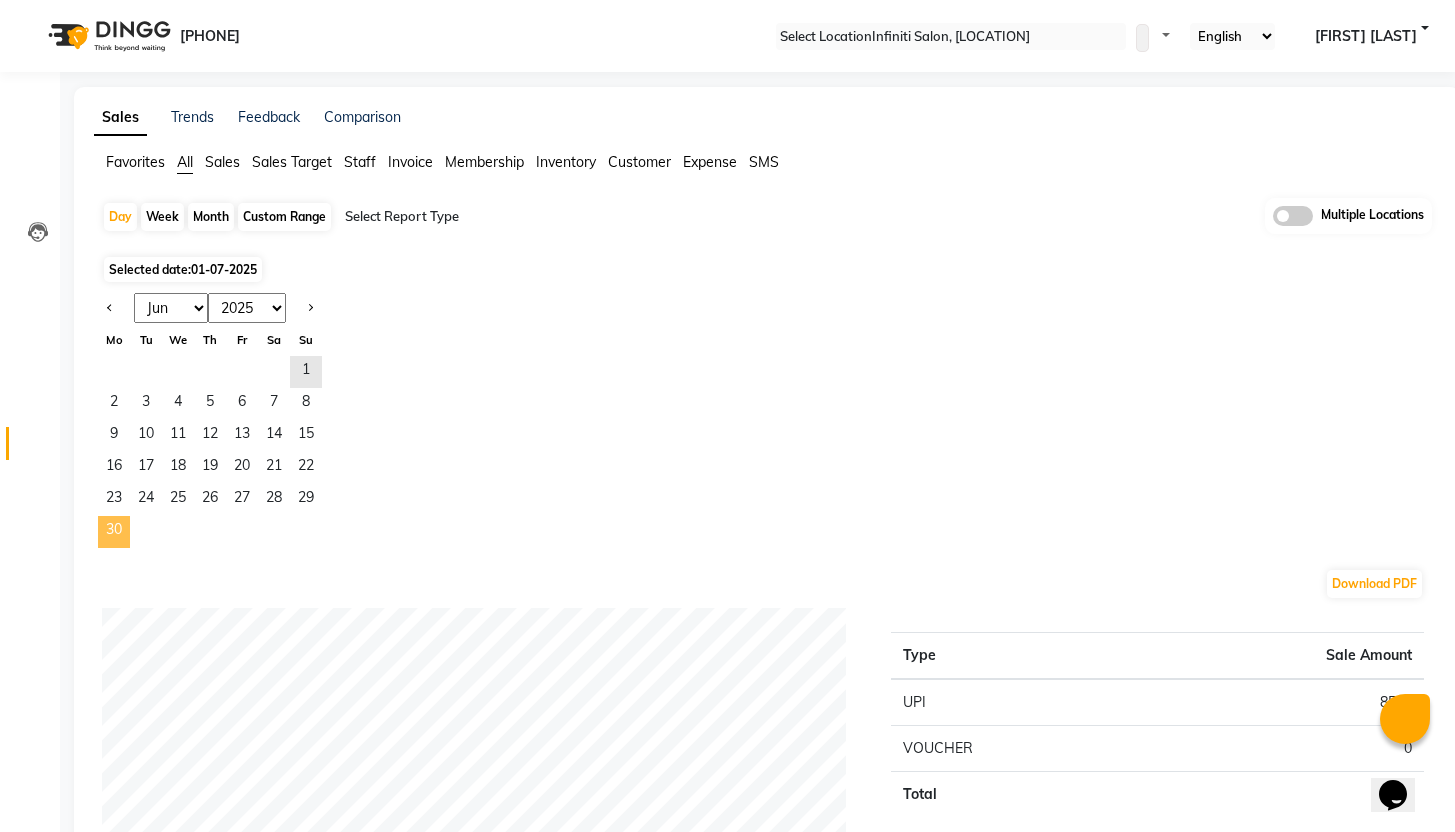 click on "30" at bounding box center (114, 532) 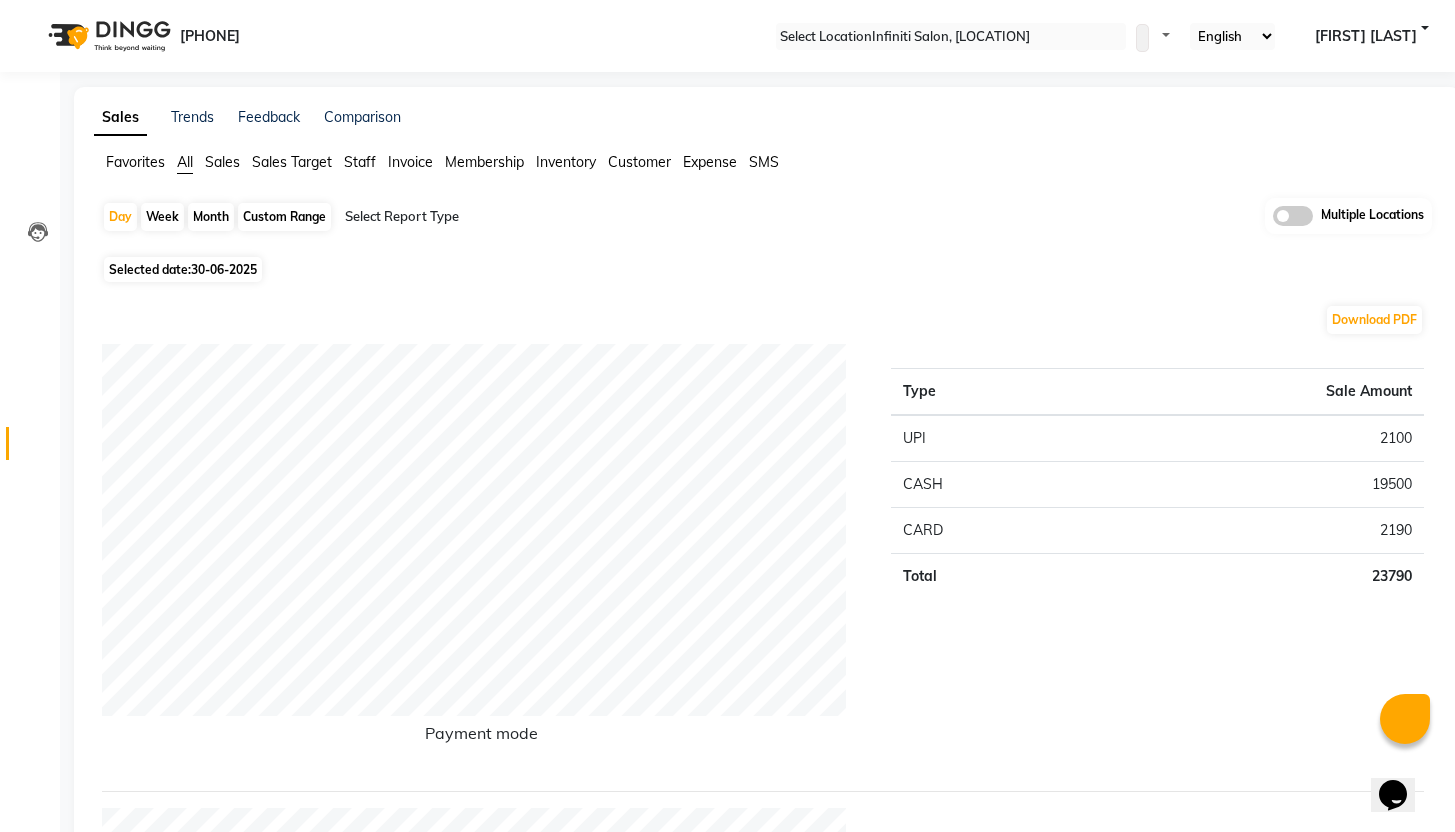 click on "Expense" at bounding box center [135, 162] 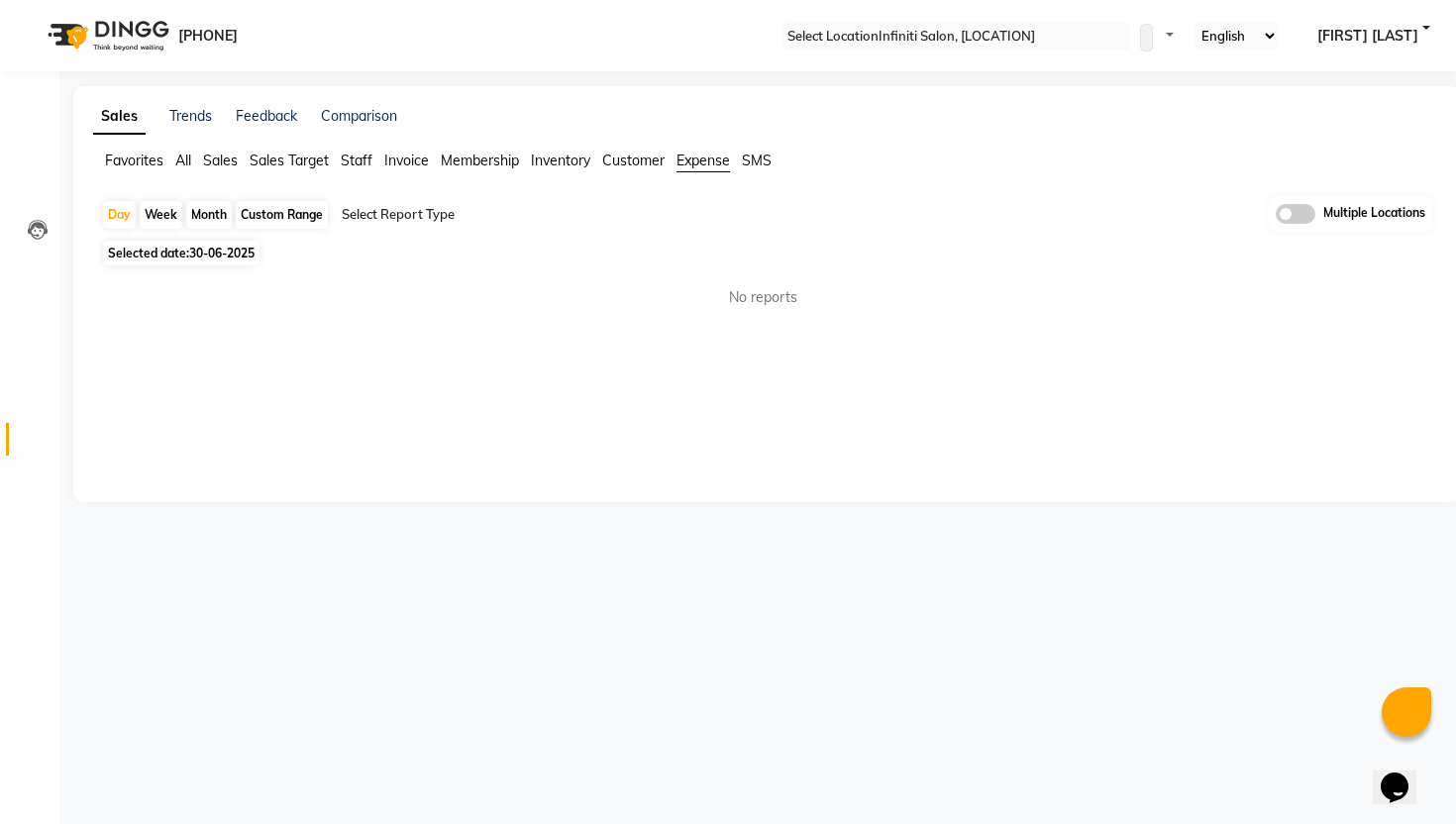 click at bounding box center (511, 215) 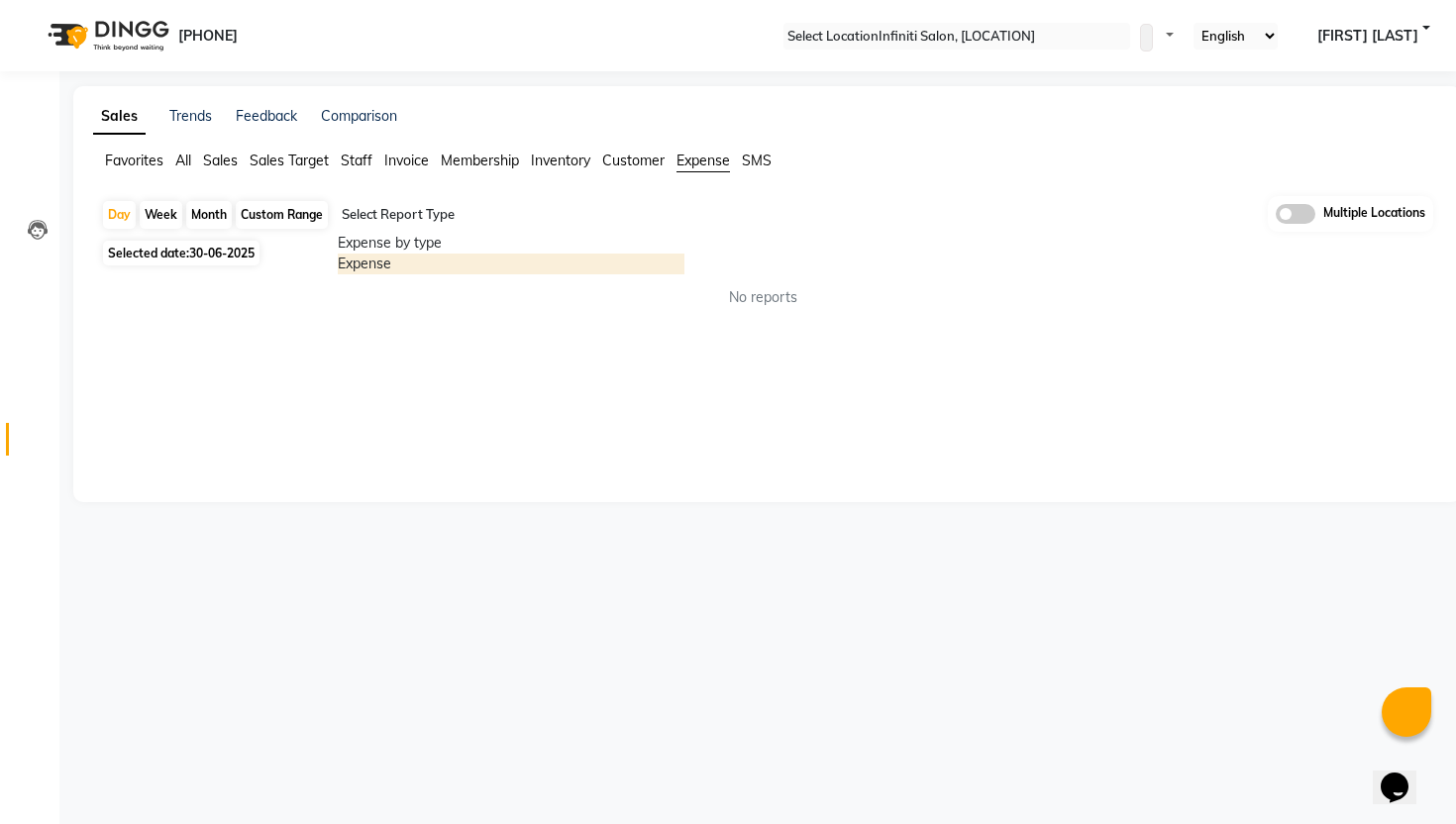 click on "Expense" at bounding box center [511, 263] 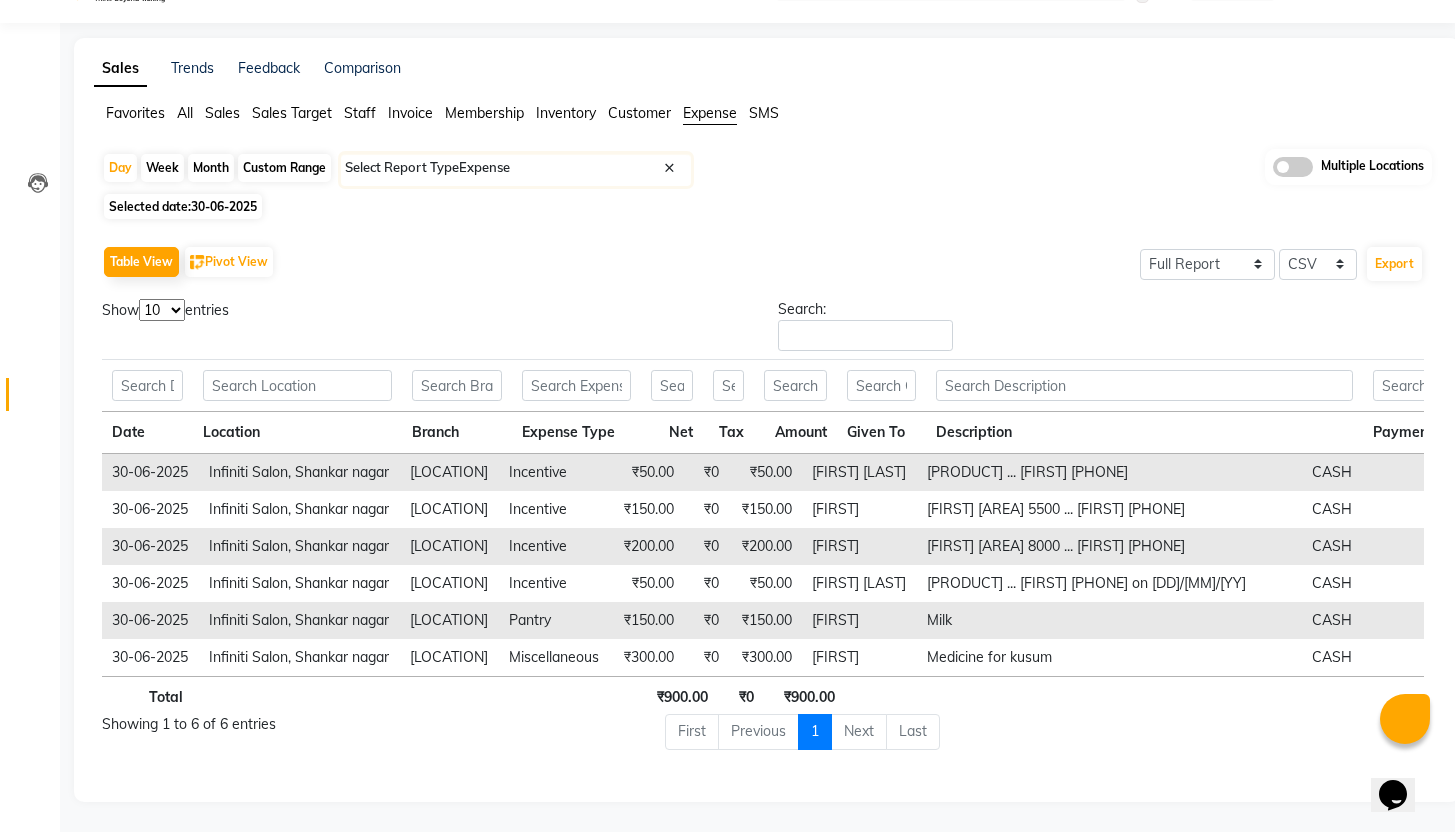 scroll, scrollTop: 58, scrollLeft: 0, axis: vertical 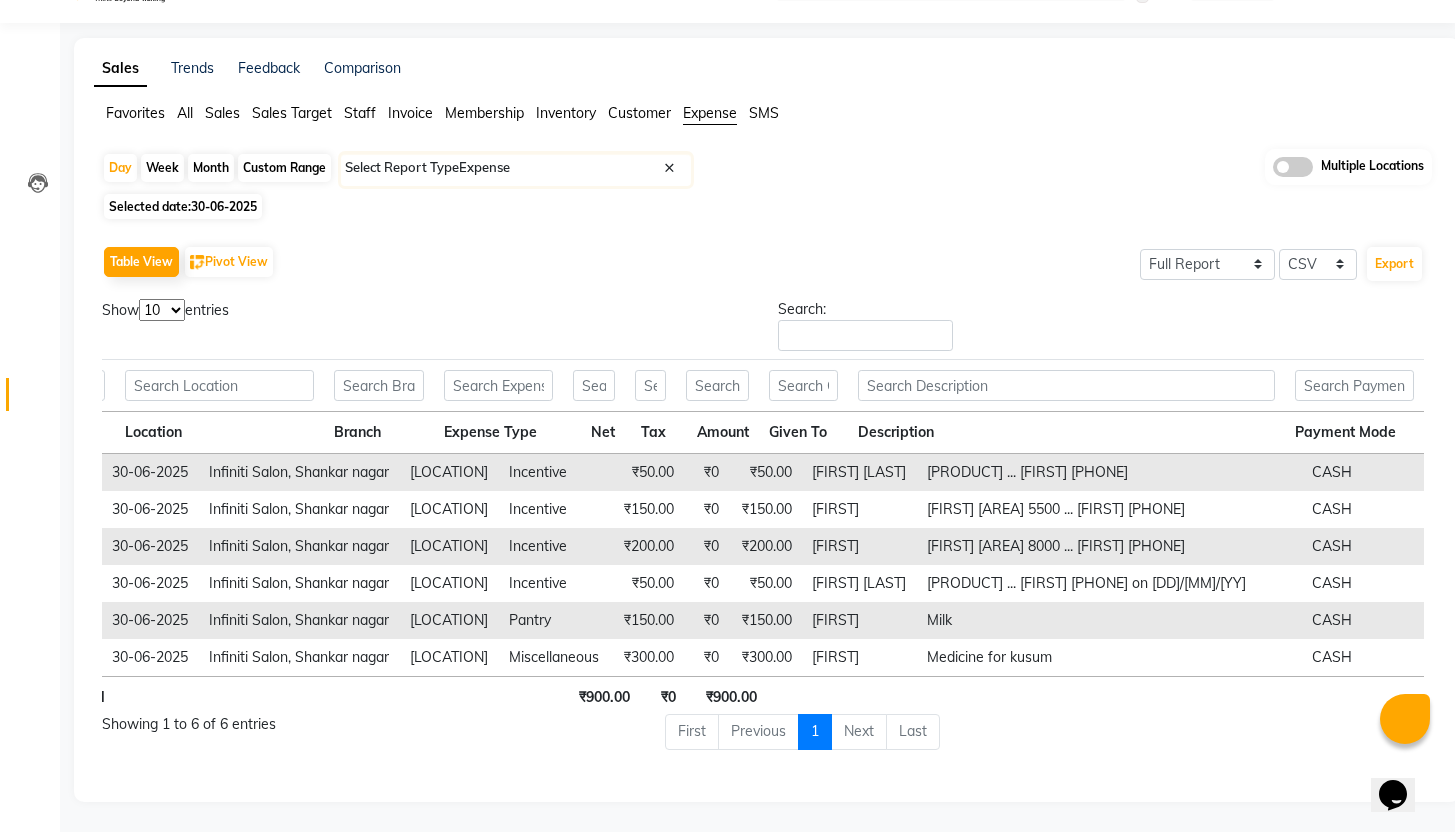 click on "Expense Type" at bounding box center [498, 433] 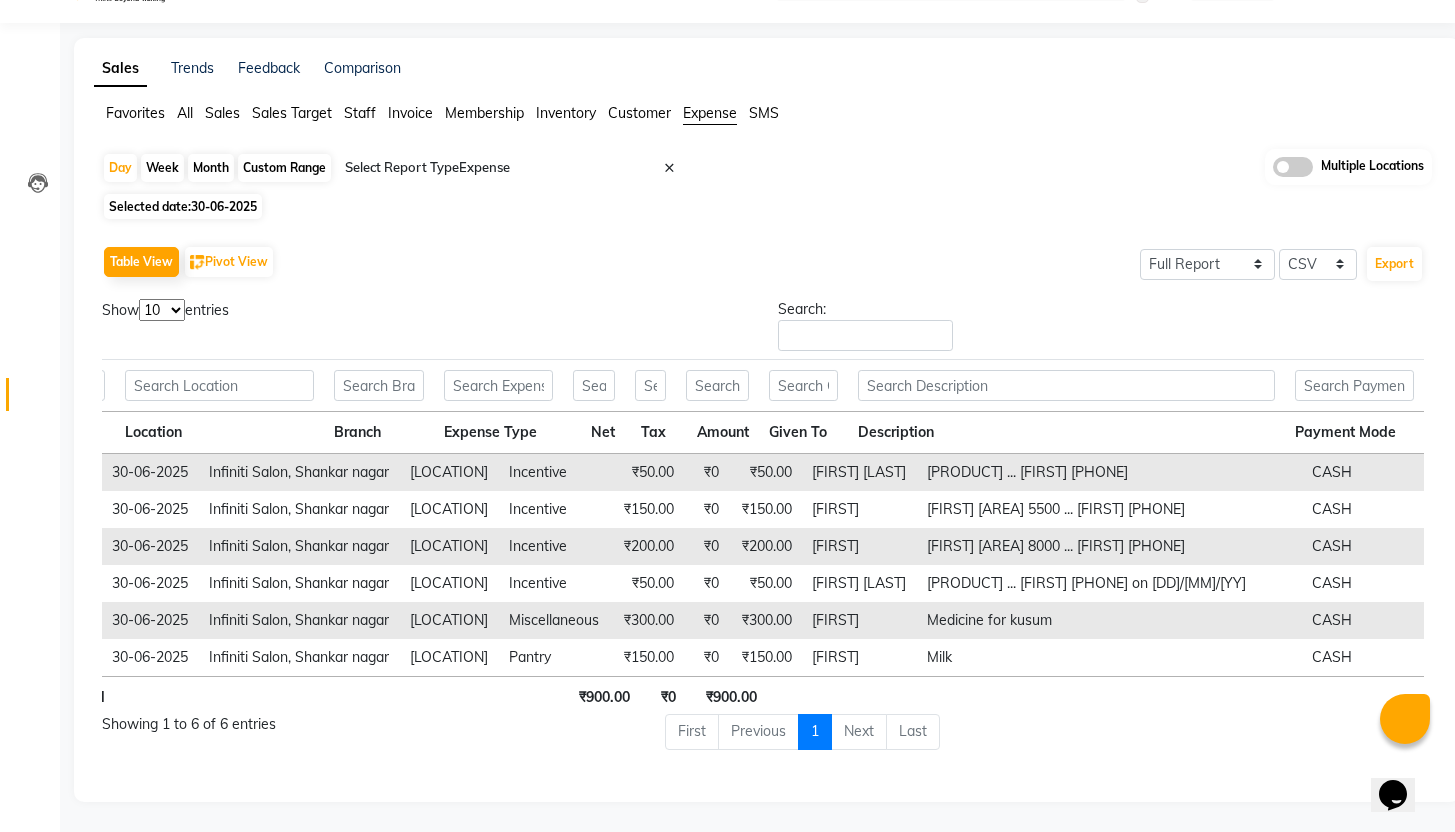 click on "10 25 50 100" at bounding box center [162, 310] 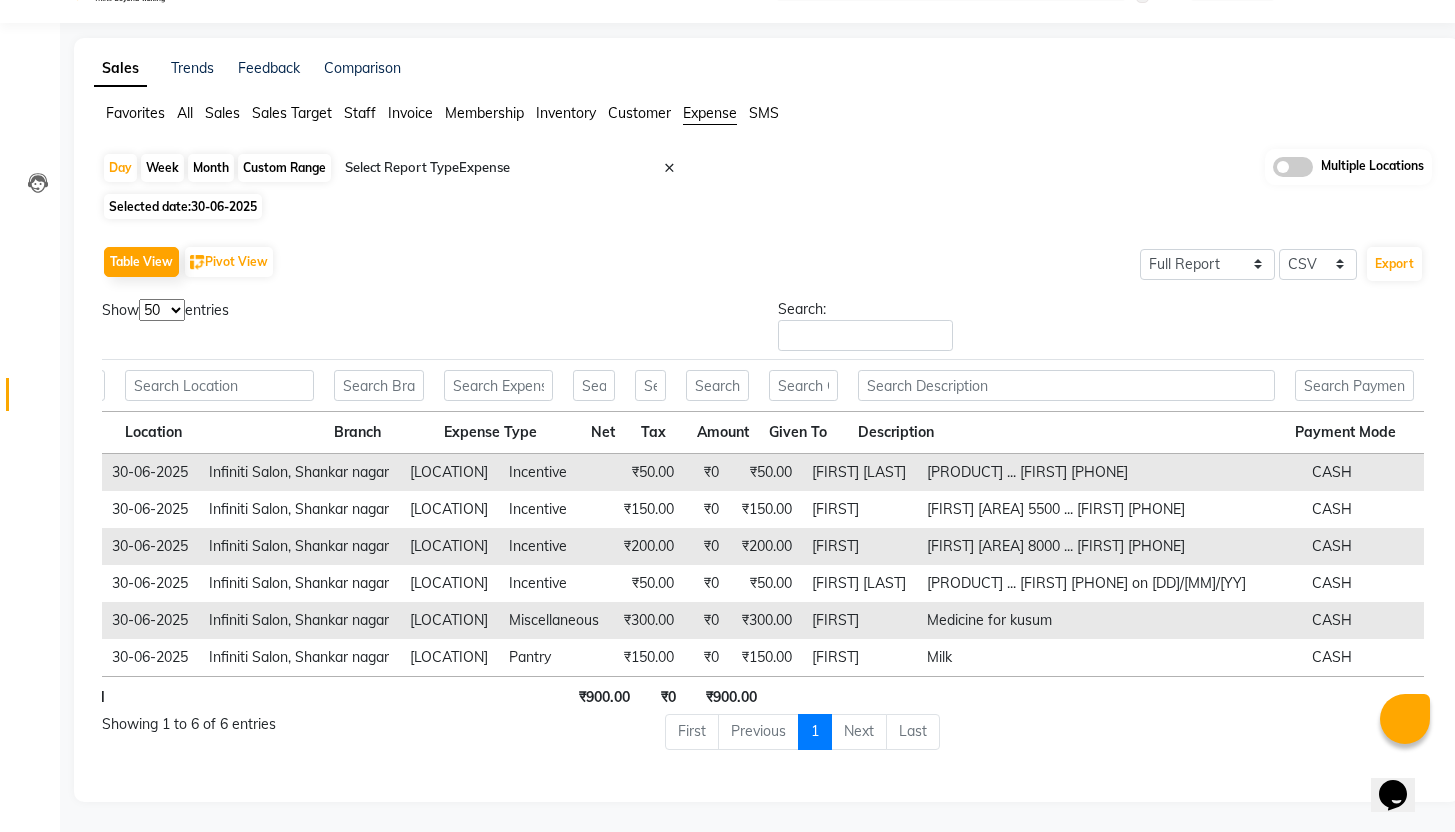 scroll, scrollTop: 0, scrollLeft: 15, axis: horizontal 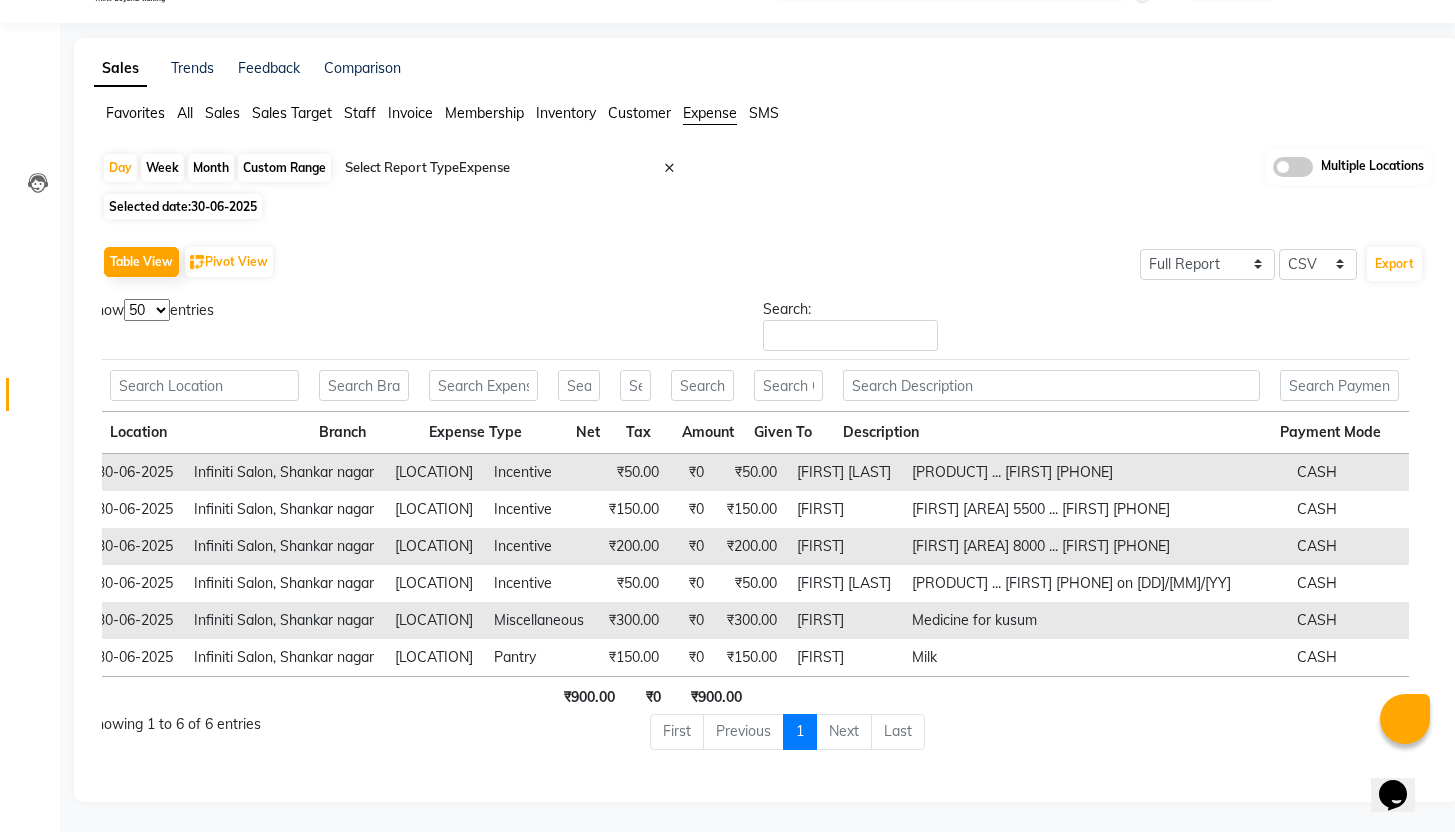 click on "Favorites All Sales Sales Target Staff Invoice Membership Inventory Customer Expense SMS" at bounding box center (767, 114) 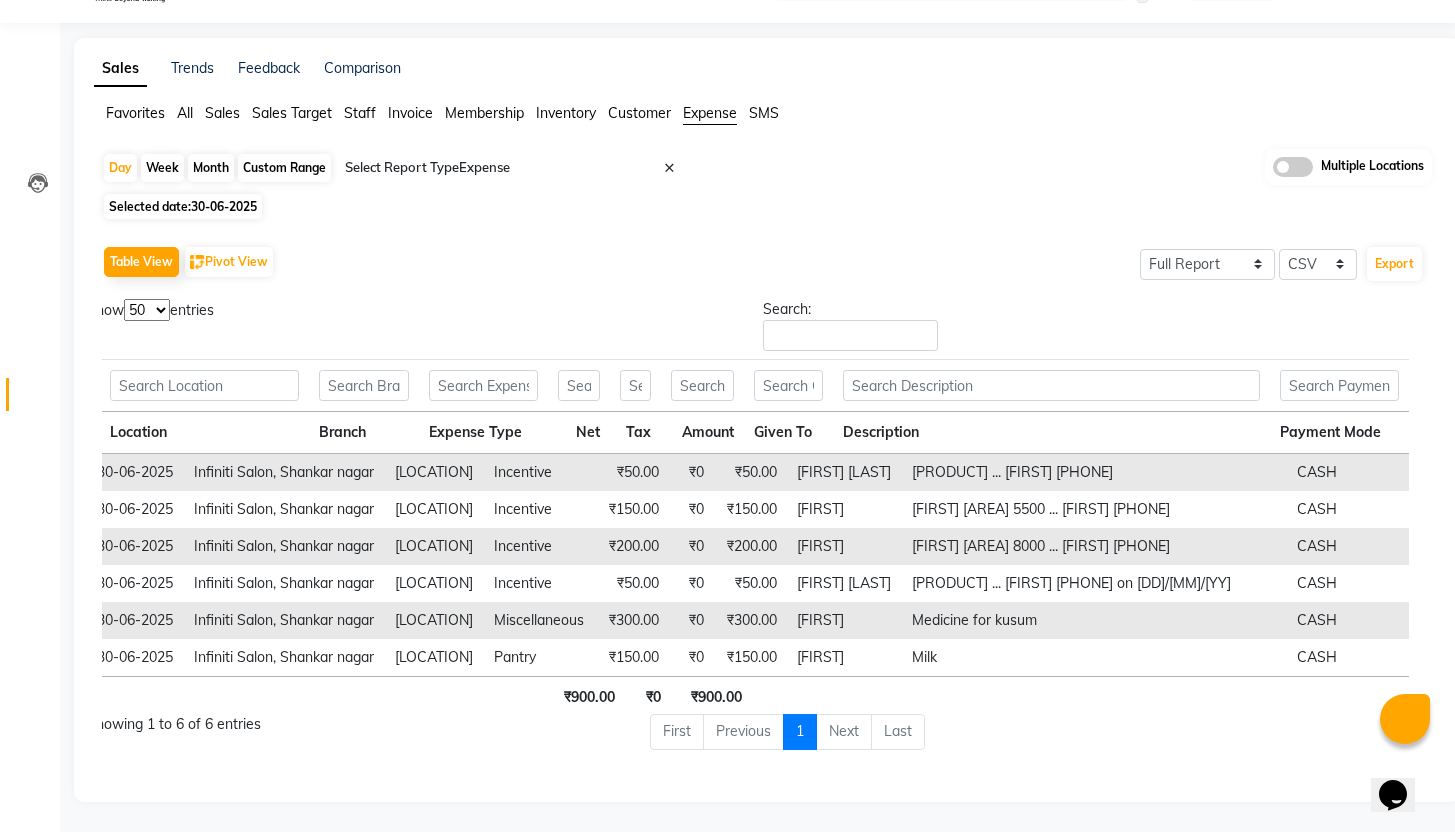 click on "Customer" at bounding box center (639, 113) 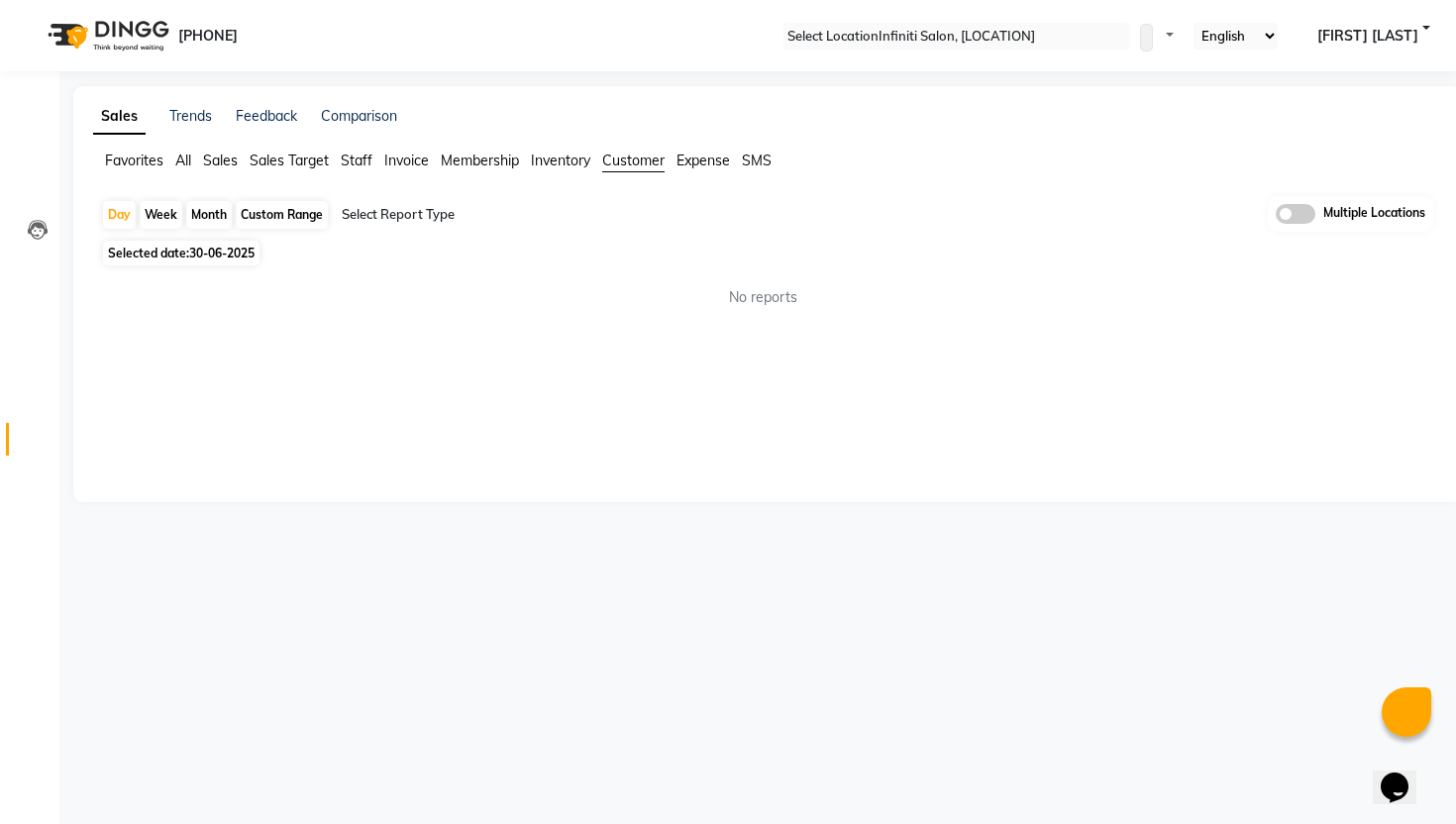 click at bounding box center (511, 215) 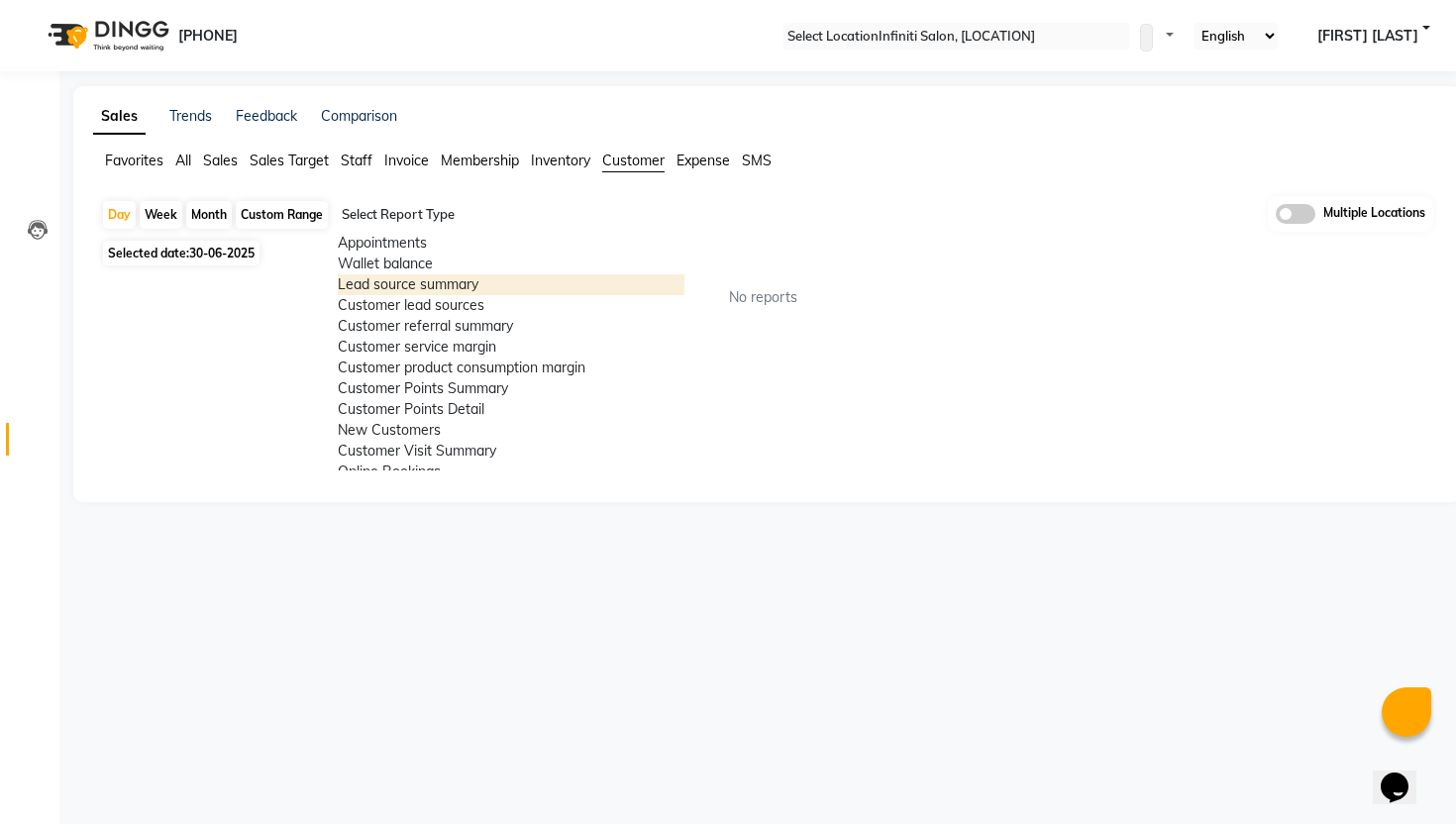click on "Lead source summary" at bounding box center [511, 284] 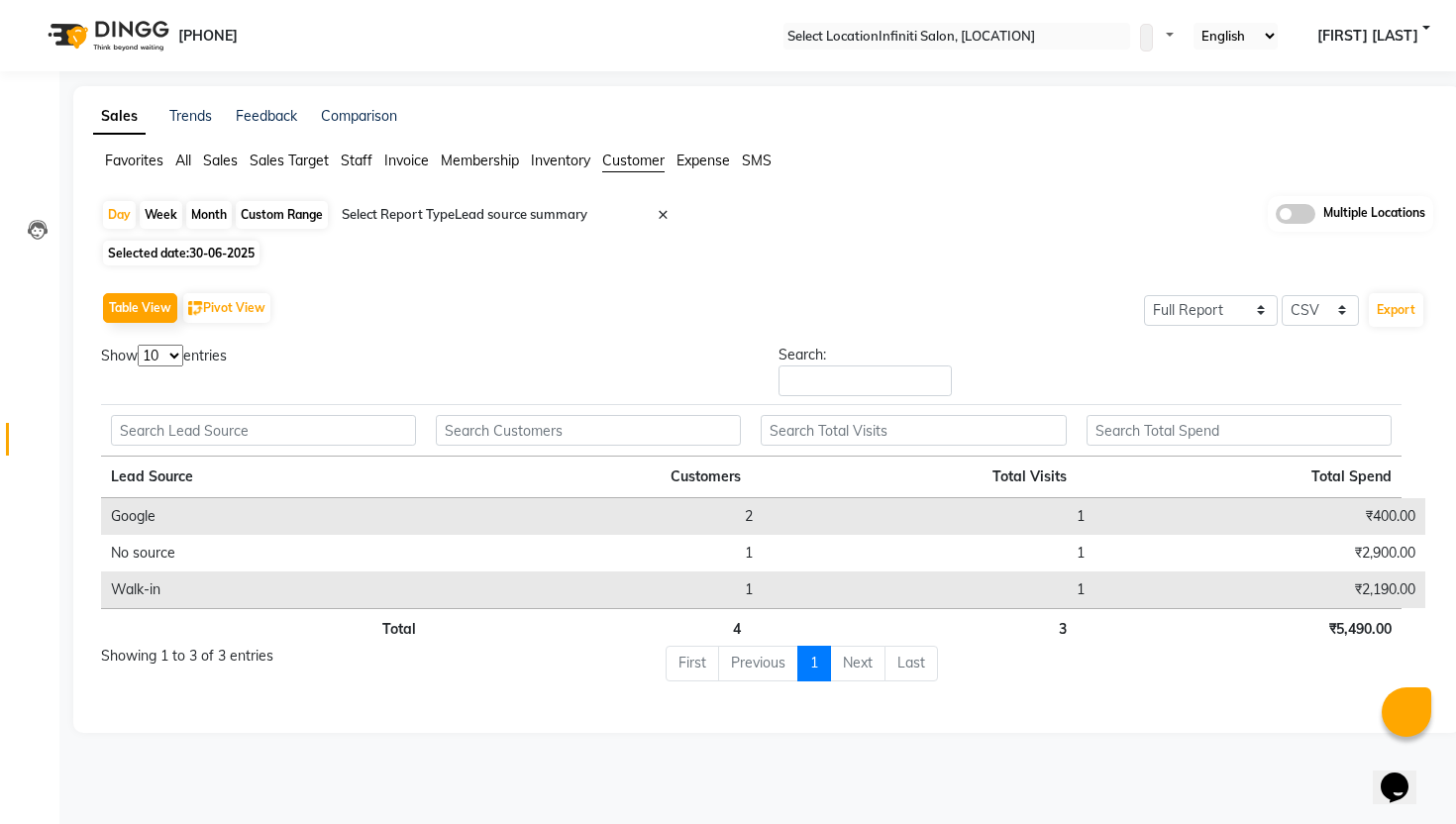 click on "Staff" at bounding box center (134, 160) 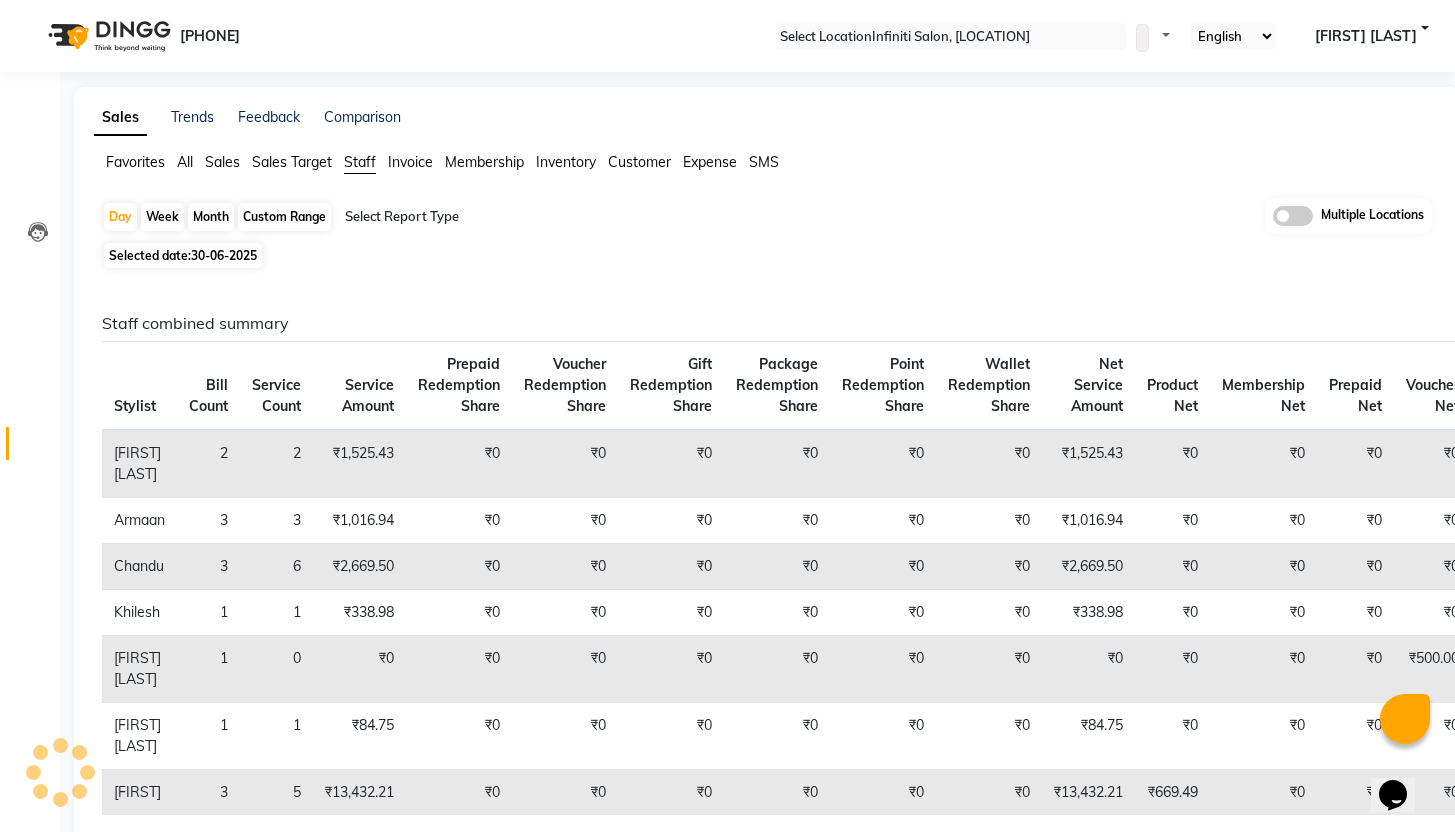 click on "Favorites All Sales Sales Target Staff Invoice Membership Inventory Customer Expense SMS  Day   Week   Month   Custom Range  Select Report Type Multiple Locations Selected date:  30-06-2025  Staff combined summary Stylist Bill Count Service Count Service Amount Prepaid Redemption Share Voucher Redemption Share Gift Redemption Share Package Redemption Share Point Redemption Share Wallet Redemption Share Net Service Amount Product Net Membership Net Prepaid Net Voucher Net Gift Net Package Net  Abhi Singh 2 2 ₹1,525.43 ₹0 ₹0 ₹0 ₹0 ₹0 ₹0 ₹1,525.43 ₹0 ₹0 ₹0 ₹0 ₹0 ₹0  Armaan  3 3 ₹1,016.94 ₹0 ₹0 ₹0 ₹0 ₹0 ₹0 ₹1,016.94 ₹0 ₹0 ₹0 ₹0 ₹0 ₹0  Chandu 3 6 ₹2,669.50 ₹0 ₹0 ₹0 ₹0 ₹0 ₹0 ₹2,669.50 ₹0 ₹0 ₹0 ₹0 ₹0 ₹0  Khilesh 1 1 ₹338.98 ₹0 ₹0 ₹0 ₹0 ₹0 ₹0 ₹338.98 ₹0 ₹0 ₹0 ₹0 ₹0 ₹0  Muskan Parihar 1 0 ₹0 ₹0 ₹0 ₹0 ₹0 ₹0 ₹0 ₹0 ₹0 ₹0 ₹0 ₹500.00 ₹0 ₹0  Riya Sahu 1 1 ₹84.75 ₹0 ₹0 ₹0 ₹0 3" at bounding box center [767, 1042] 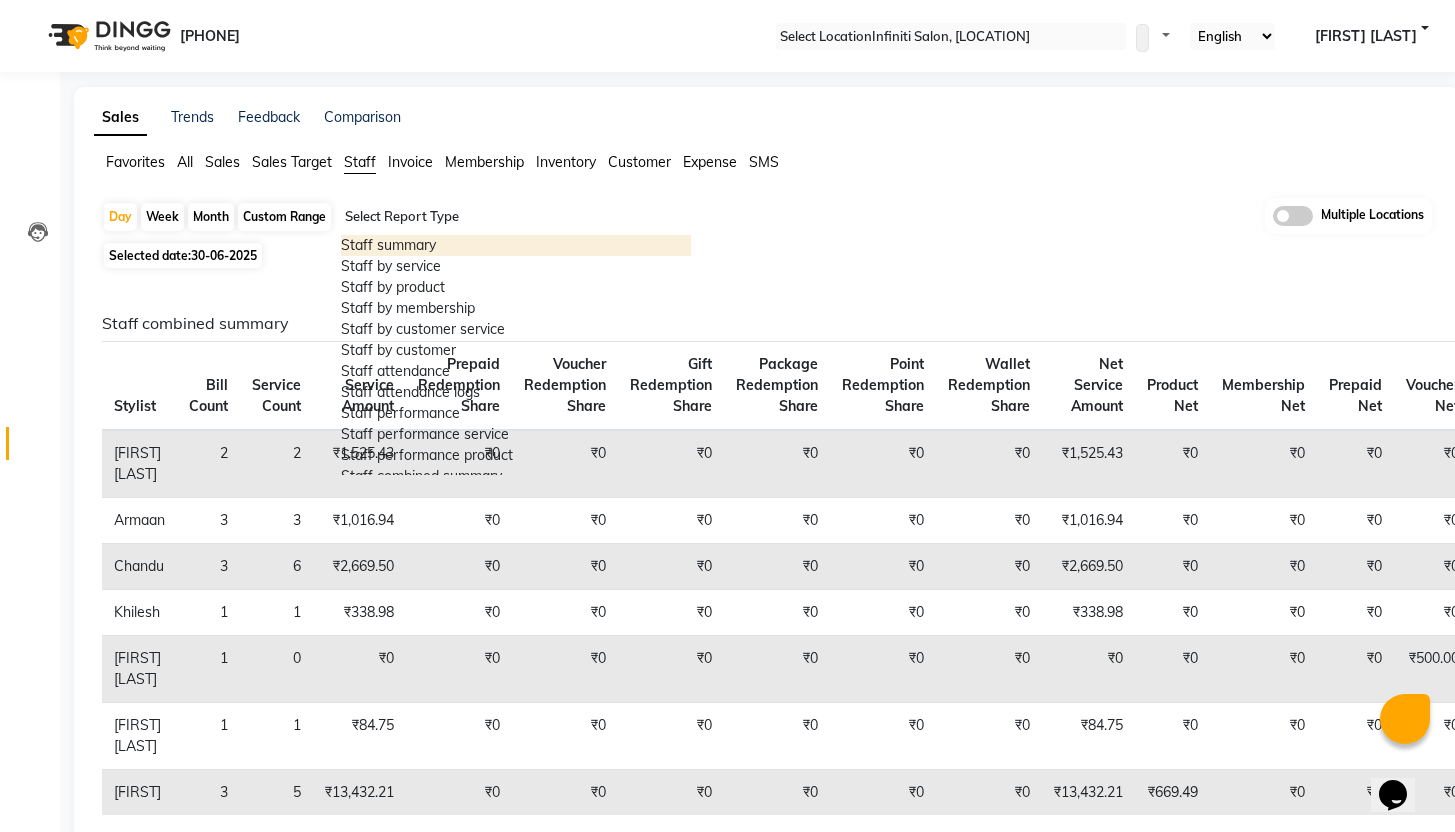 click at bounding box center (516, 217) 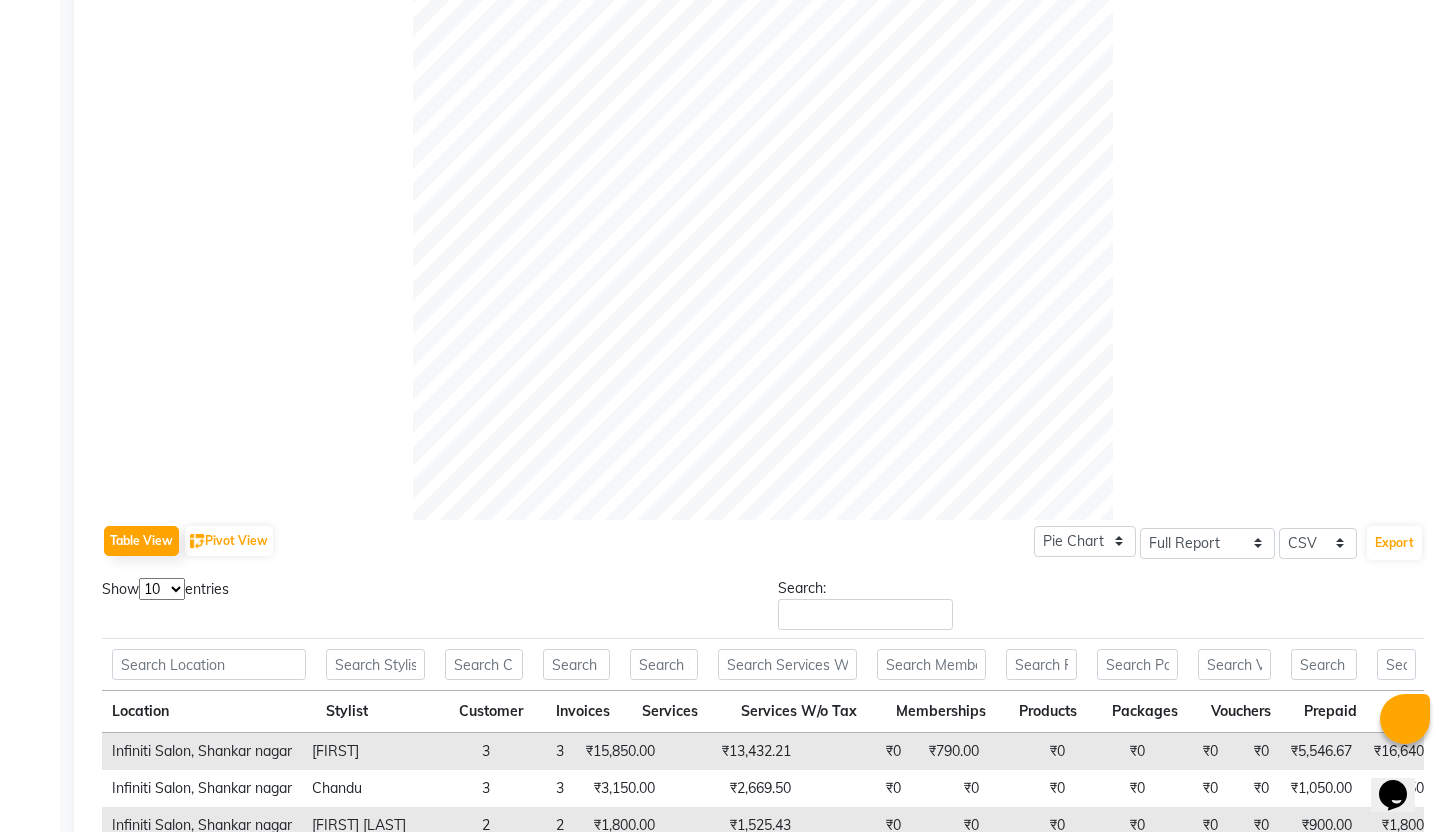 scroll, scrollTop: 0, scrollLeft: 0, axis: both 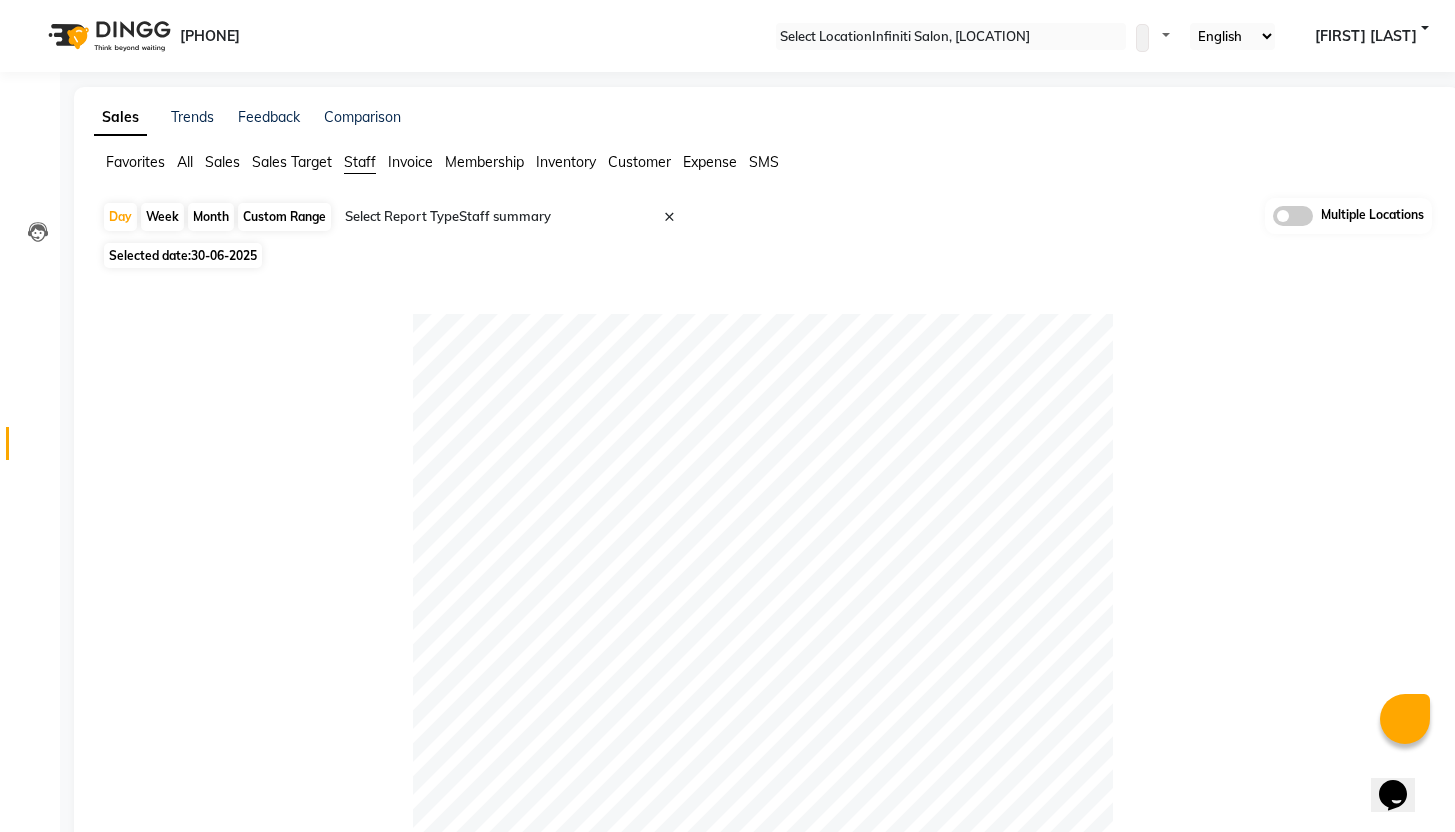 click on "All" at bounding box center [135, 162] 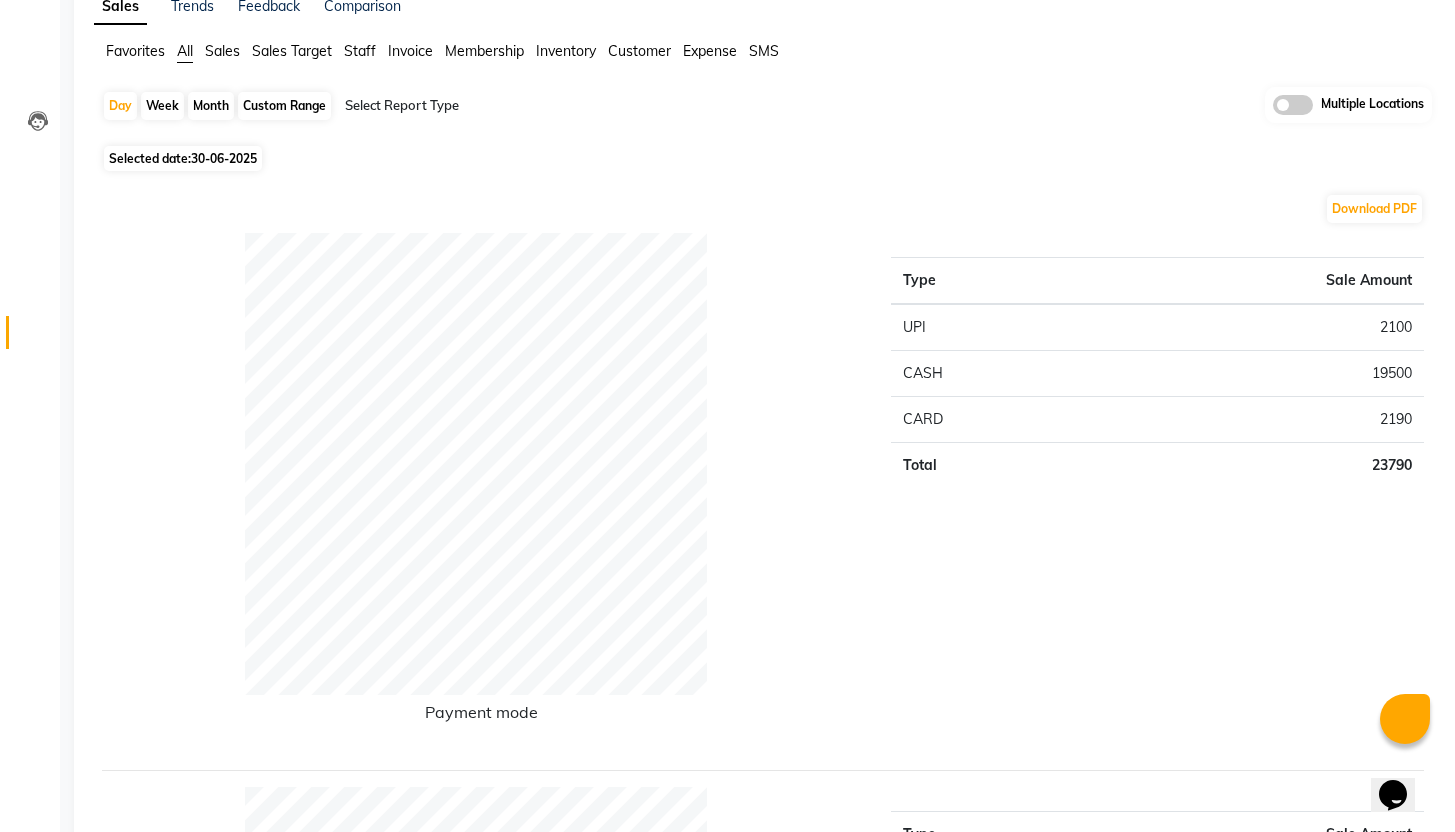 scroll, scrollTop: 18, scrollLeft: 0, axis: vertical 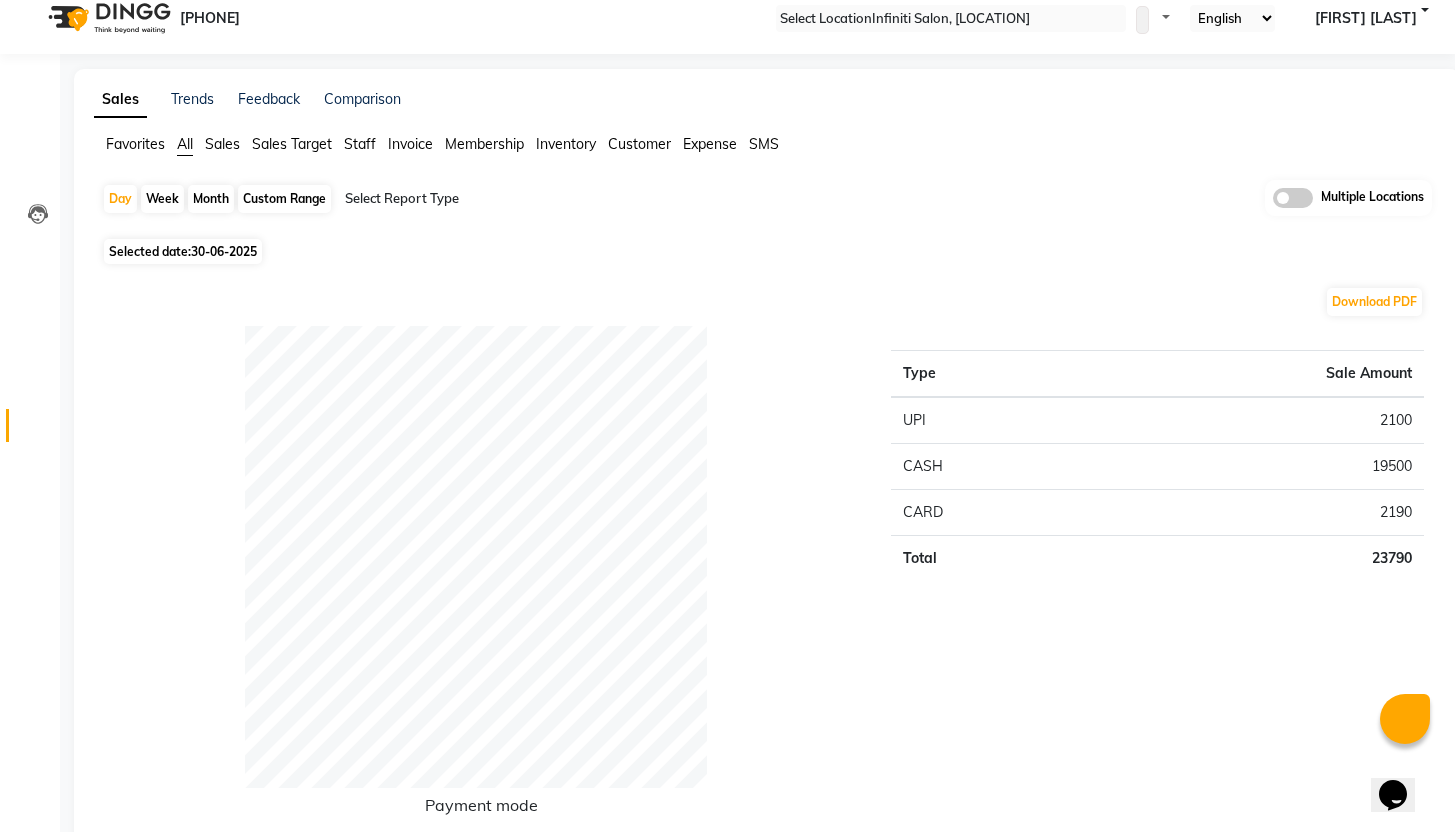 click on "Sales" at bounding box center (135, 144) 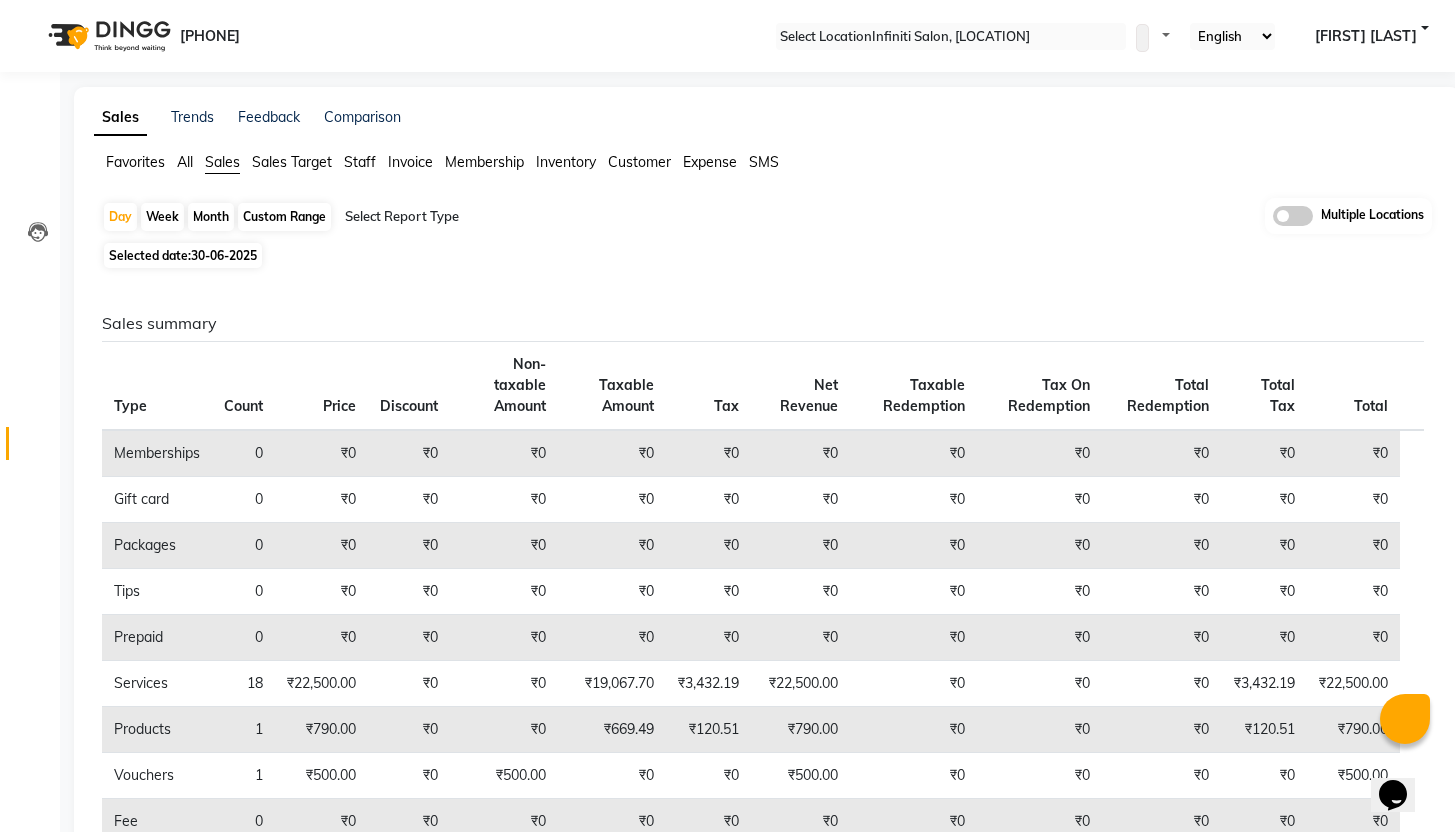 click at bounding box center (516, 217) 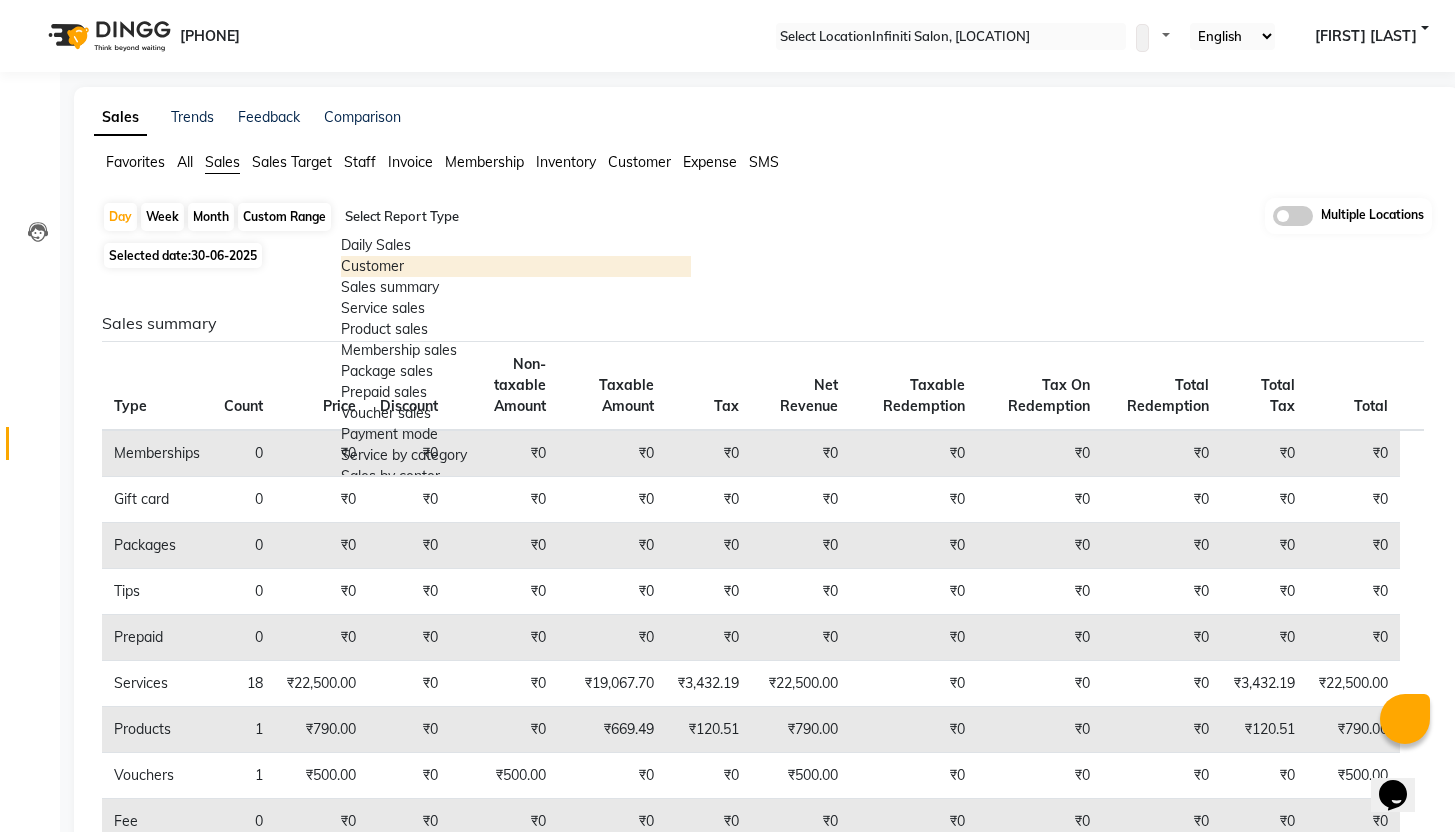 click on "Tax On Redemption" at bounding box center [1039, 386] 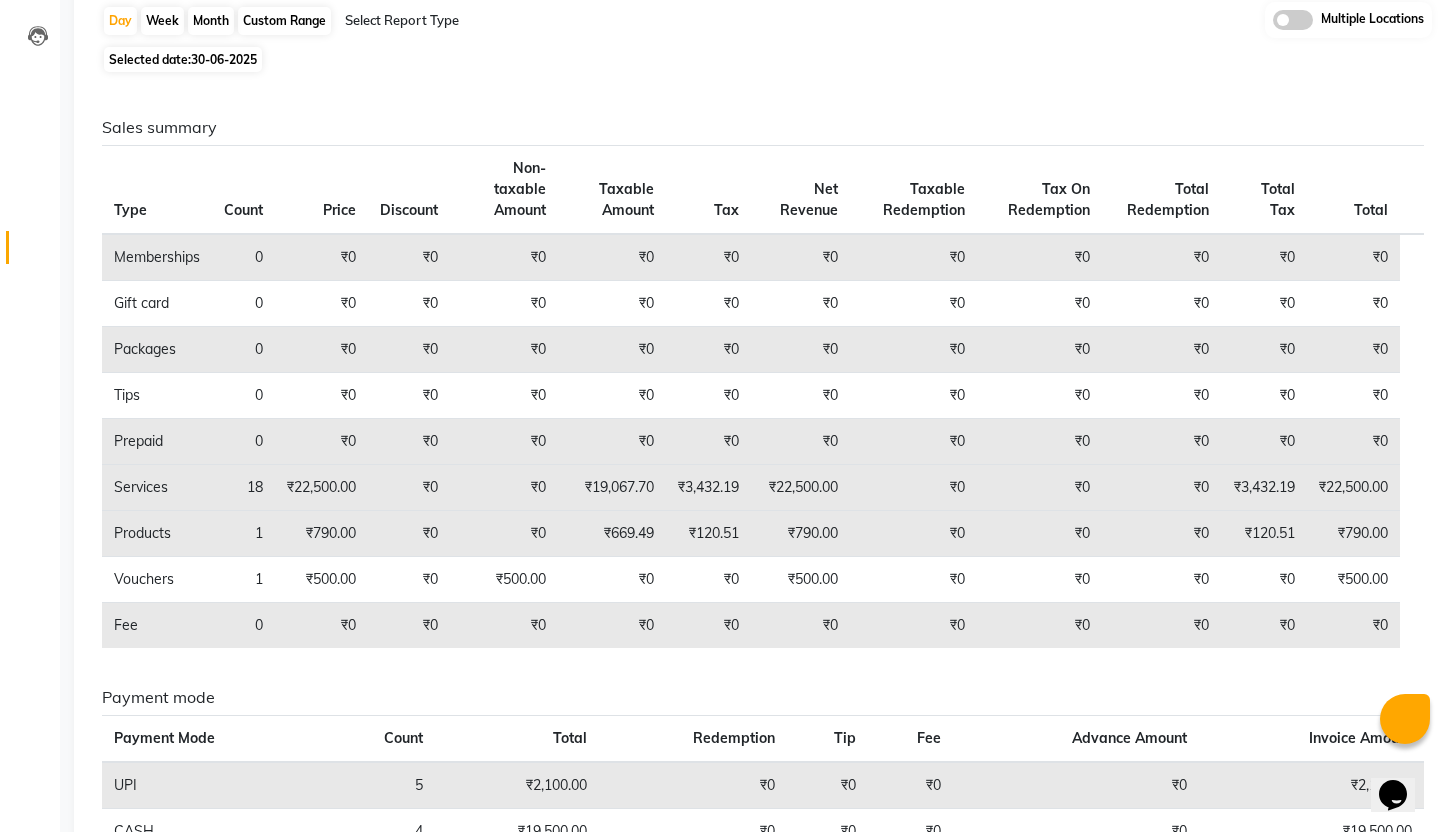 scroll, scrollTop: 0, scrollLeft: 0, axis: both 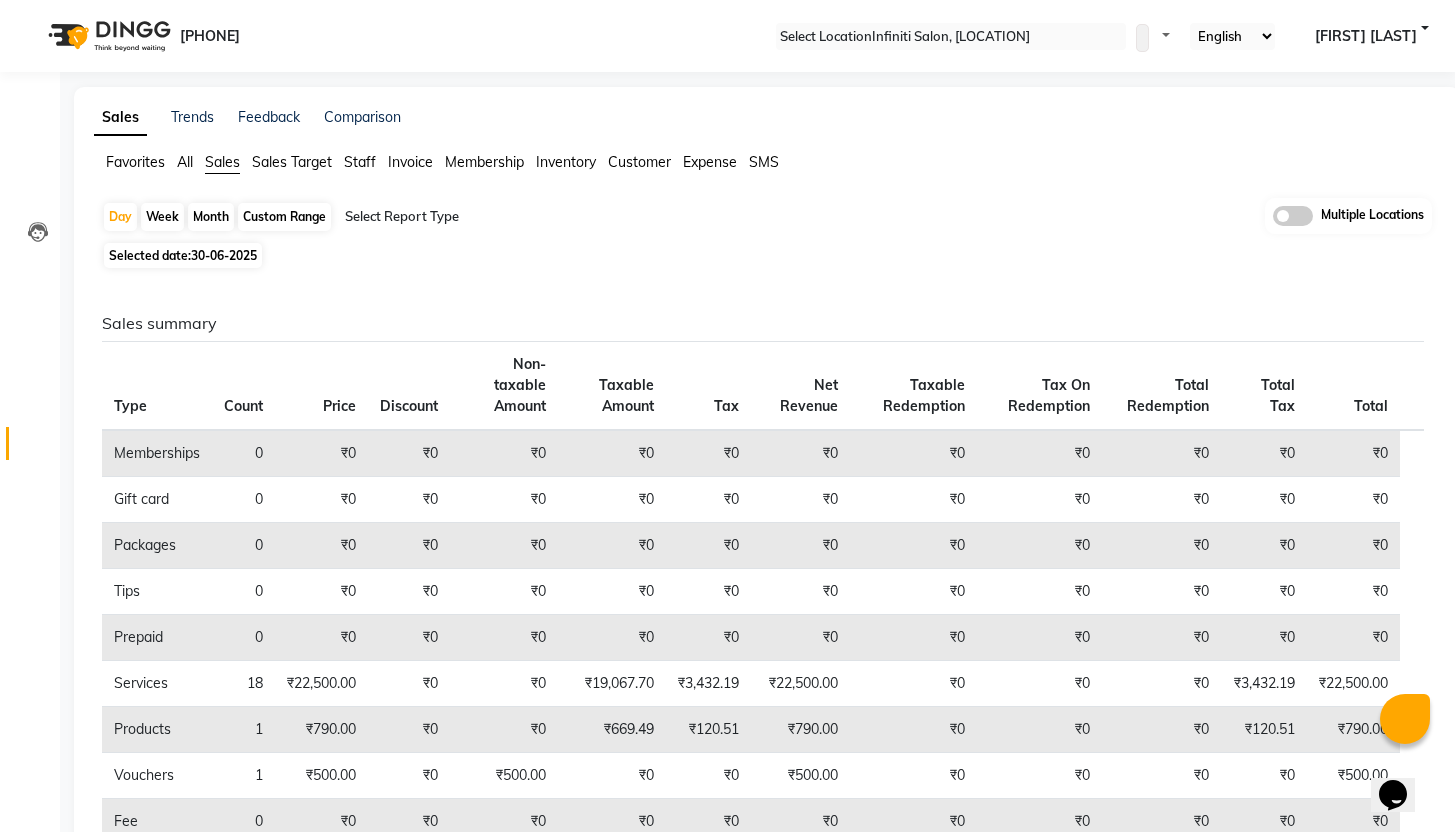 click on "Expense" at bounding box center [135, 162] 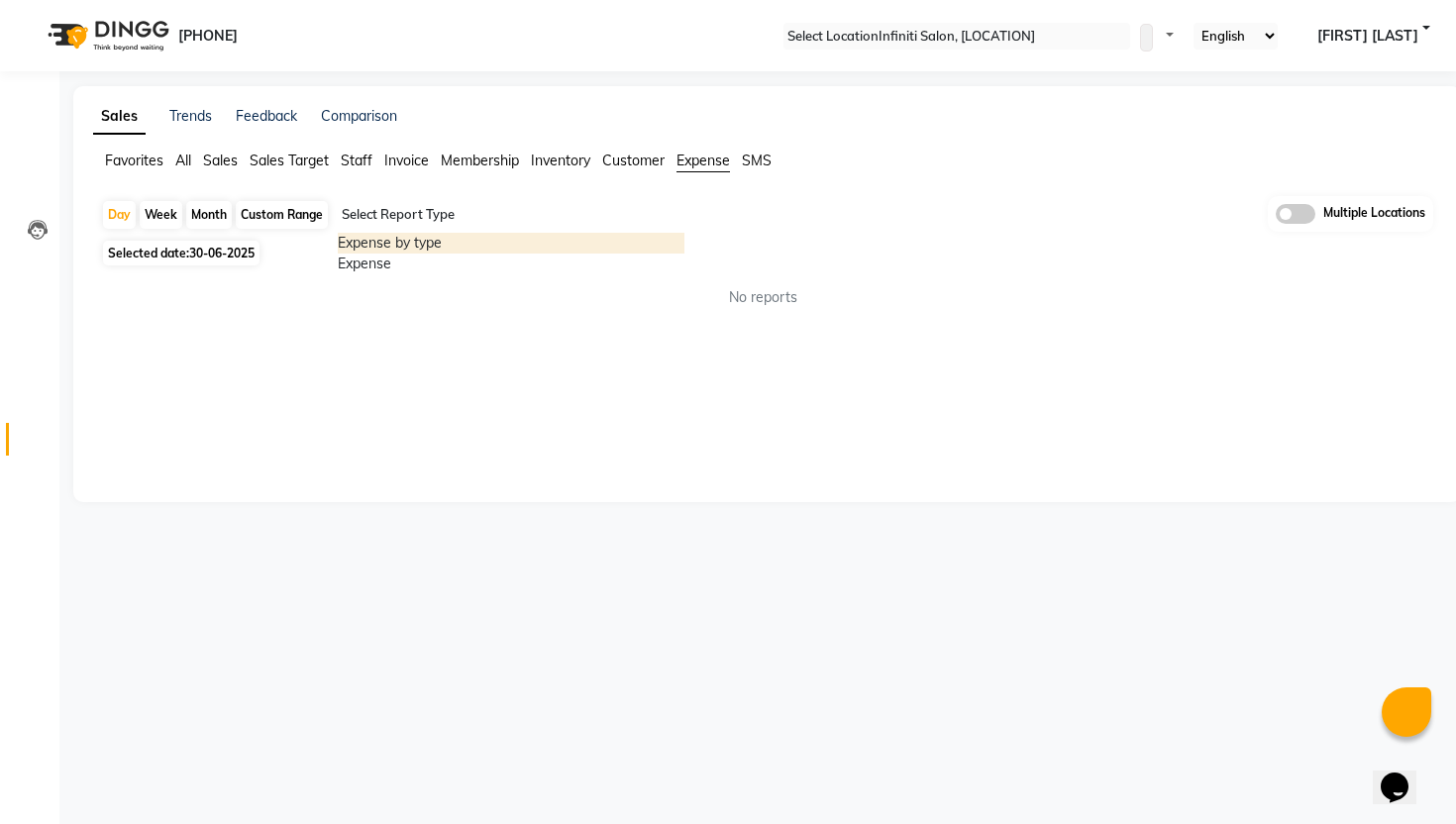 click at bounding box center [511, 215] 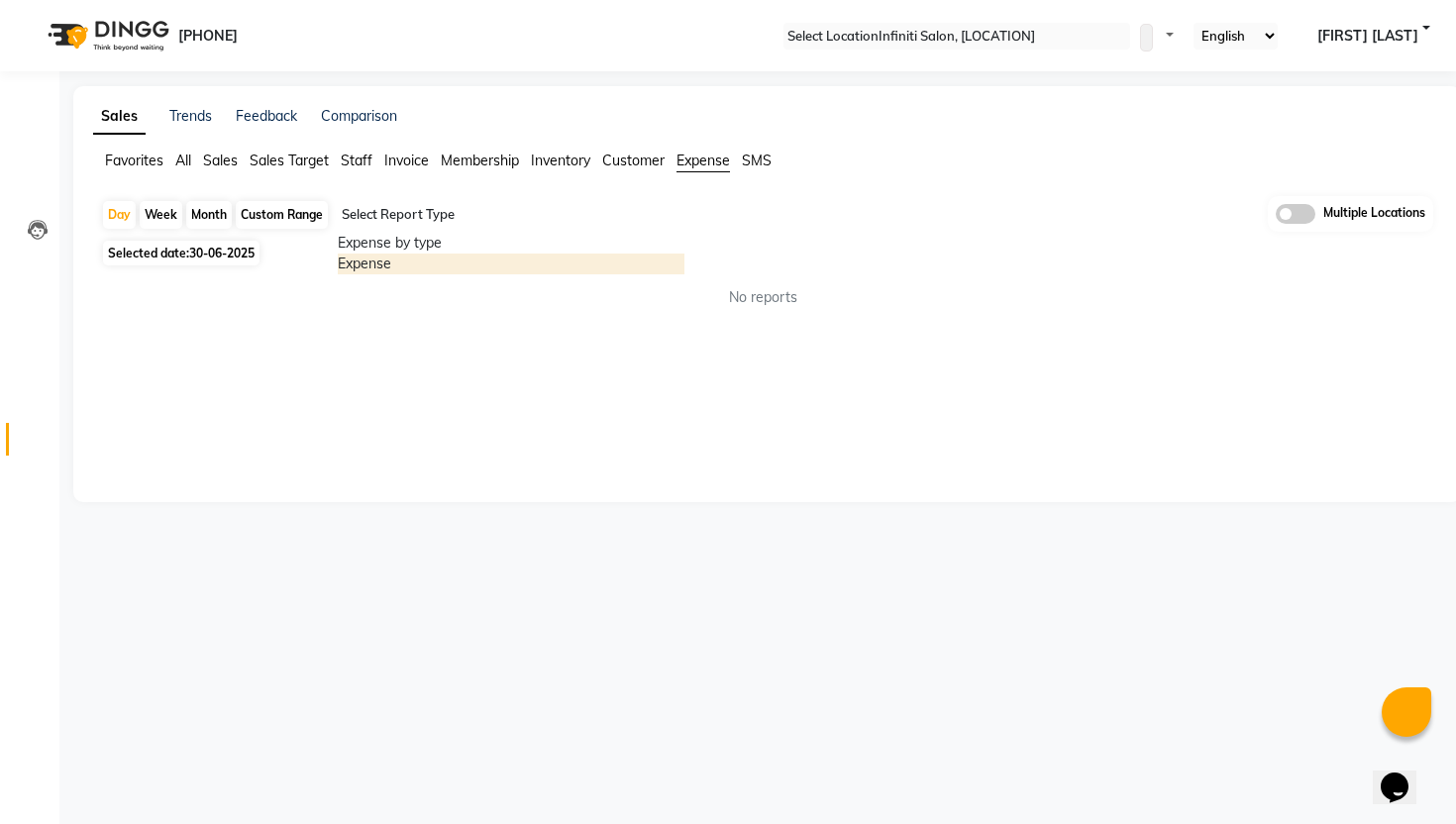 click on "Expense" at bounding box center [511, 263] 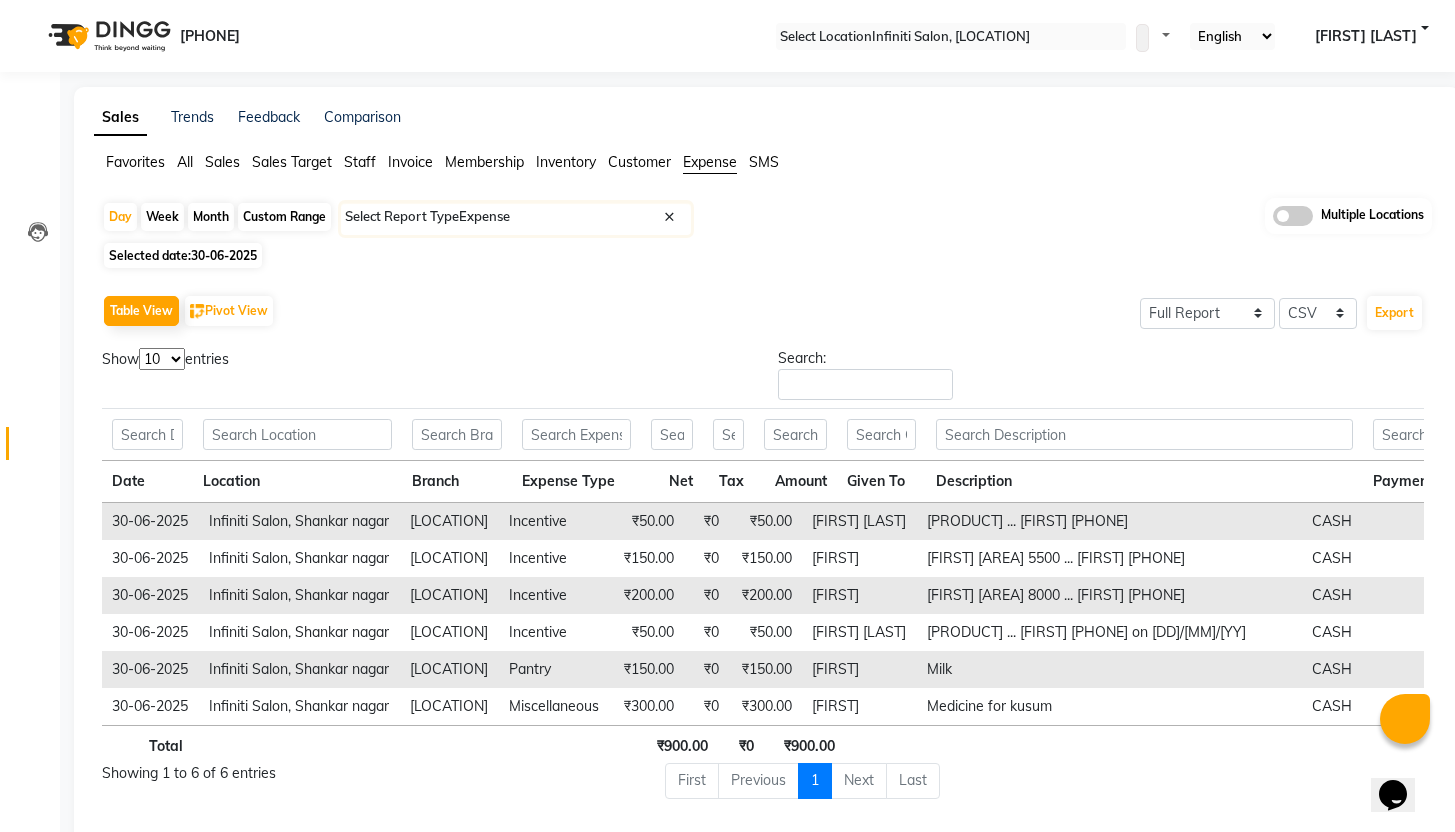 scroll, scrollTop: 58, scrollLeft: 0, axis: vertical 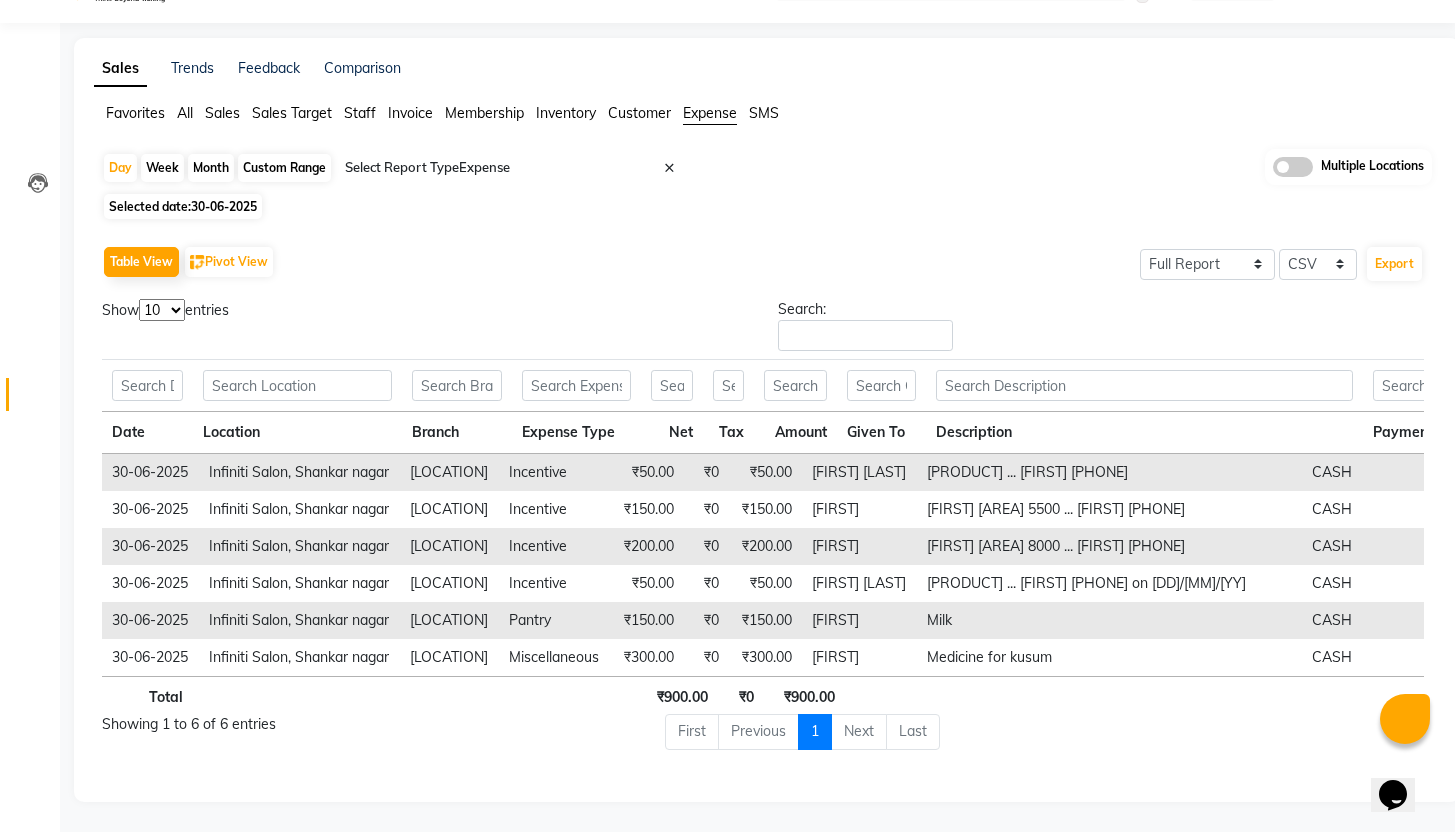 click on "Table View   Pivot View  Select Full Report Filtered Report Select CSV PDF  Export" at bounding box center (763, 262) 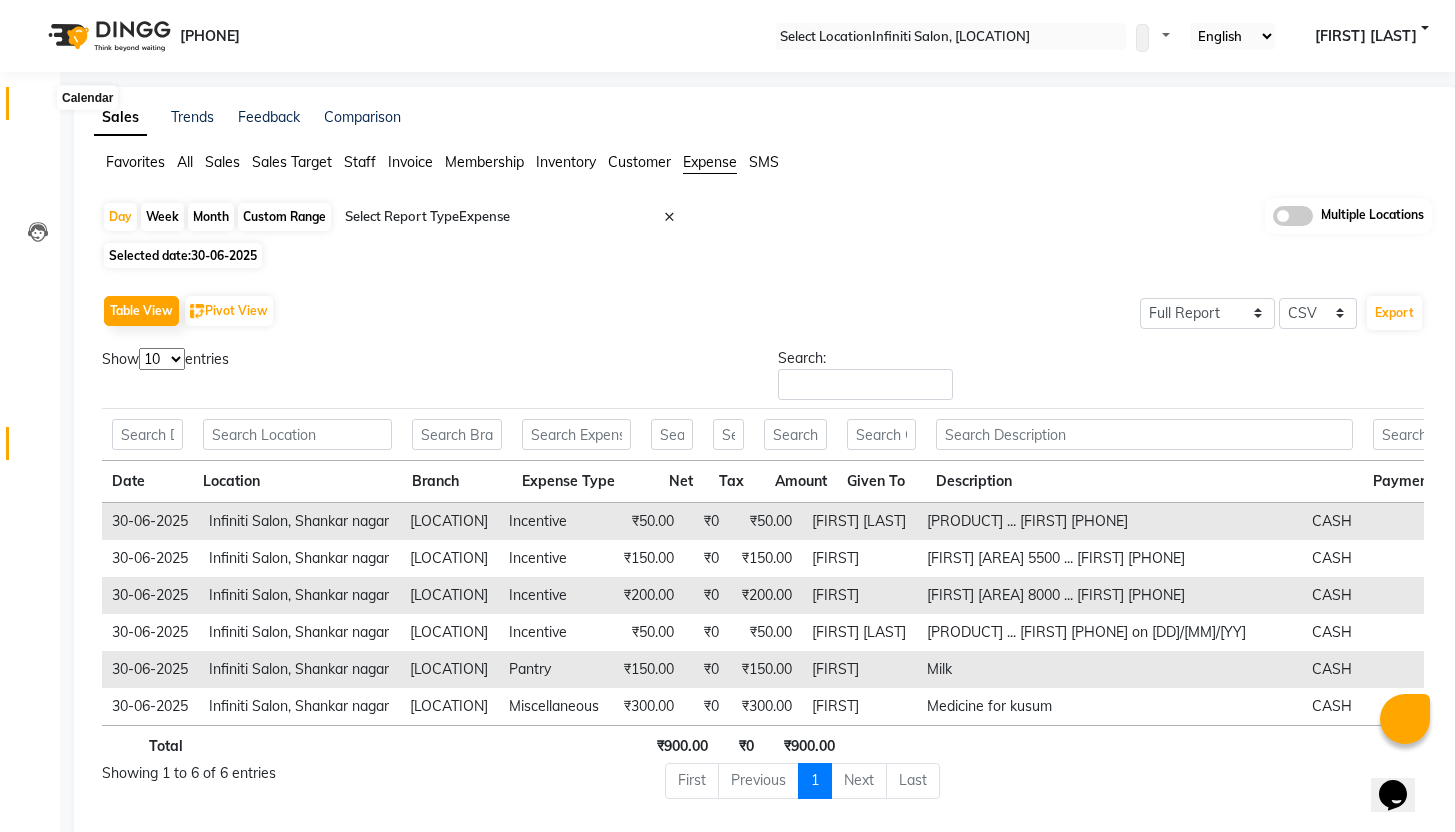 click at bounding box center (38, 108) 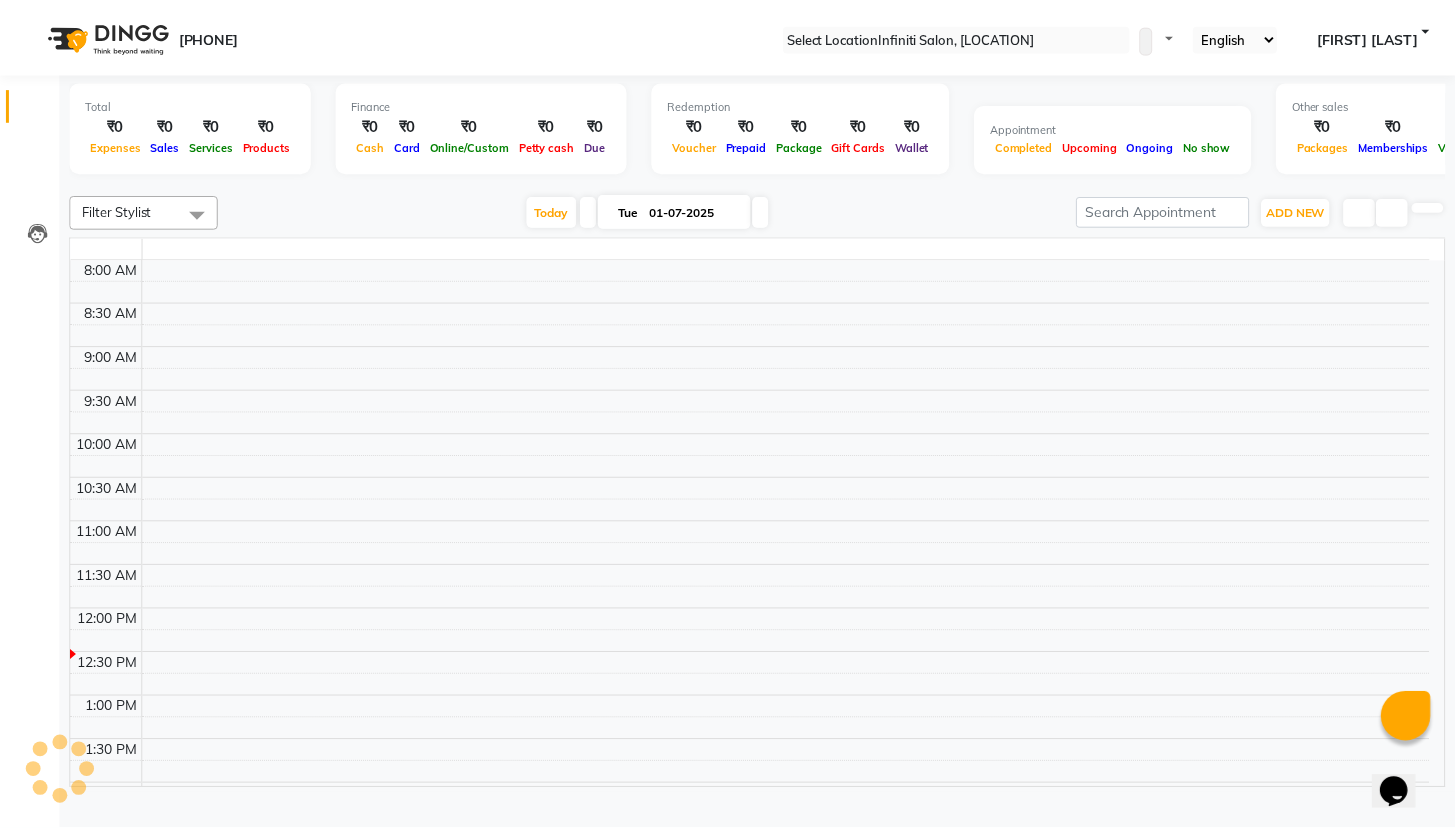 scroll, scrollTop: 265, scrollLeft: 0, axis: vertical 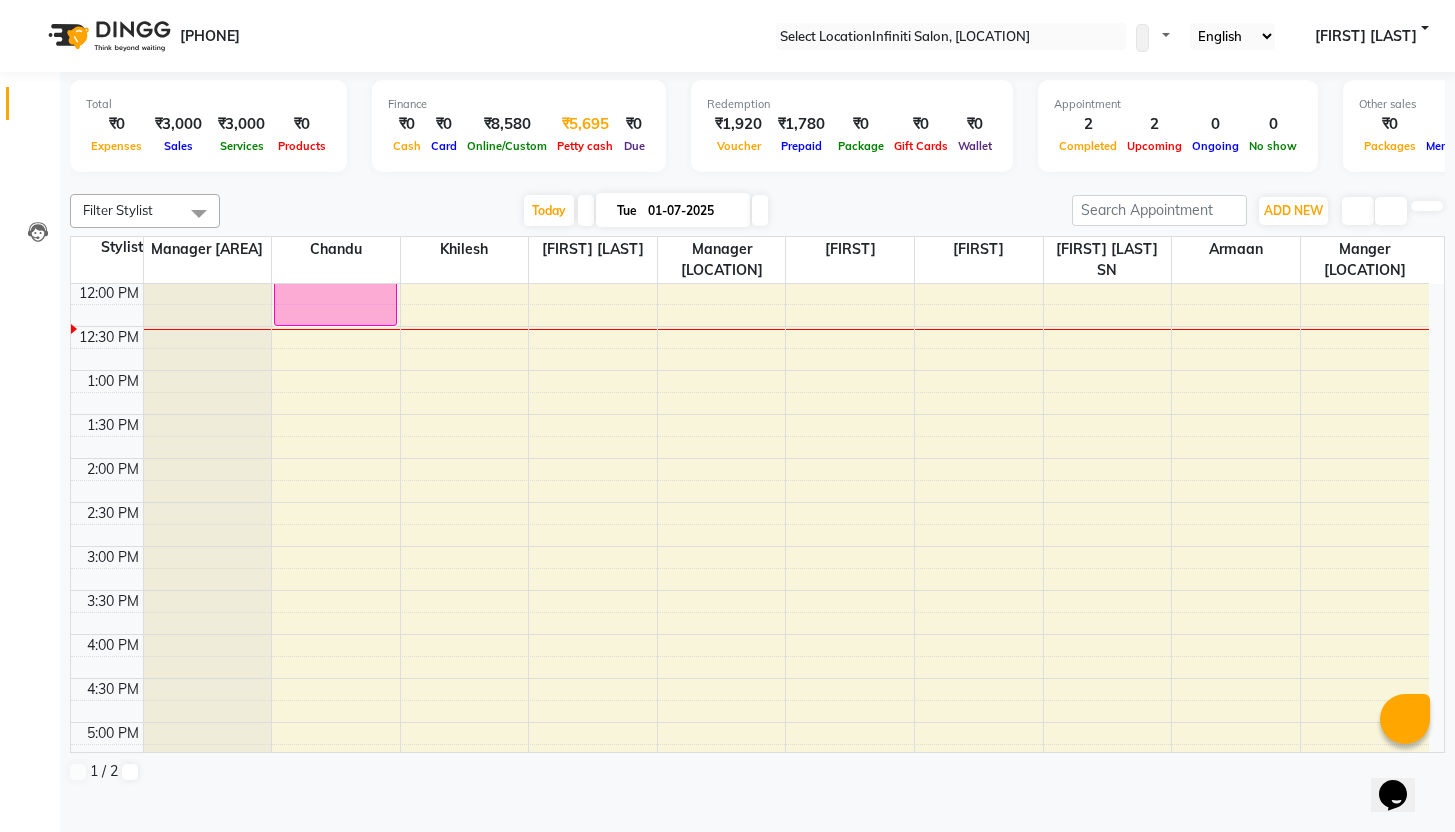 click on "₹5,695" at bounding box center (585, 124) 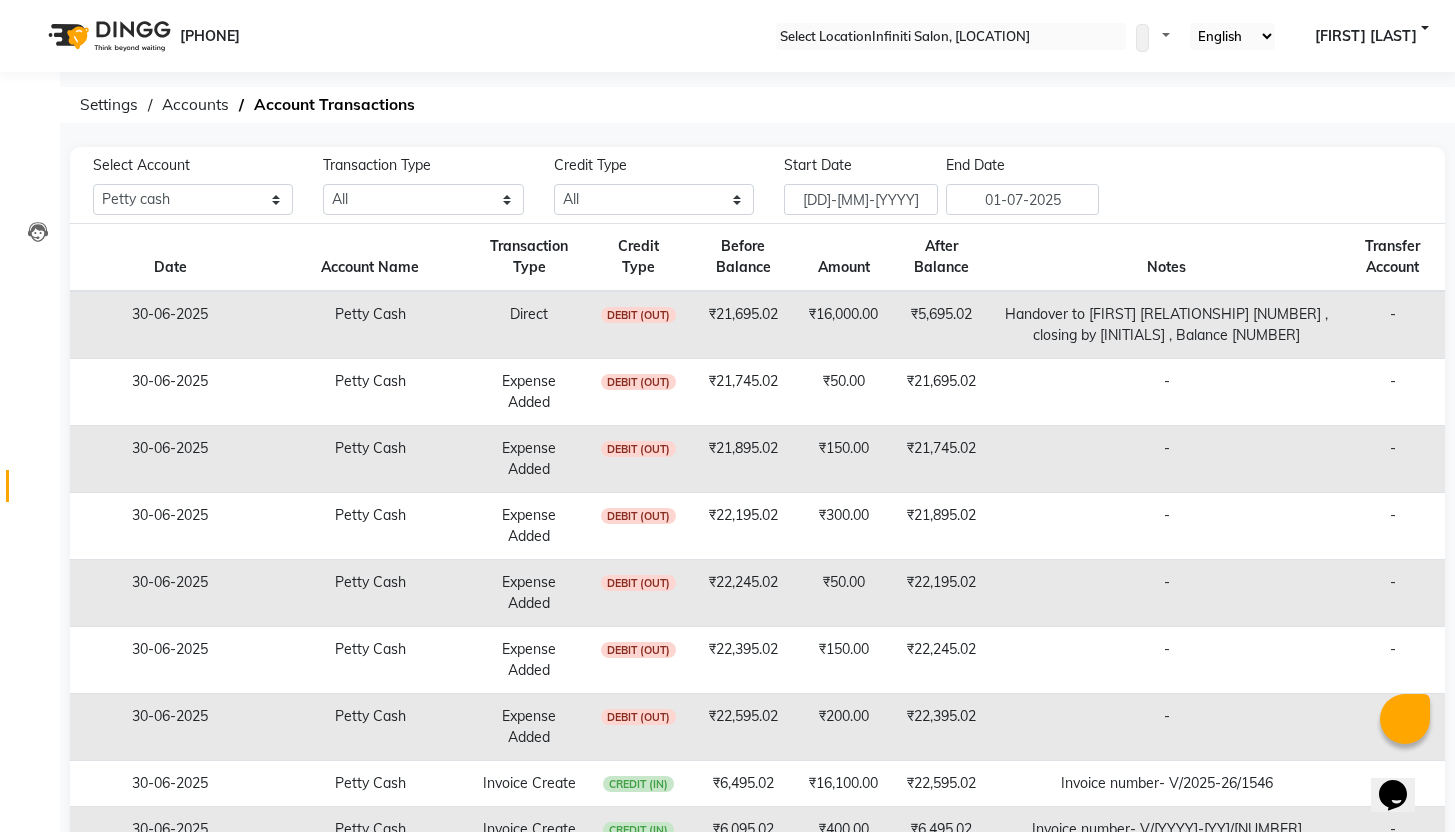 click on "08047224946 Select Location × Infiniti Salon, Shankar Nagar  WhatsApp Status  ✕ Status:  Disconnected Most Recent Message: 28-06-2025     08:21 PM Recent Service Activity: 28-06-2025     08:37 PM  08047224946 Whatsapp Settings Default Panel My Panel English ENGLISH Español العربية मराठी हिंदी ગુજરાતી தமிழ் 中文 Notifications nothing to show Jyoti Singh Manage Profile Change Password Sign out  Version:3.14.0" at bounding box center [727, 36] 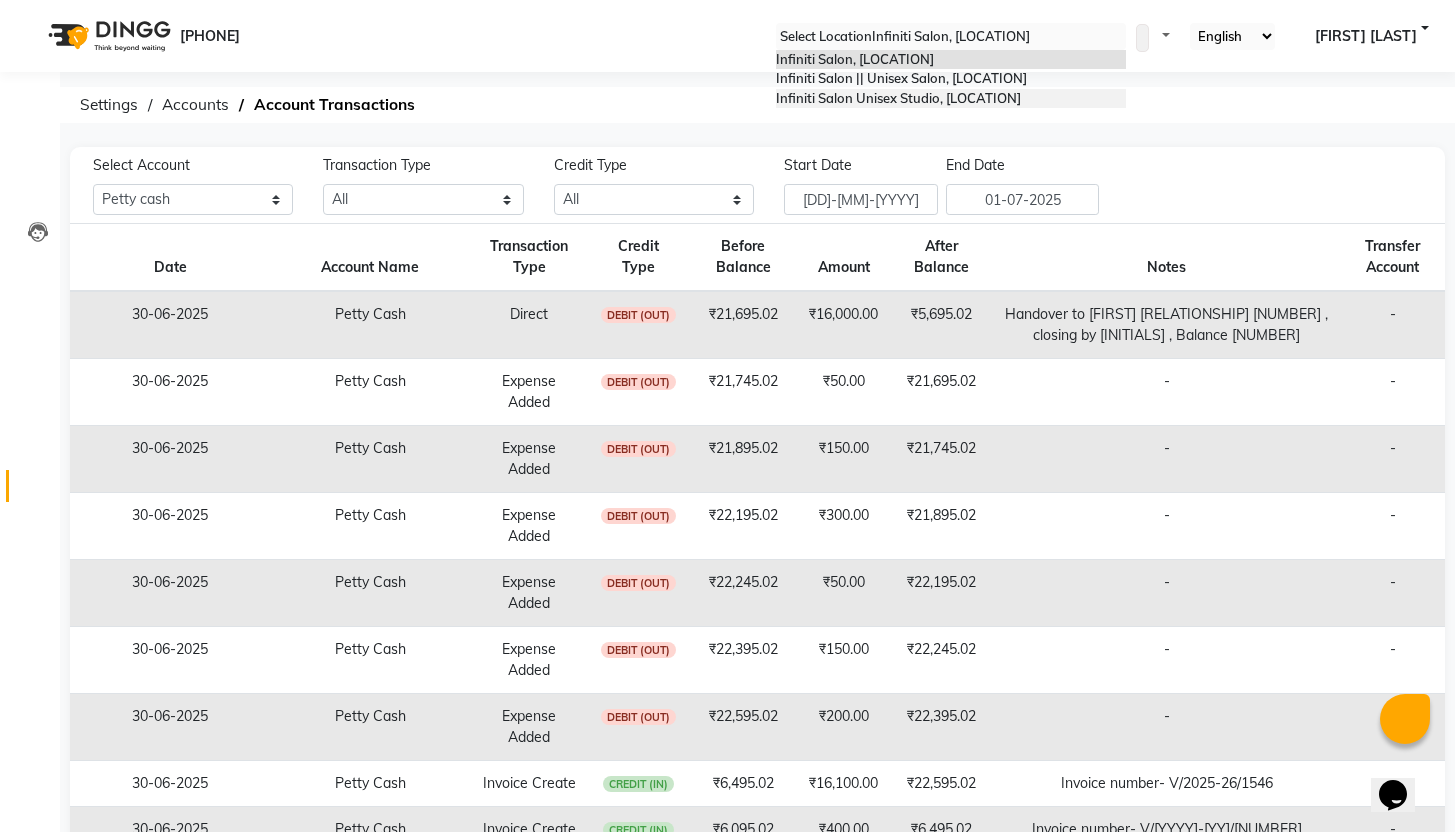 click on "Infiniti Salon Unisex Studio, [LOCATION]" at bounding box center (898, 98) 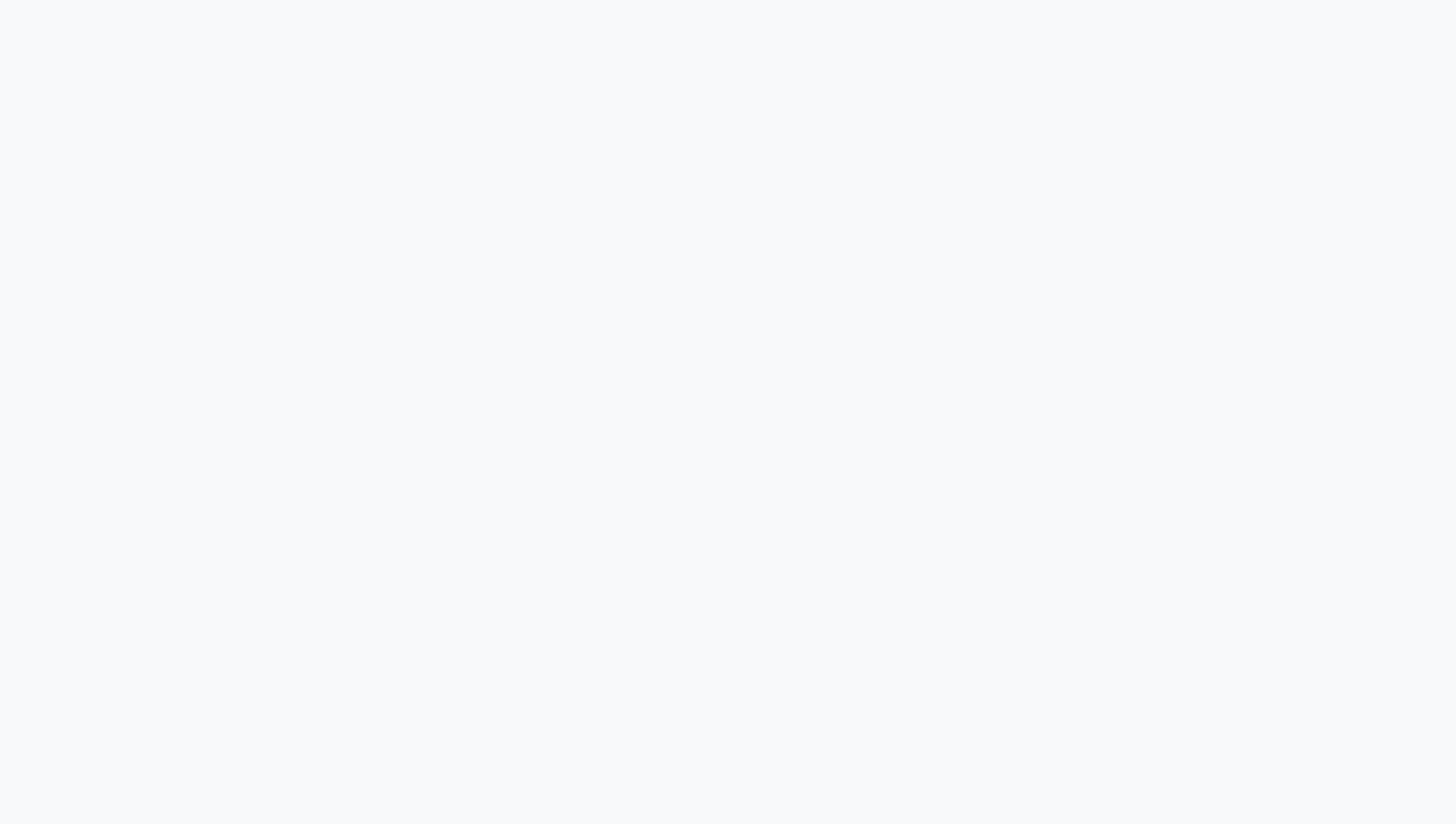 scroll, scrollTop: 0, scrollLeft: 0, axis: both 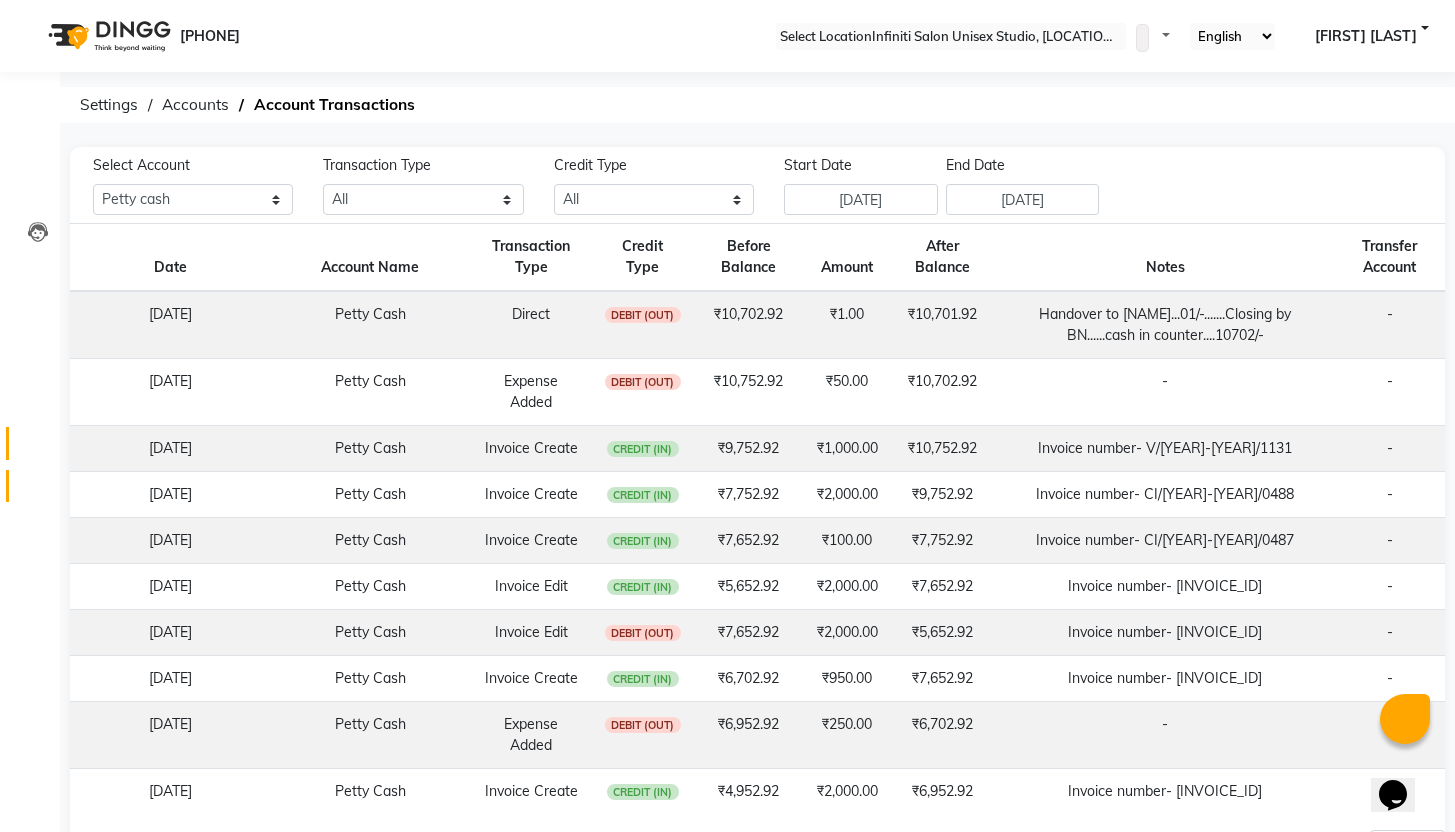 click on "Reports" at bounding box center [30, 443] 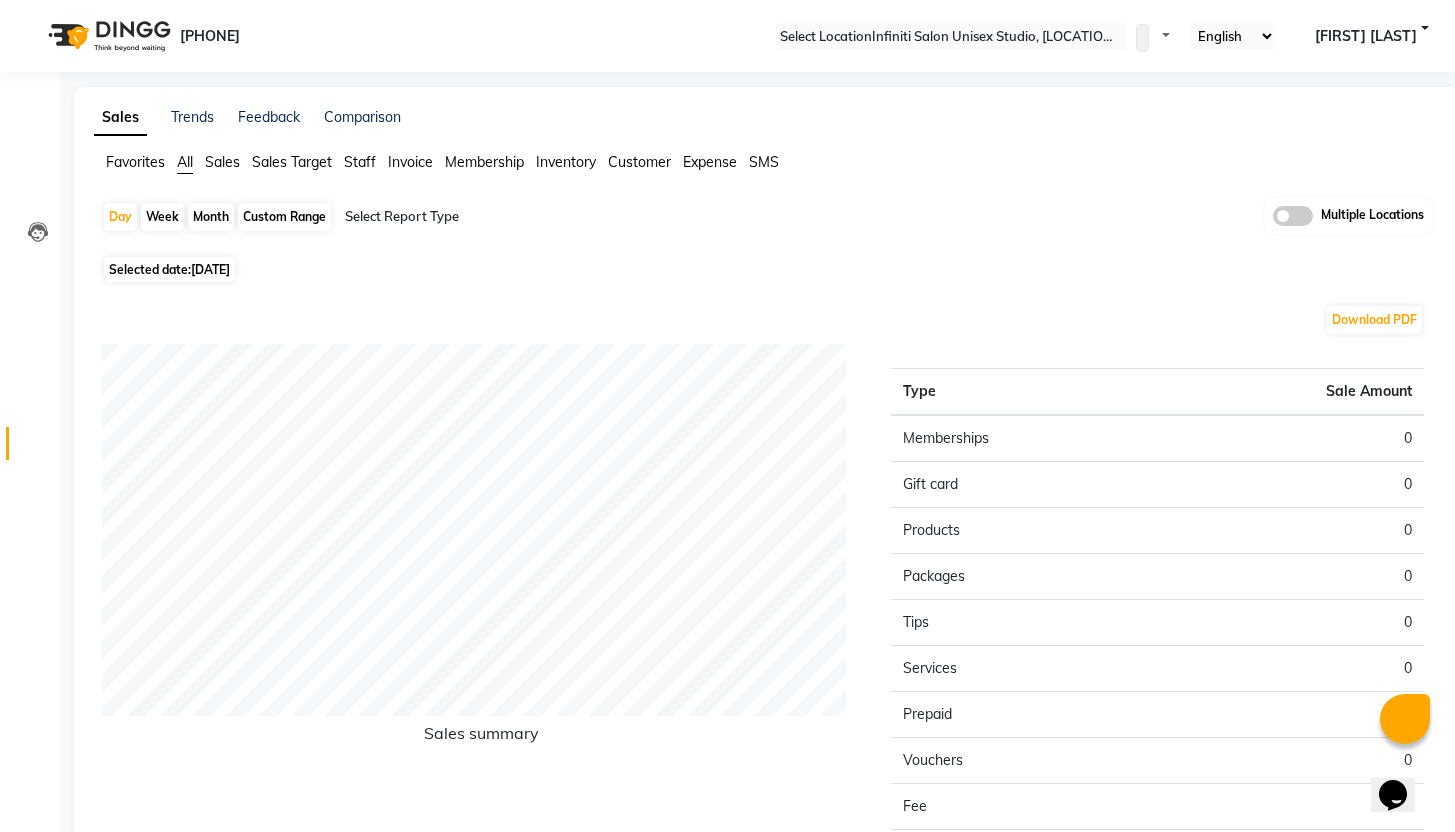 click on "Day   Week   Month   Custom Range  Select Report Type Multiple Locations Selected date:  01-07-2025  Download PDF Sales summary Type Sale Amount Memberships 0 Gift card 0 Products 0 Packages 0 Tips 0 Services 0 Prepaid 0 Vouchers 0 Fee 0 Total 0 ★ Mark as Favorite  Choose how you'd like to save "" report to favorites  Save to Personal Favorites:   Only you can see this report in your favorites tab. Share with Organization:   Everyone in your organization can see this report in their favorites tab.  Save to Favorites" at bounding box center (767, 569) 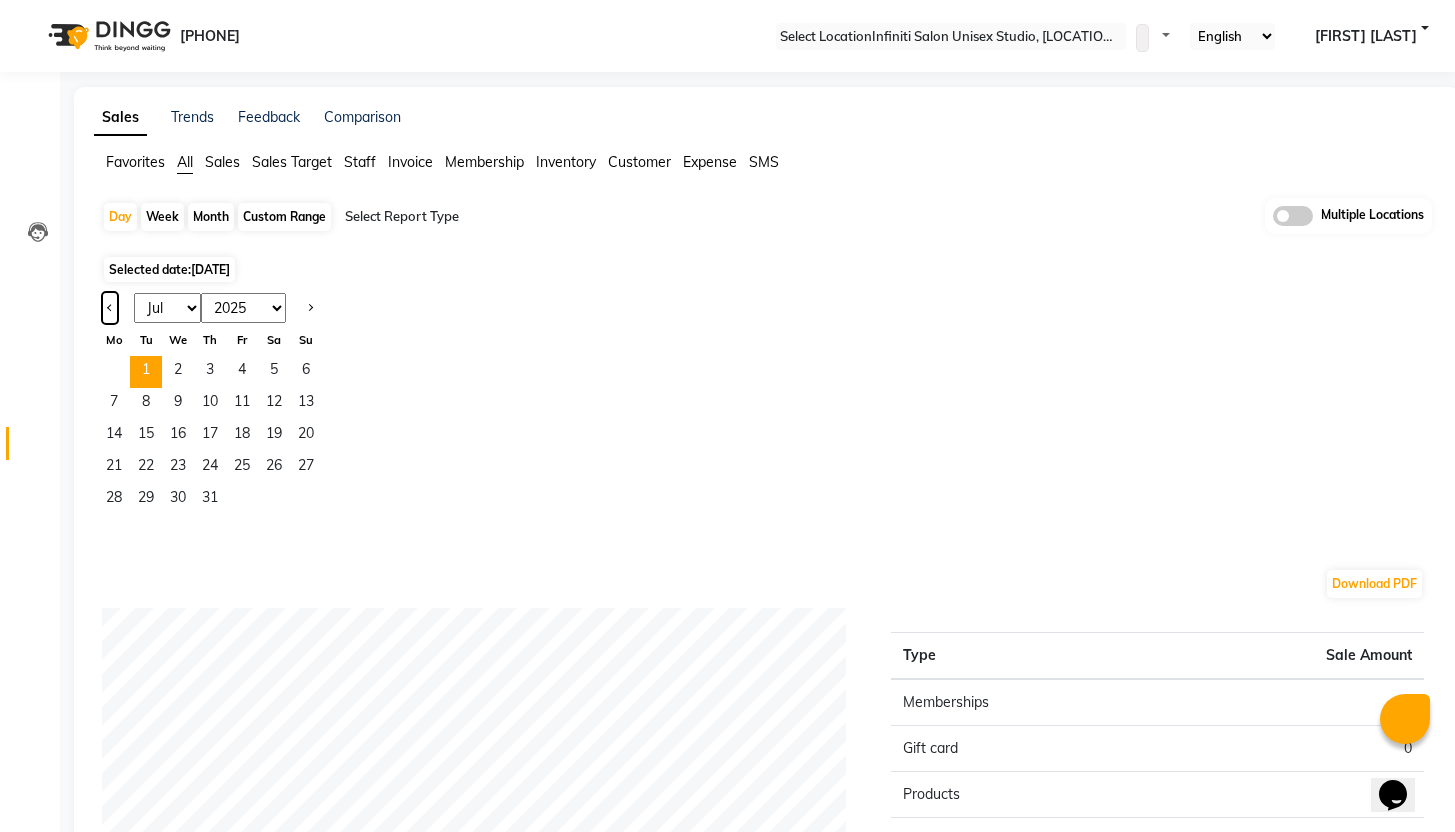 click at bounding box center [110, 306] 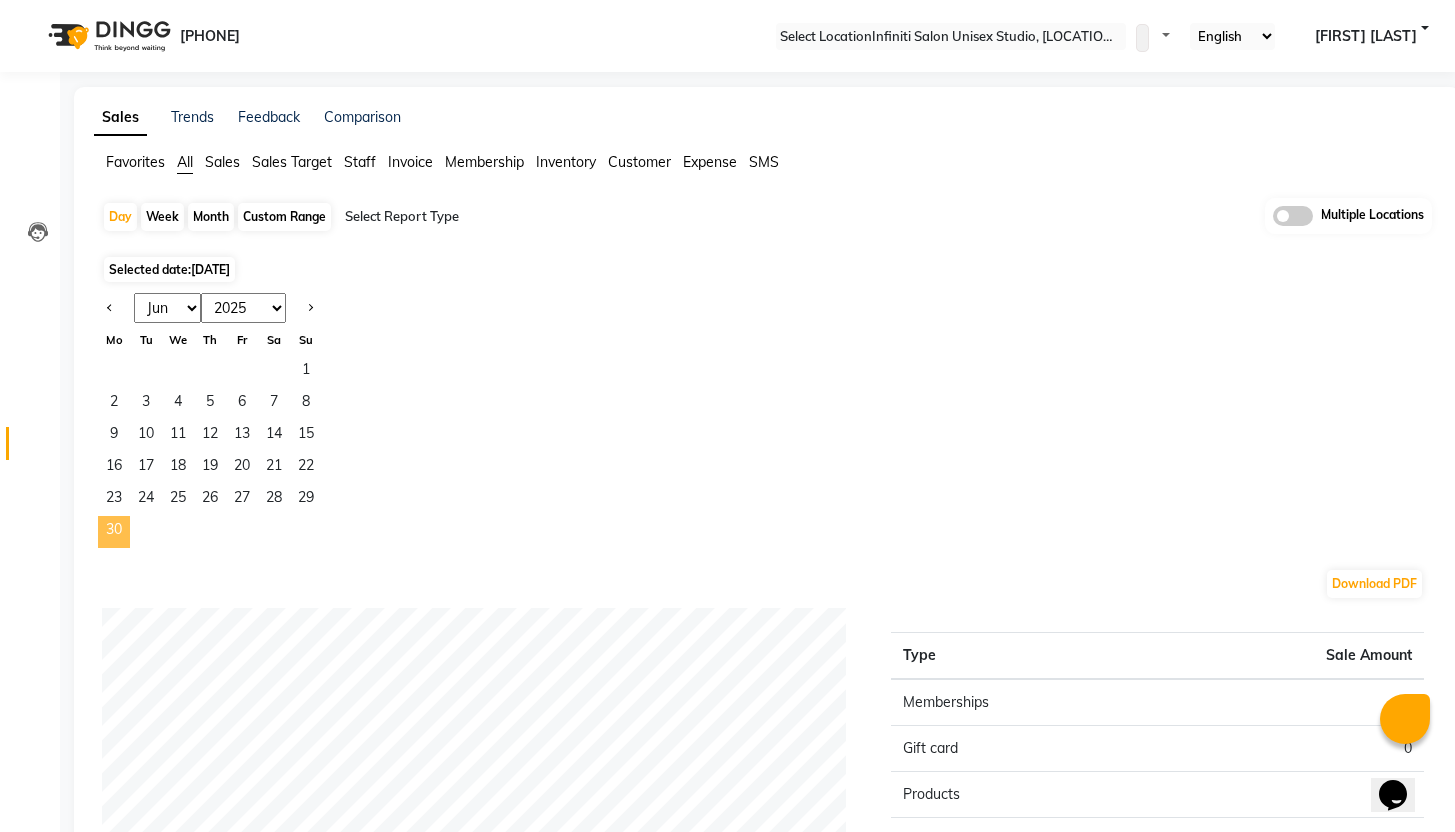 click on "30" at bounding box center (114, 532) 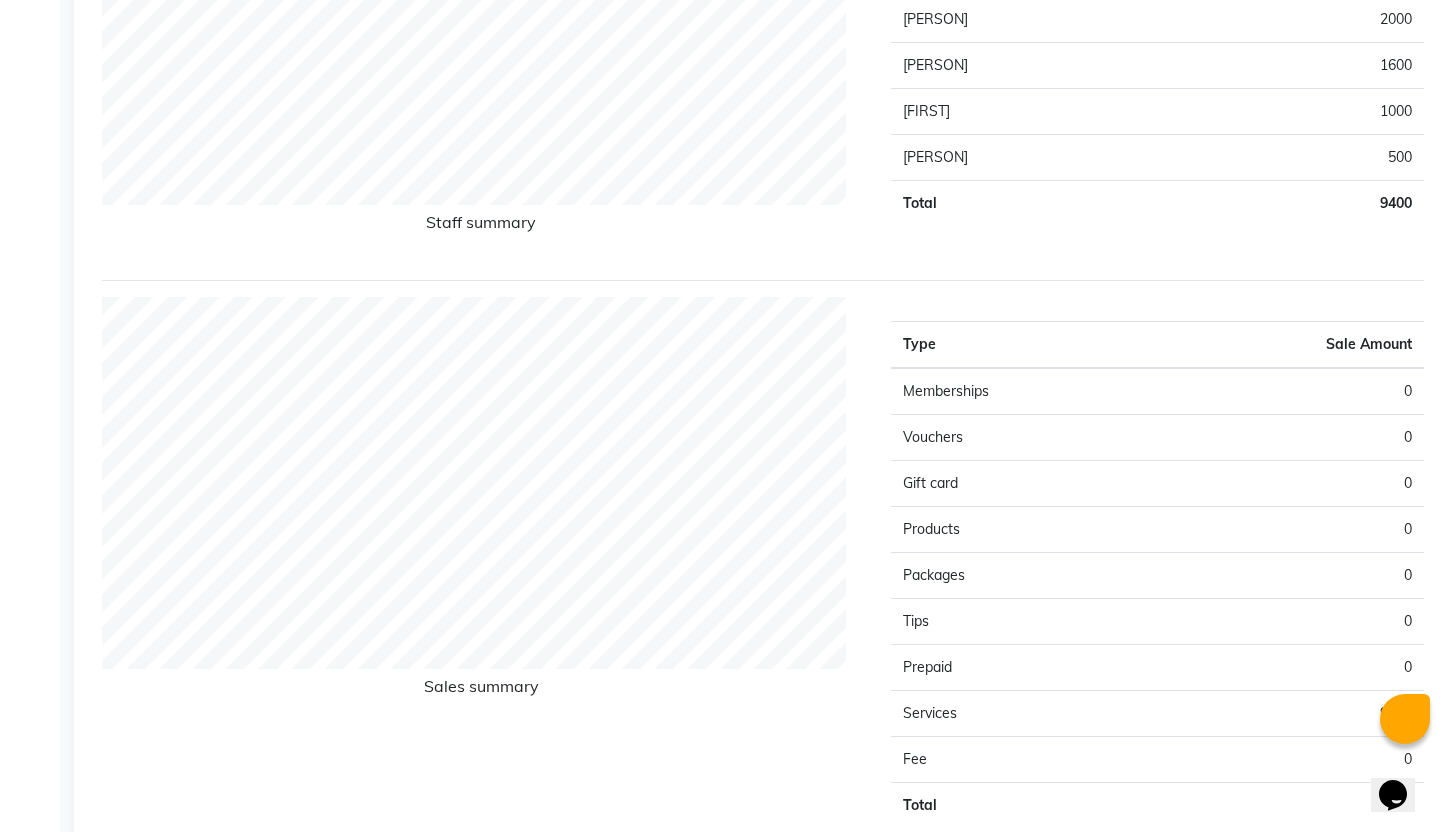 scroll, scrollTop: 0, scrollLeft: 0, axis: both 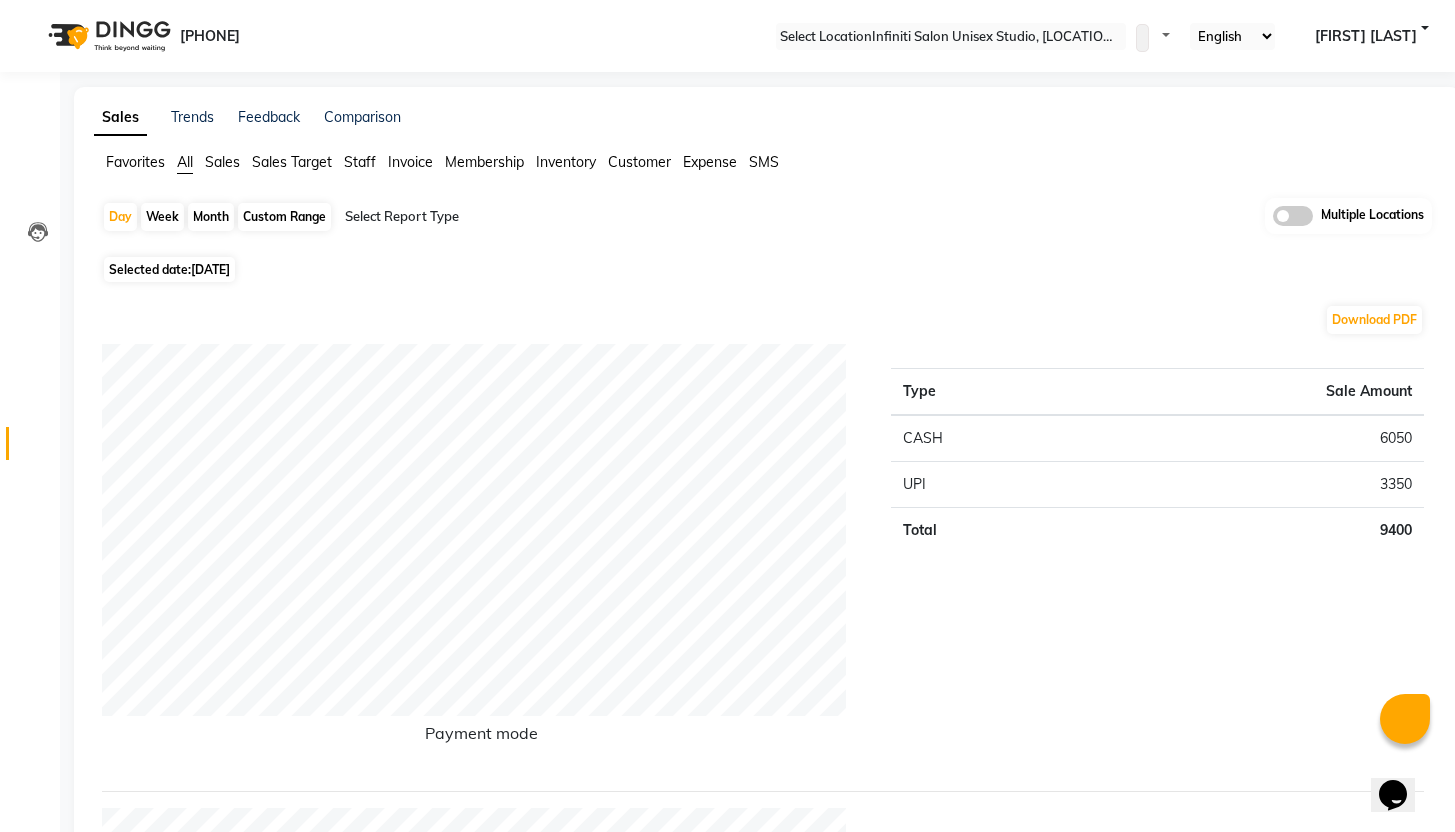 click on "Sales" at bounding box center [135, 162] 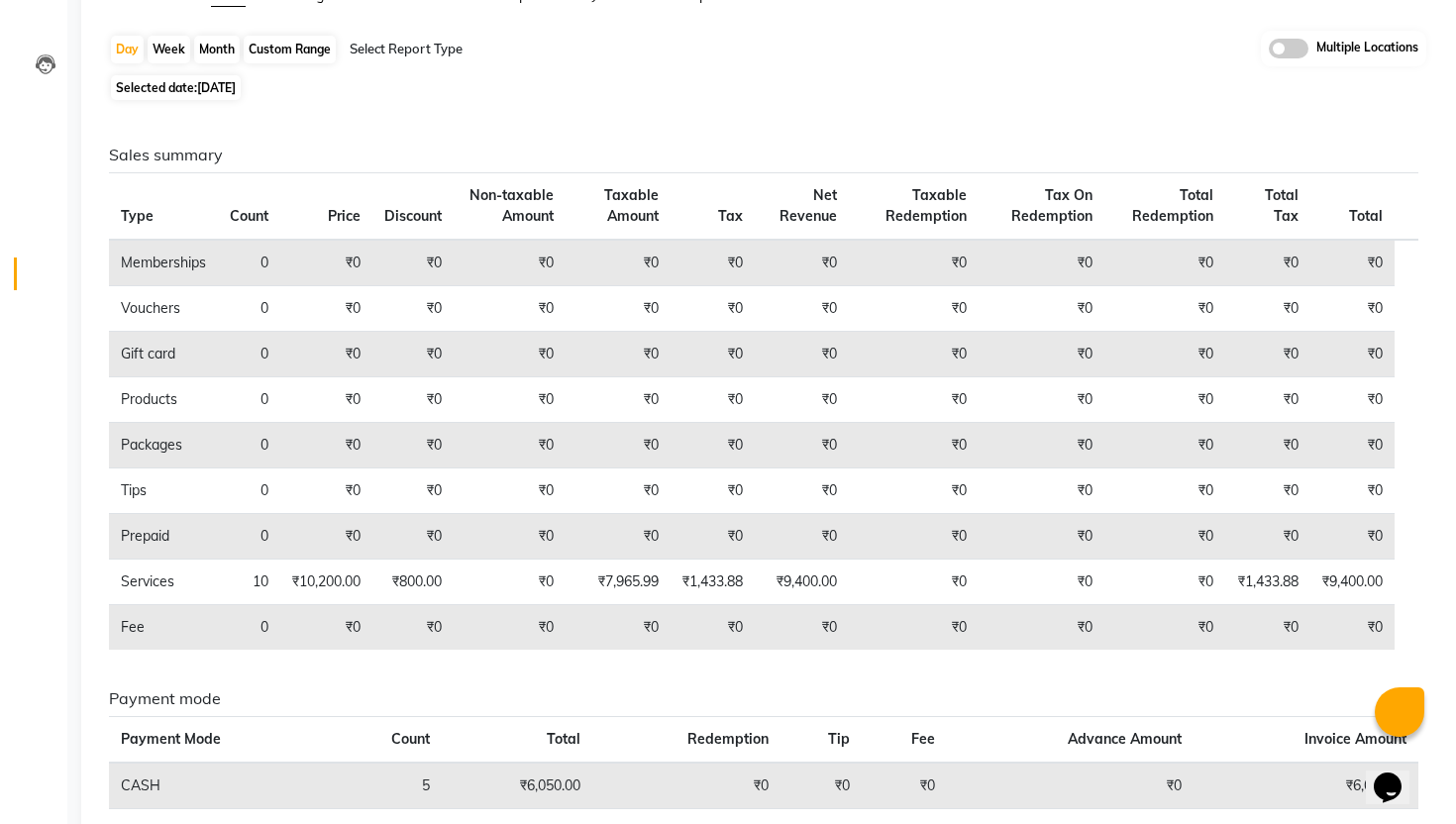 scroll, scrollTop: 0, scrollLeft: 0, axis: both 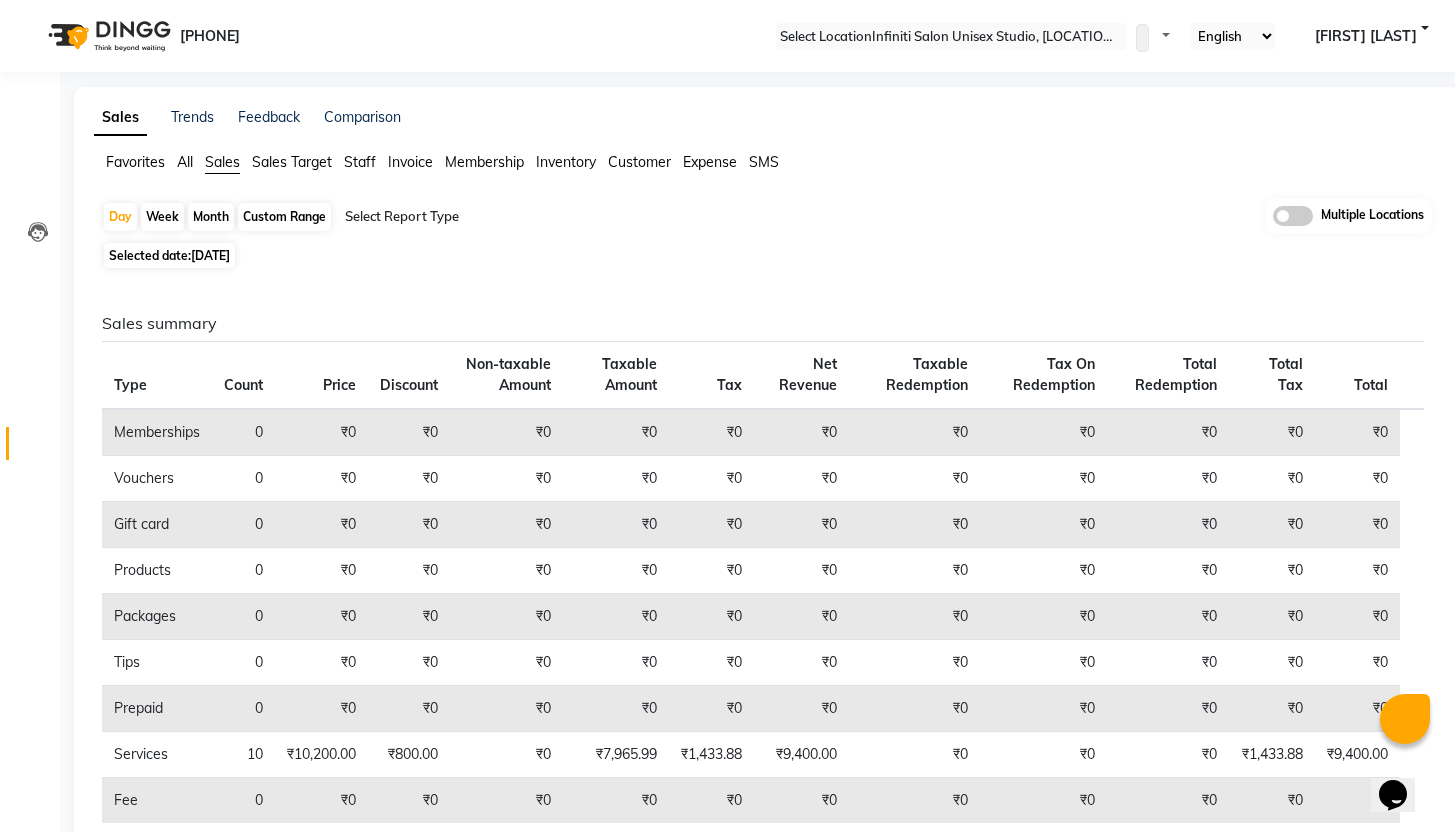 click on "Expense" at bounding box center (135, 162) 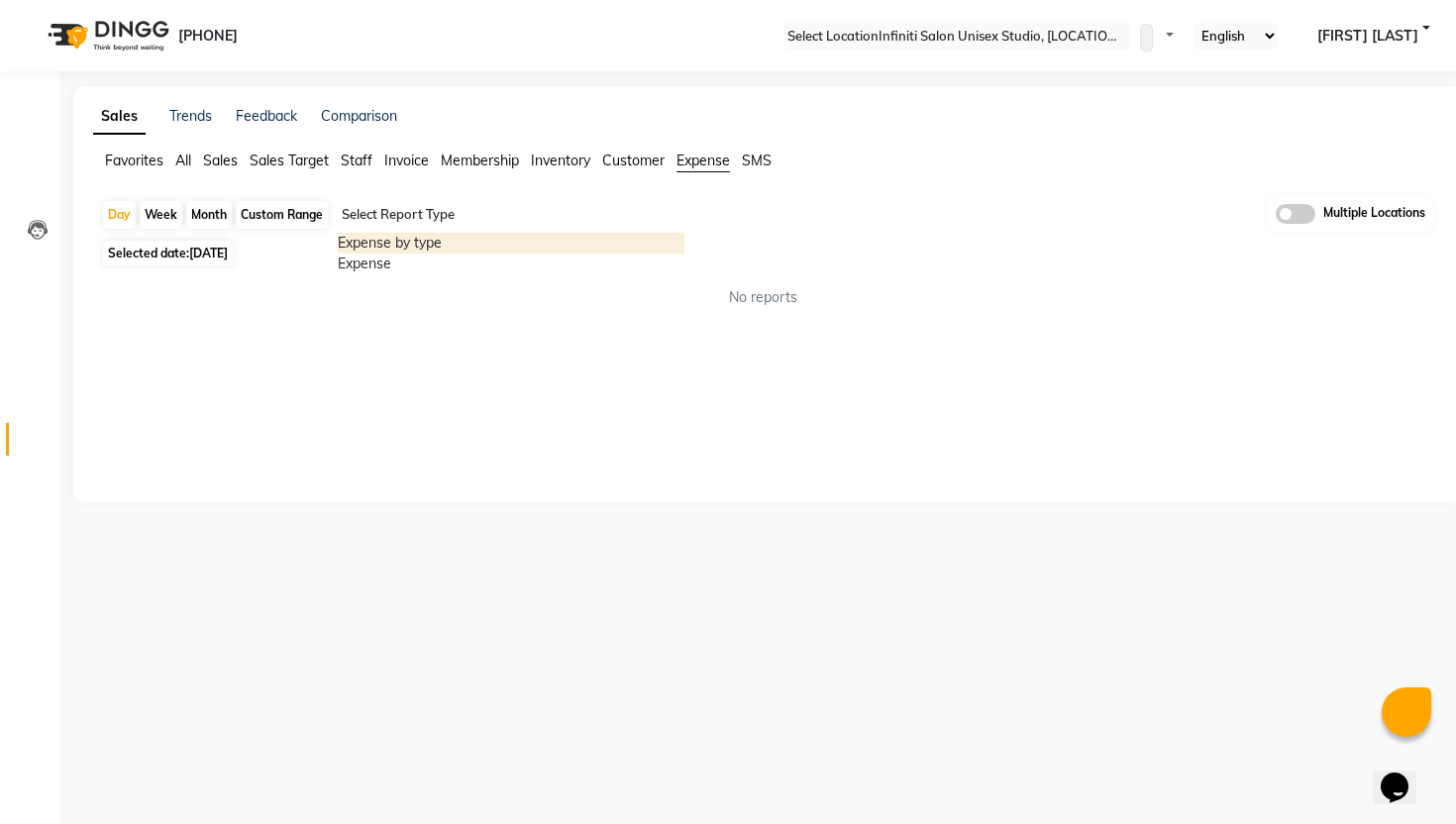 click on "Select Report Type" at bounding box center [511, 217] 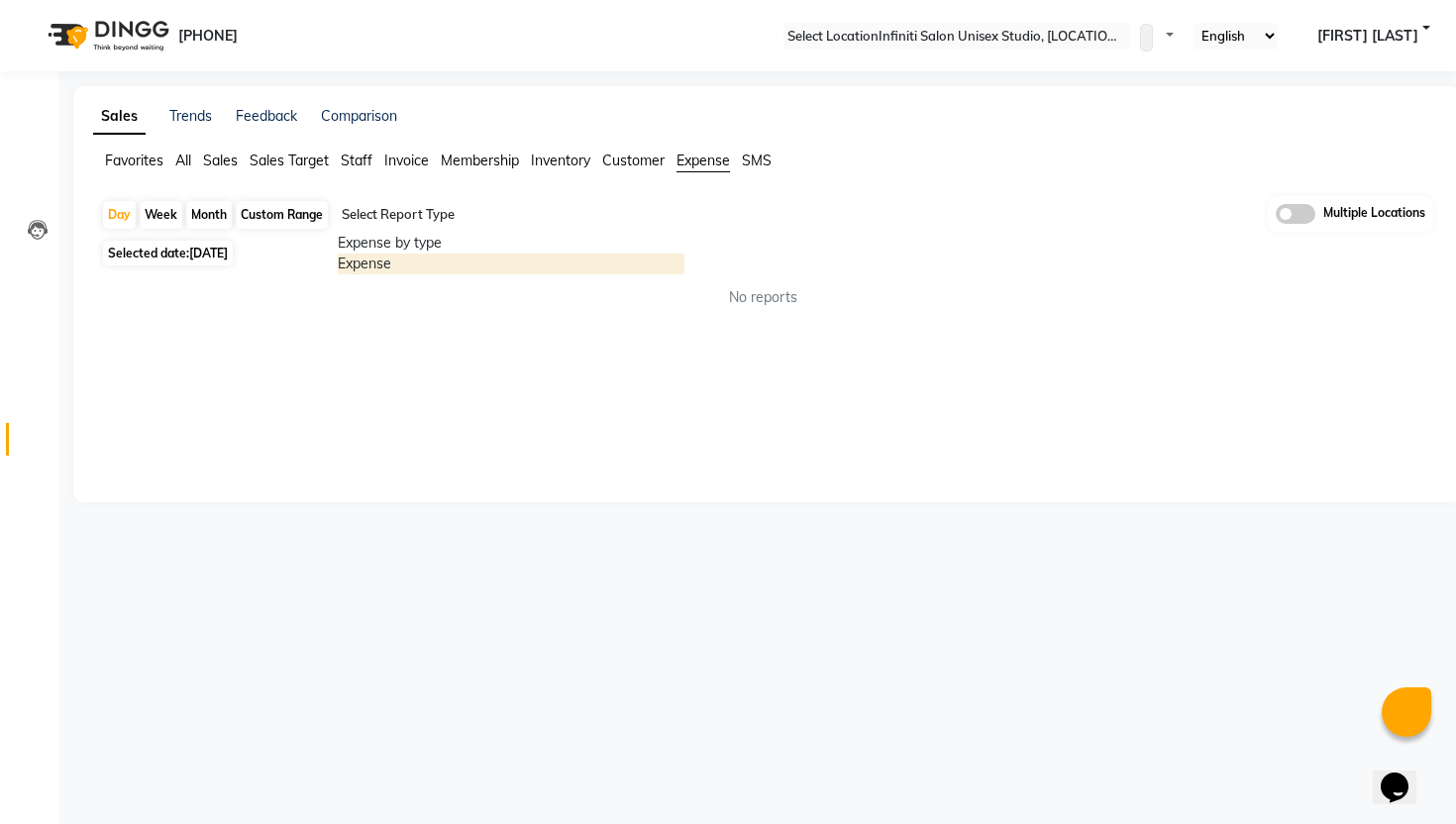 click on "Expense" at bounding box center (511, 263) 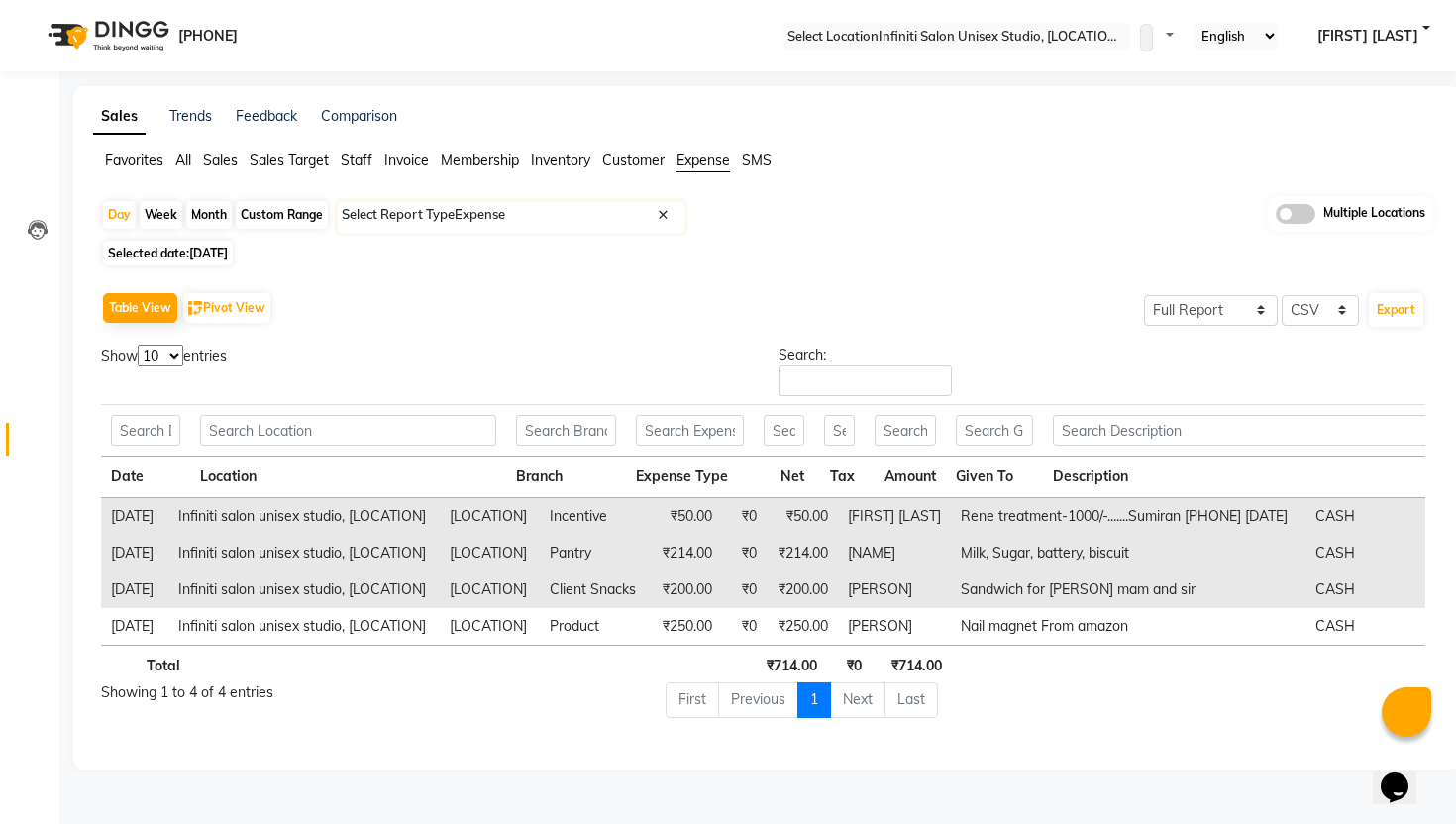 scroll, scrollTop: 0, scrollLeft: 85, axis: horizontal 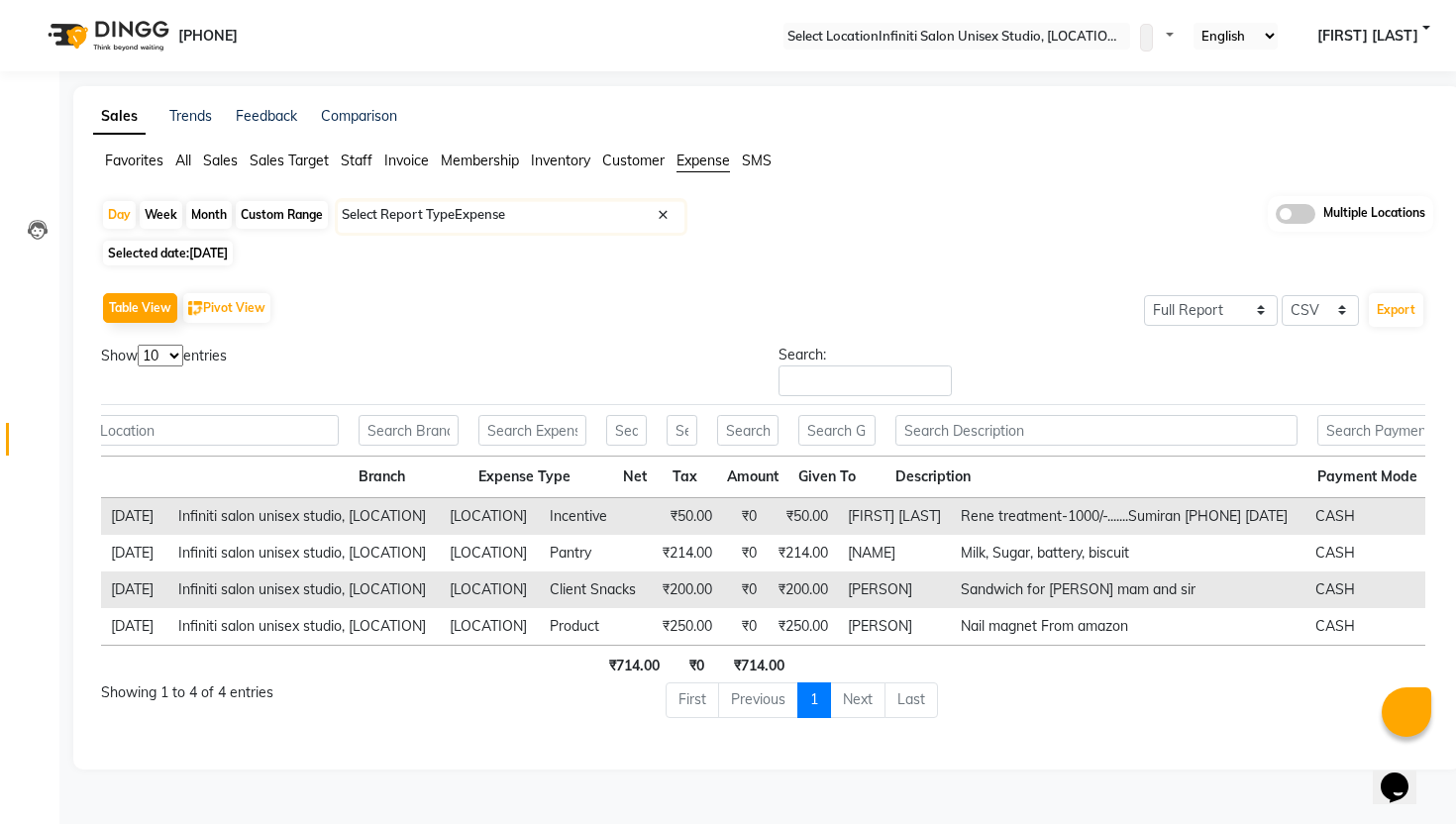click on "Expense Type" at bounding box center (532, 477) 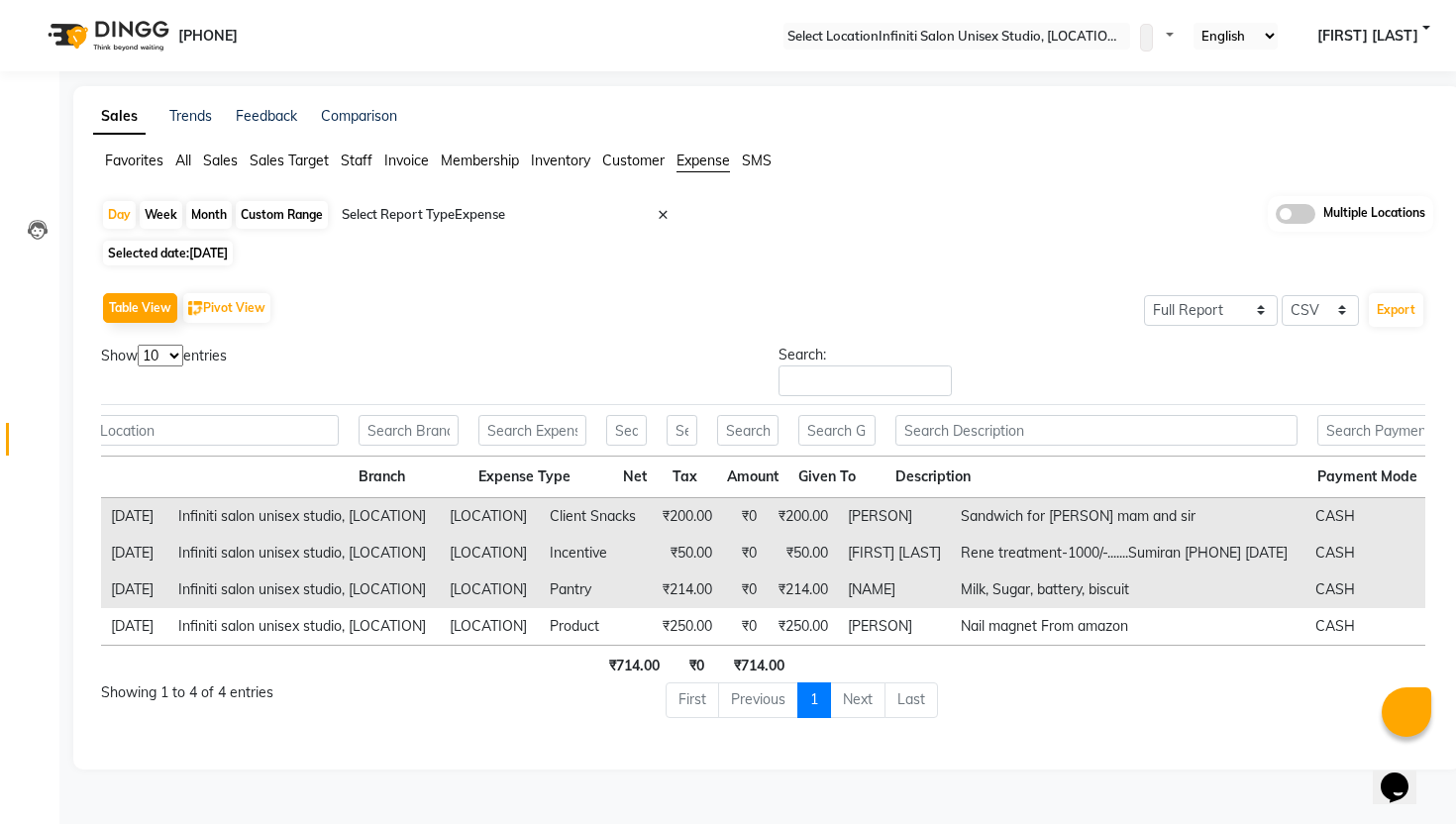 scroll, scrollTop: 0, scrollLeft: 199, axis: horizontal 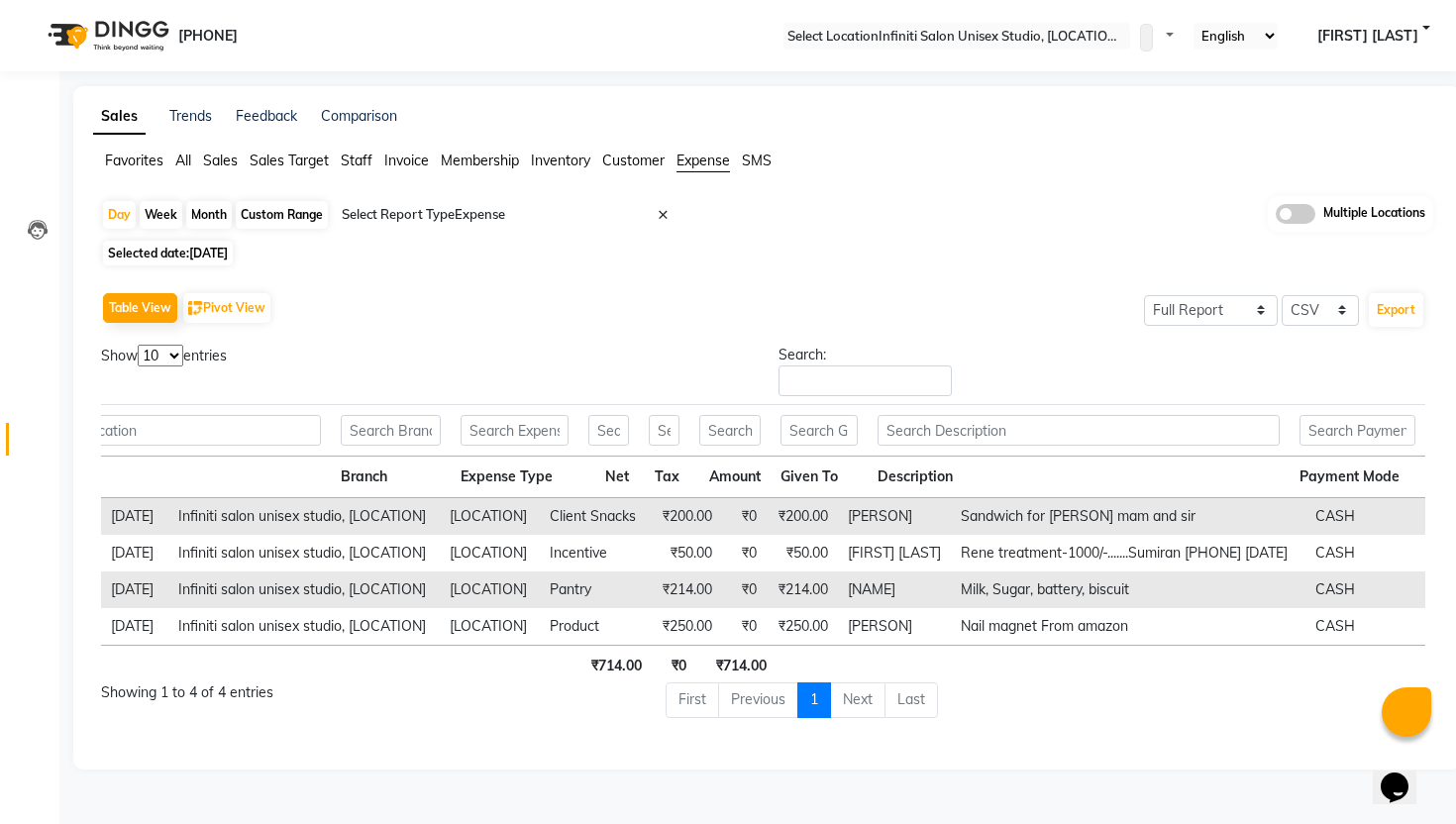 click on "Search:" at bounding box center [1102, 374] 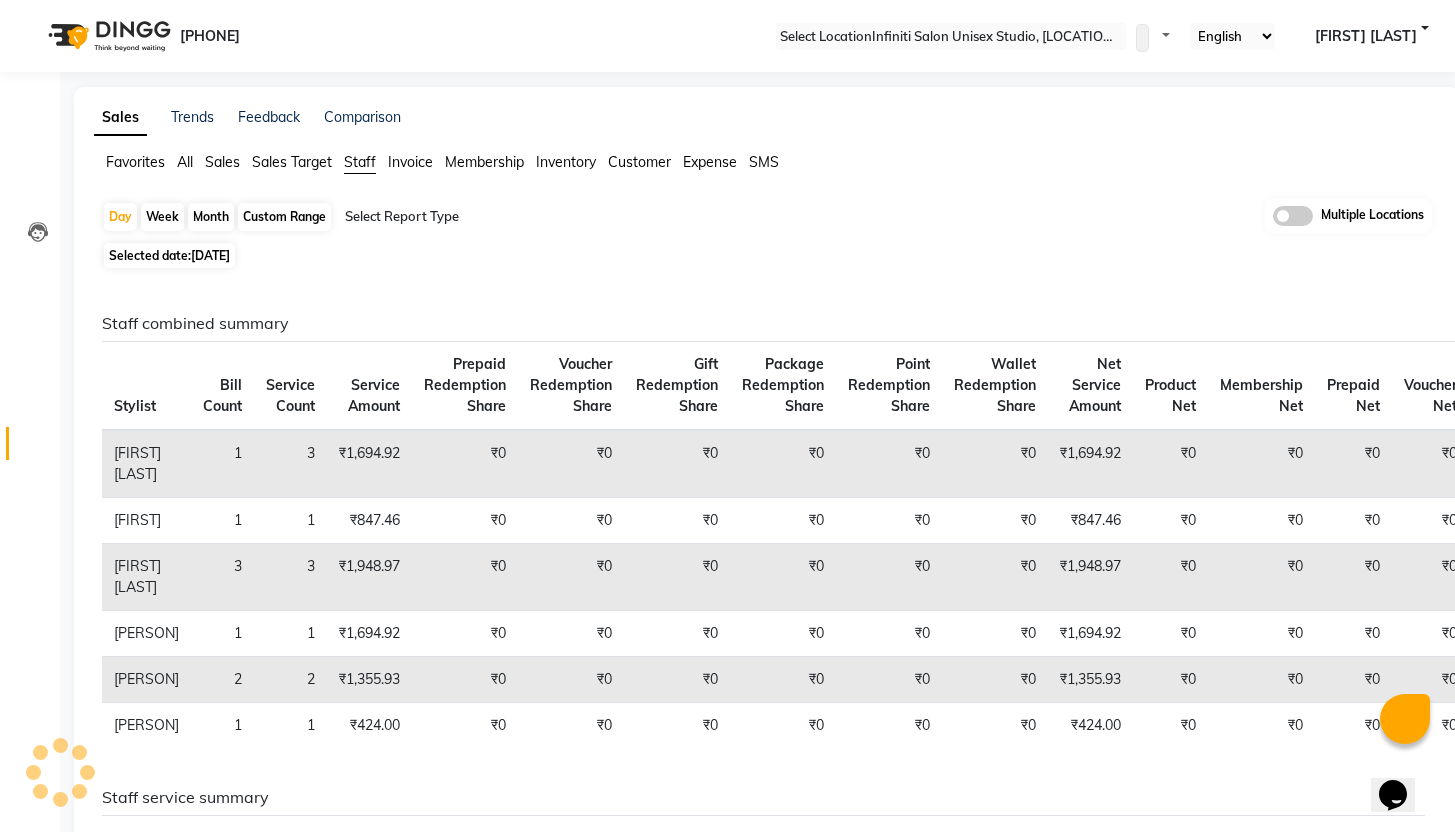click at bounding box center (516, 217) 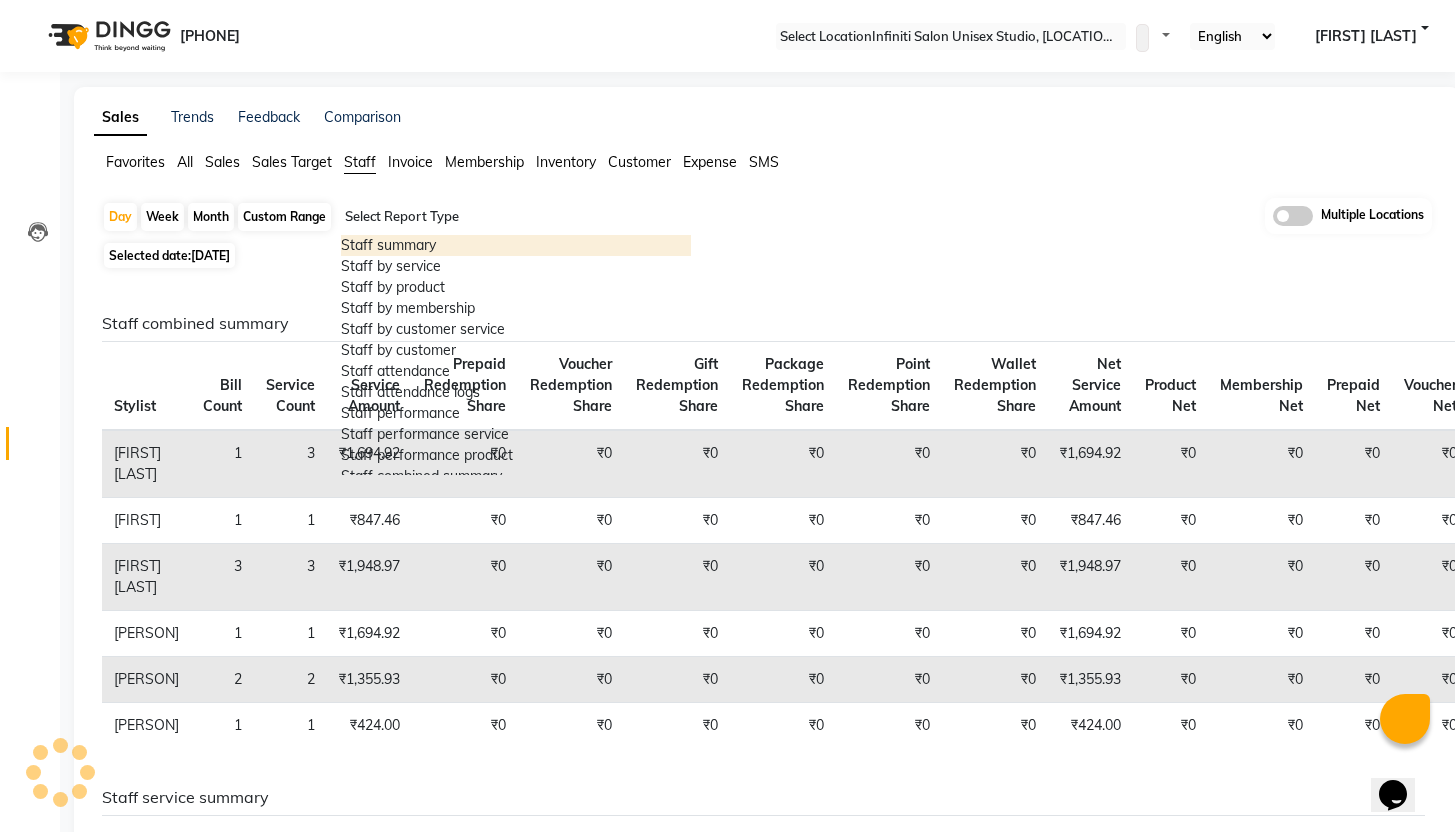 click on "Staff summary" at bounding box center [516, 245] 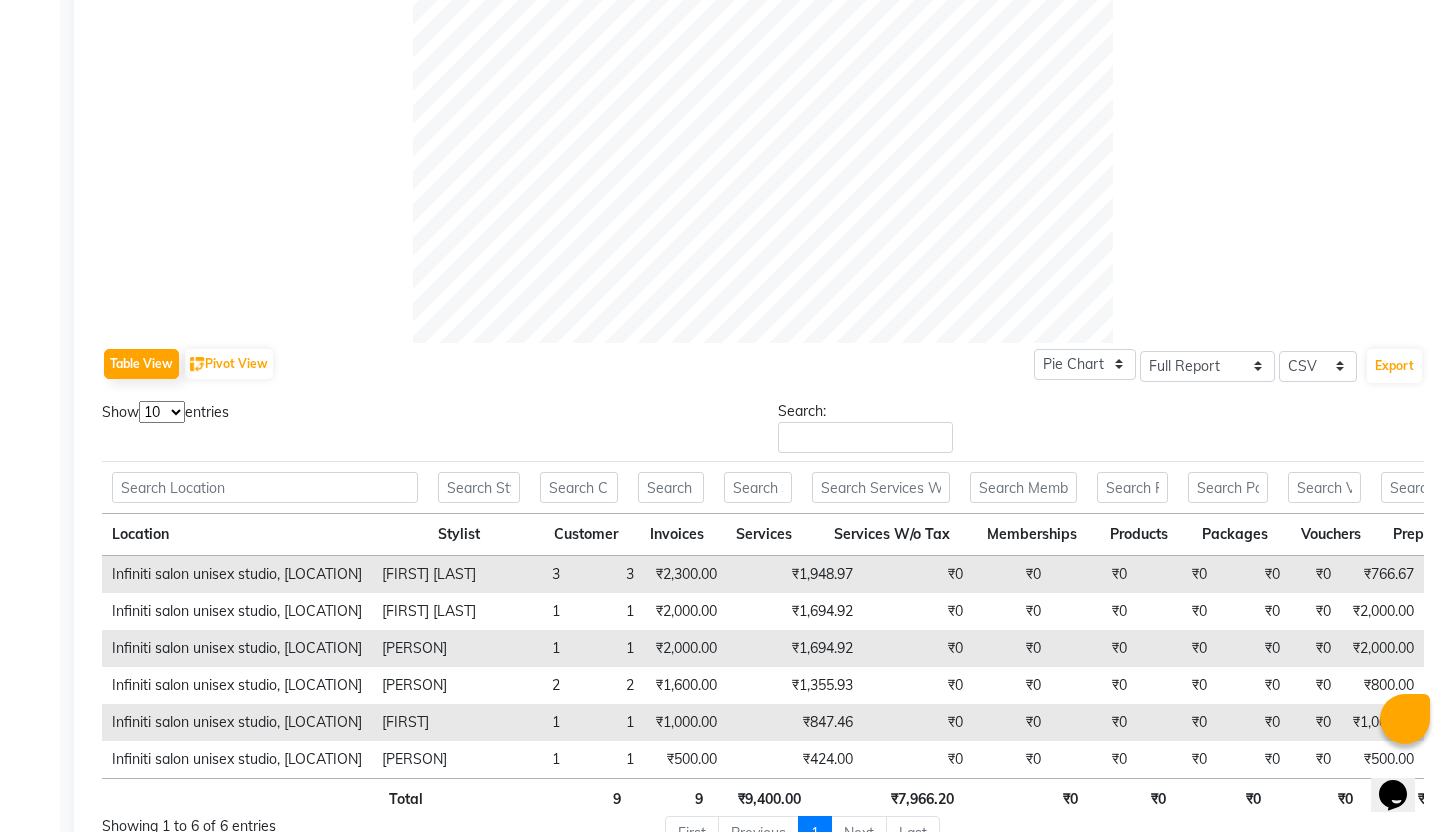 scroll, scrollTop: 782, scrollLeft: 0, axis: vertical 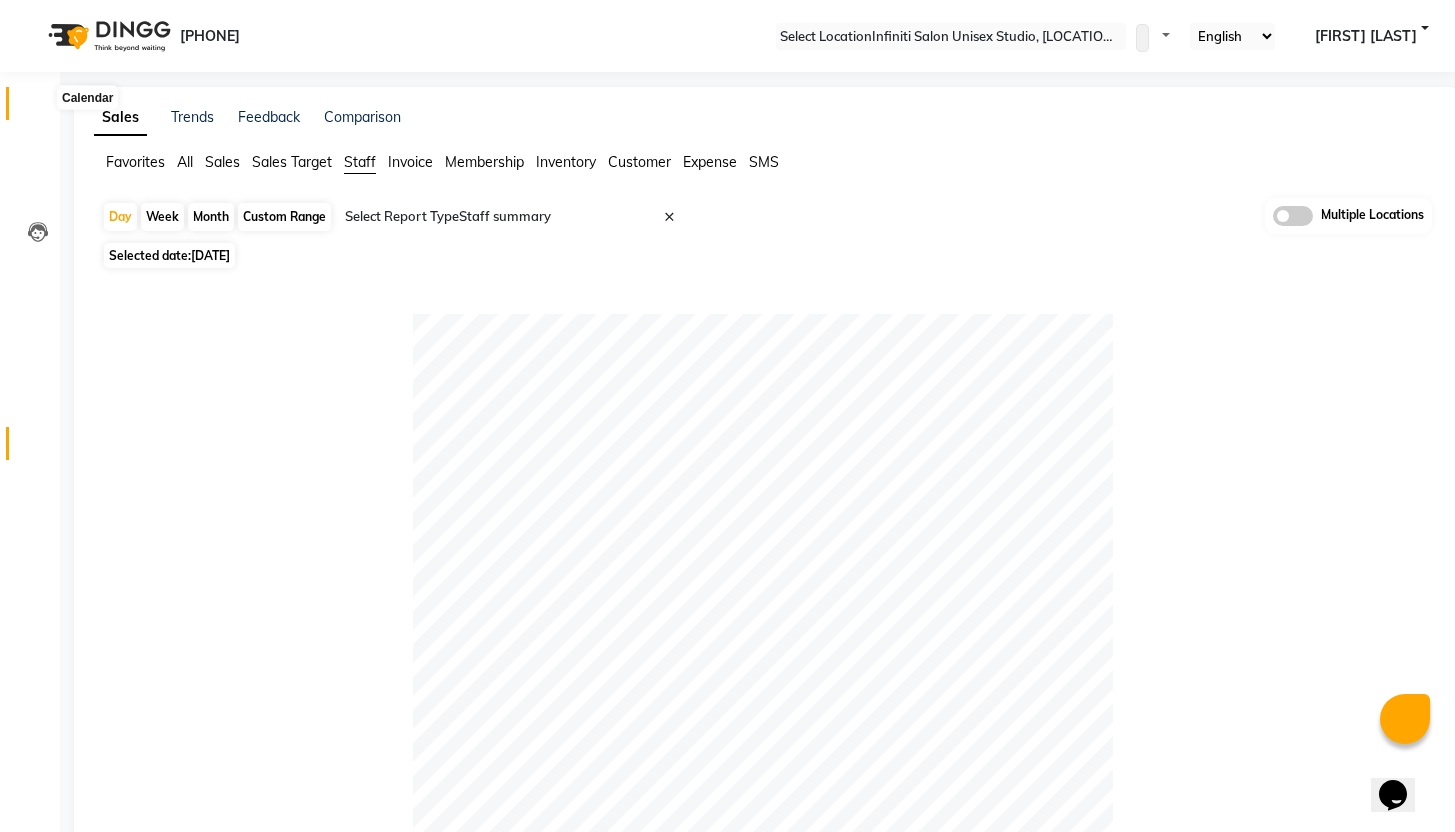 click at bounding box center [38, 108] 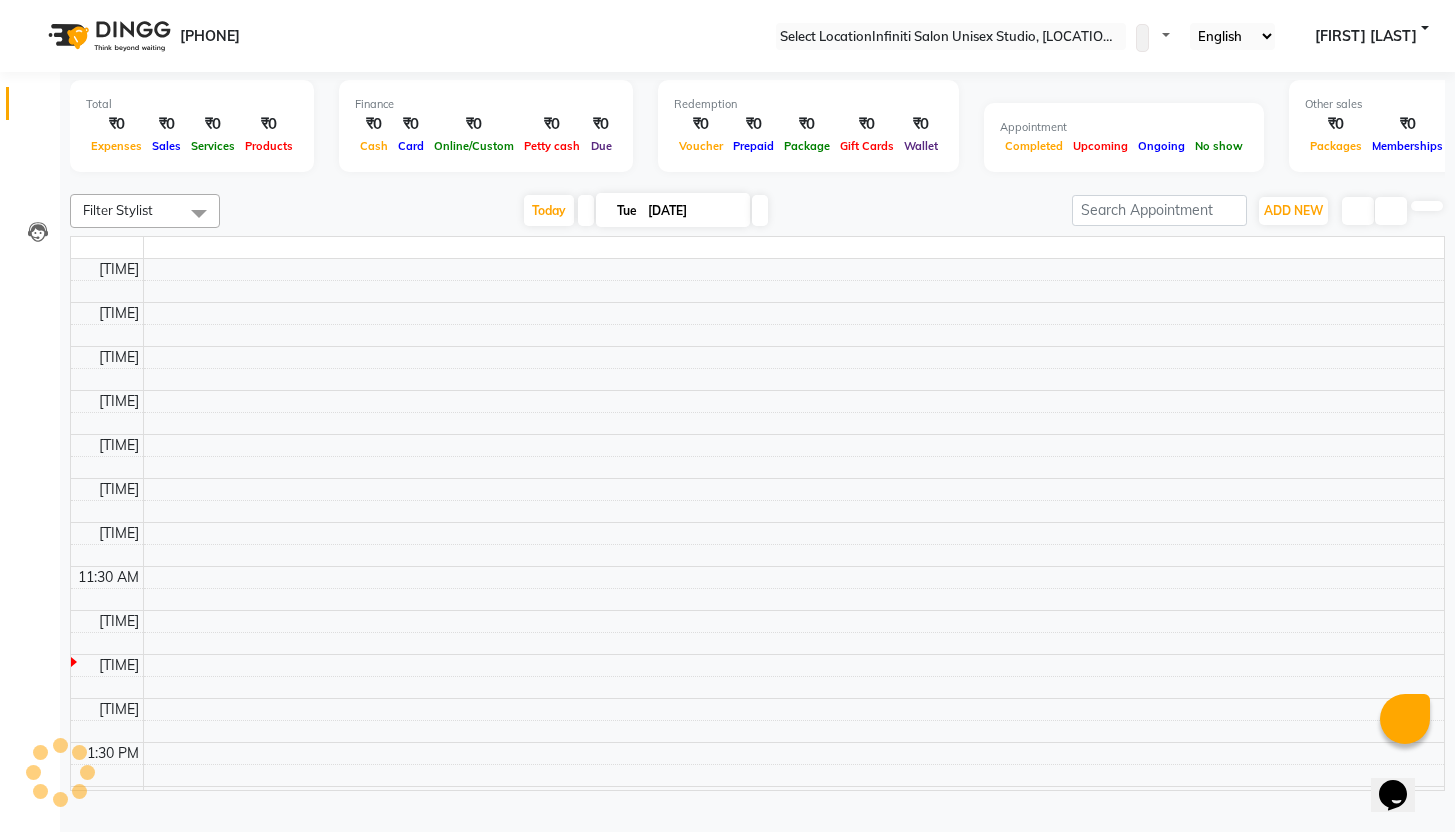 scroll, scrollTop: 265, scrollLeft: 0, axis: vertical 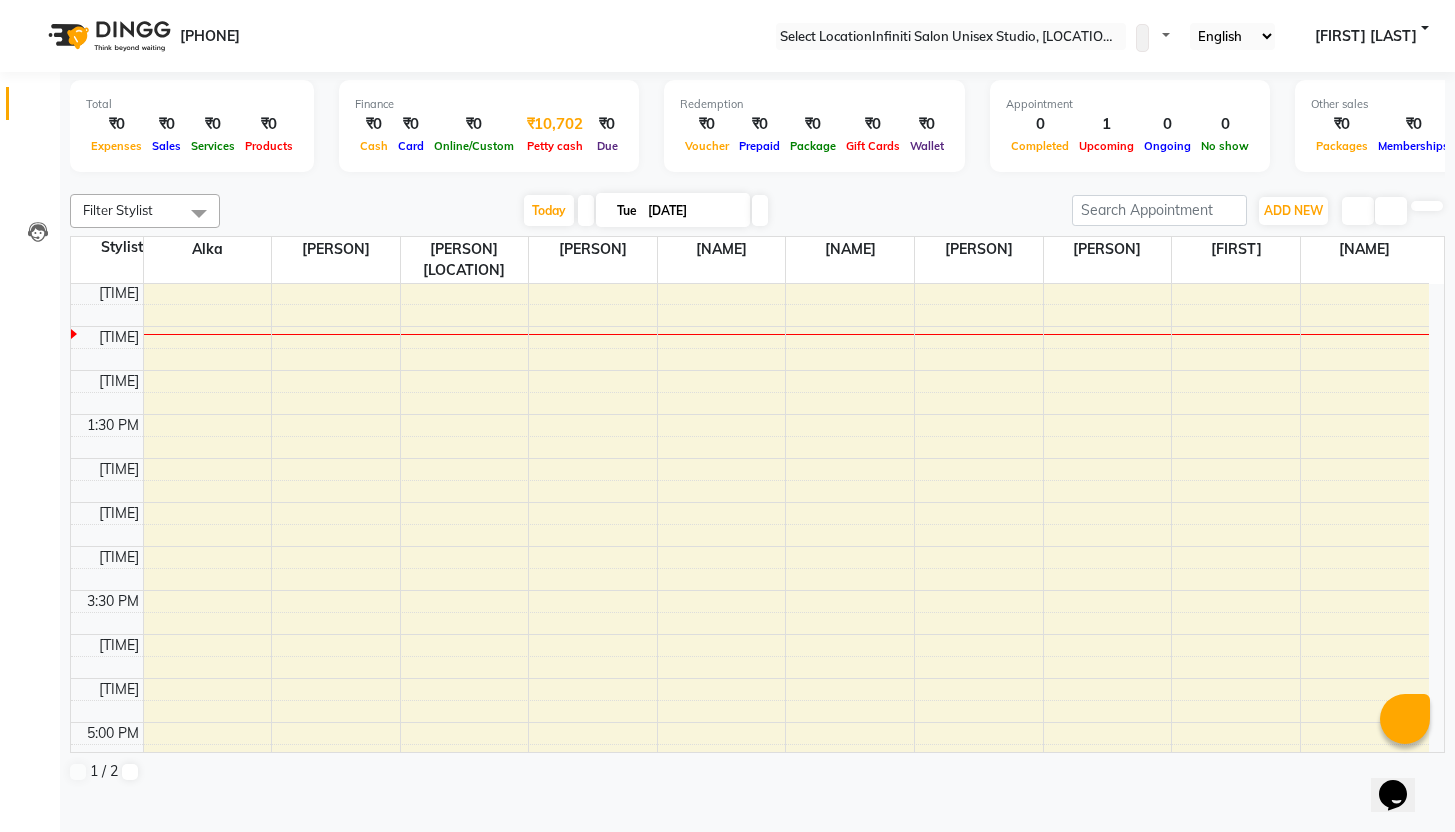 click on "₹10,702" at bounding box center (555, 124) 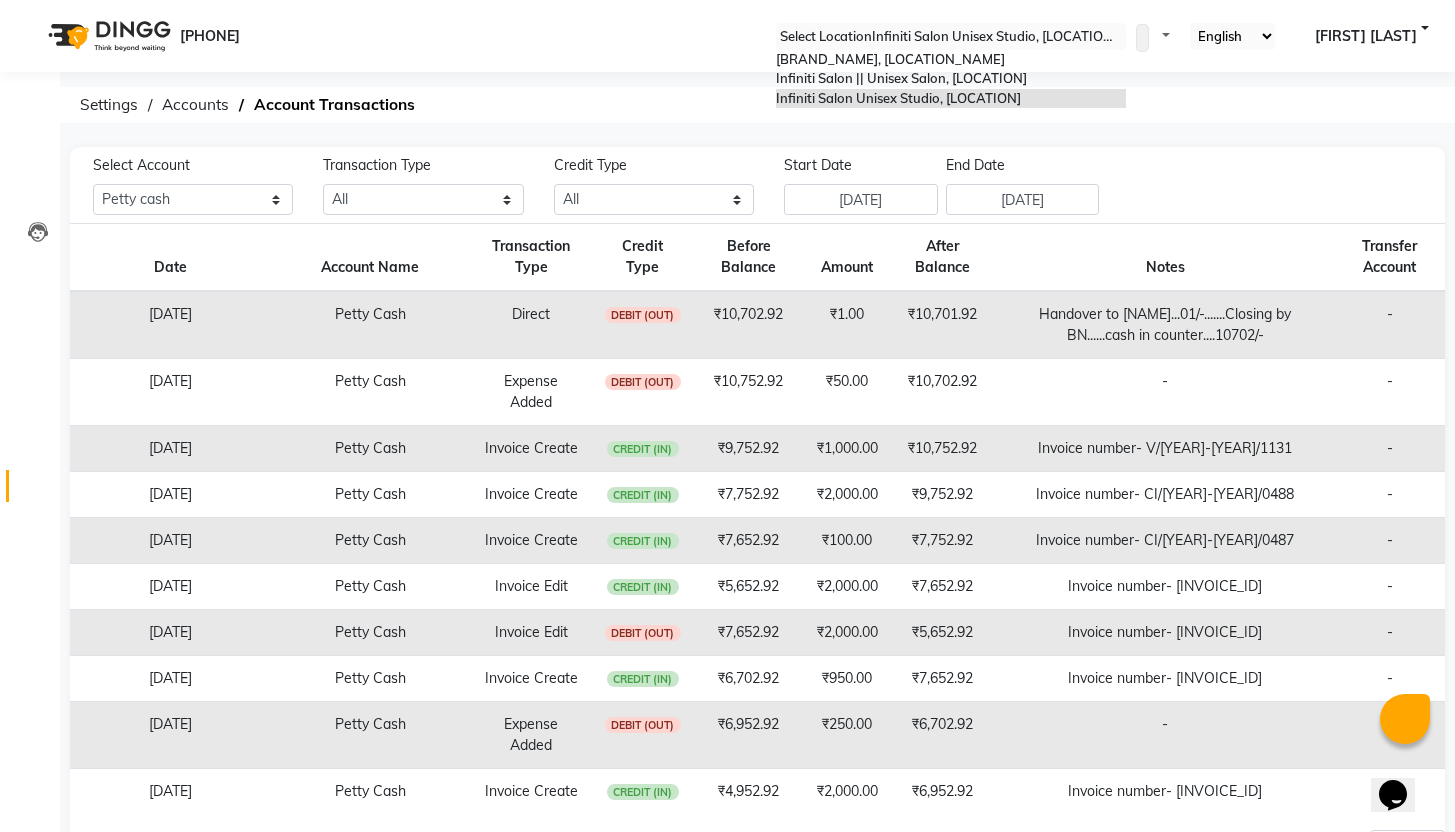click at bounding box center [951, 37] 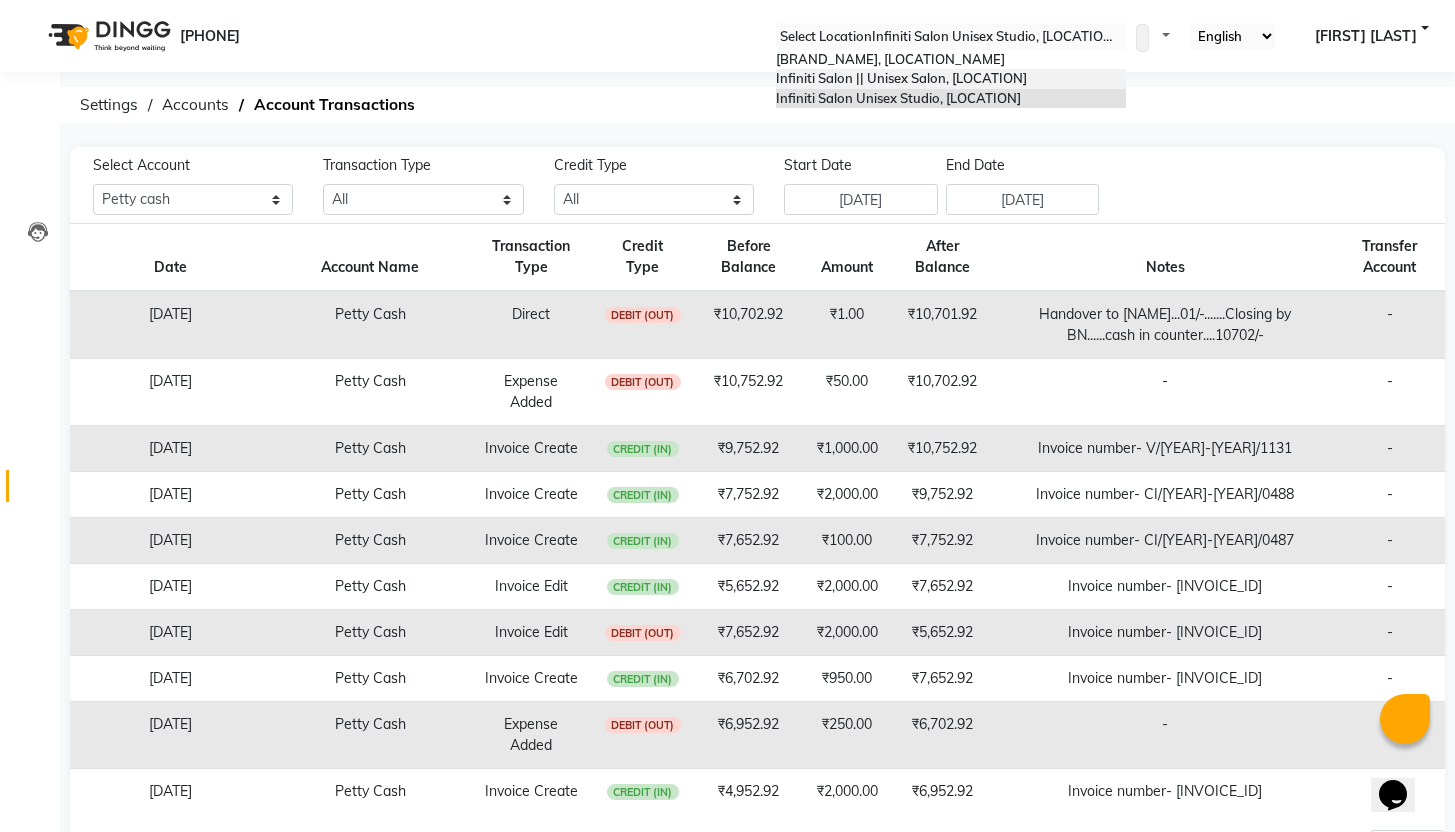 click on "Infiniti Salon || Unisex Salon, [LOCATION]" at bounding box center [901, 78] 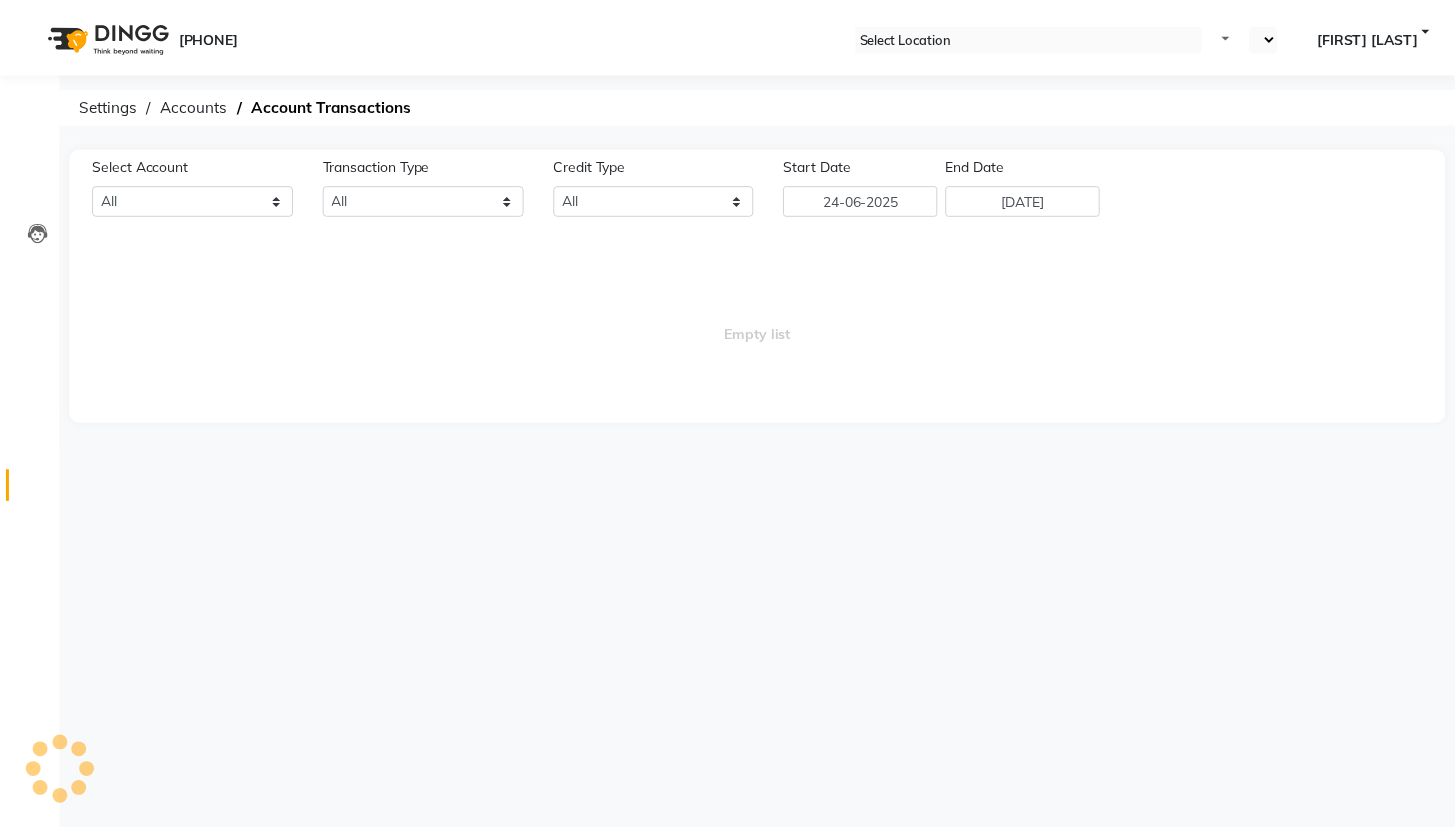 scroll, scrollTop: 0, scrollLeft: 0, axis: both 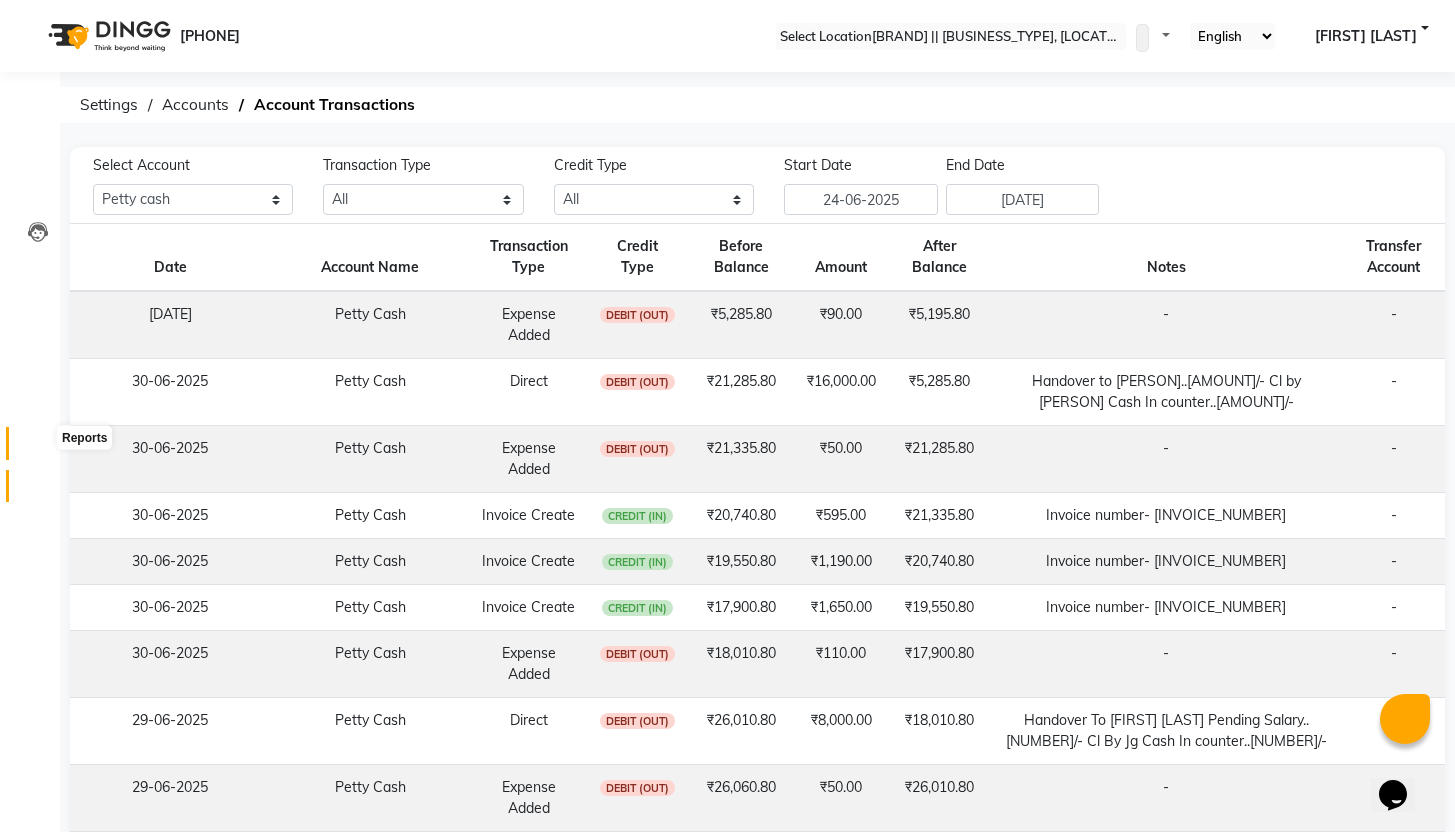 click at bounding box center (38, 448) 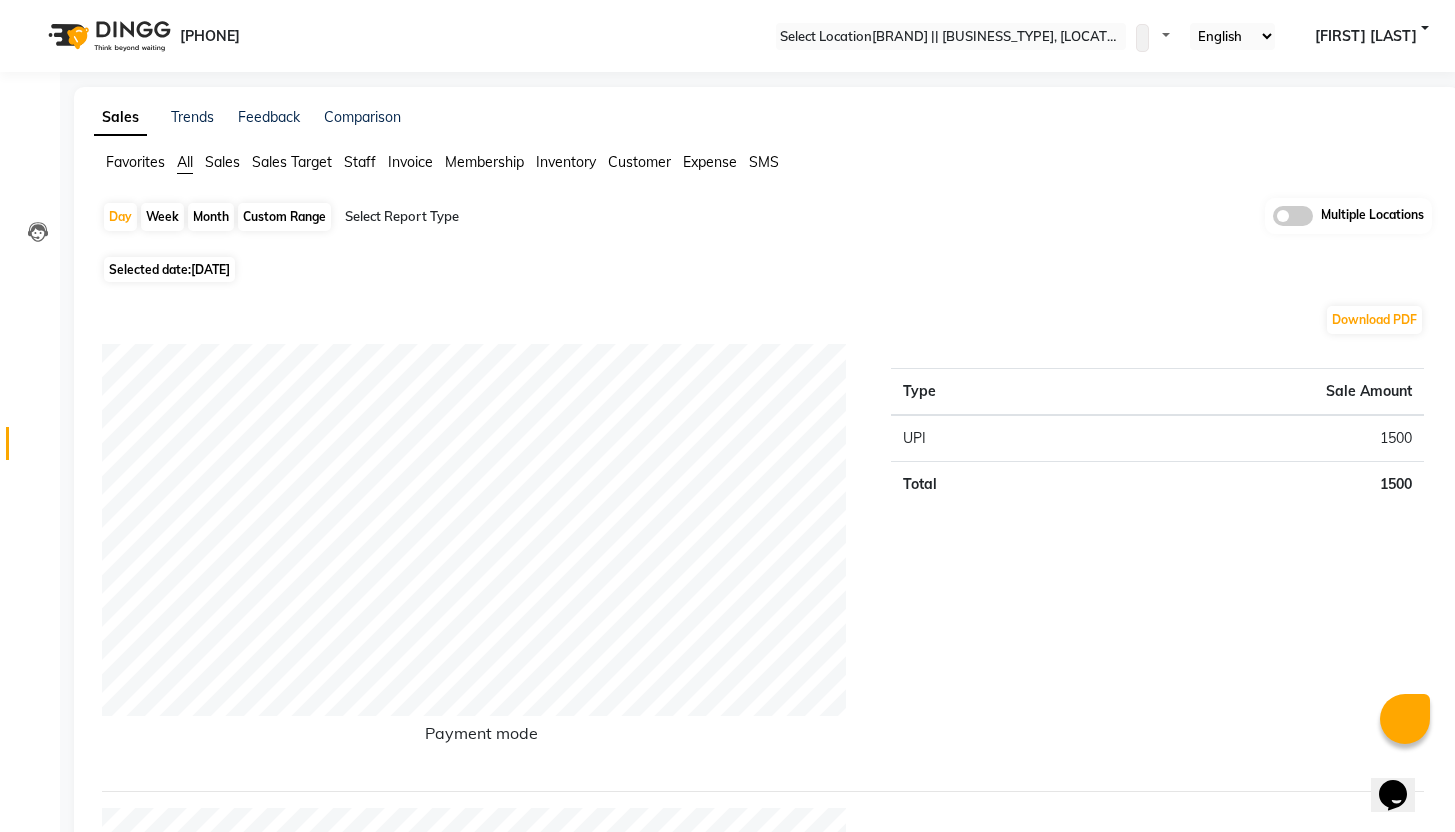 click on "[DATE]" at bounding box center (210, 269) 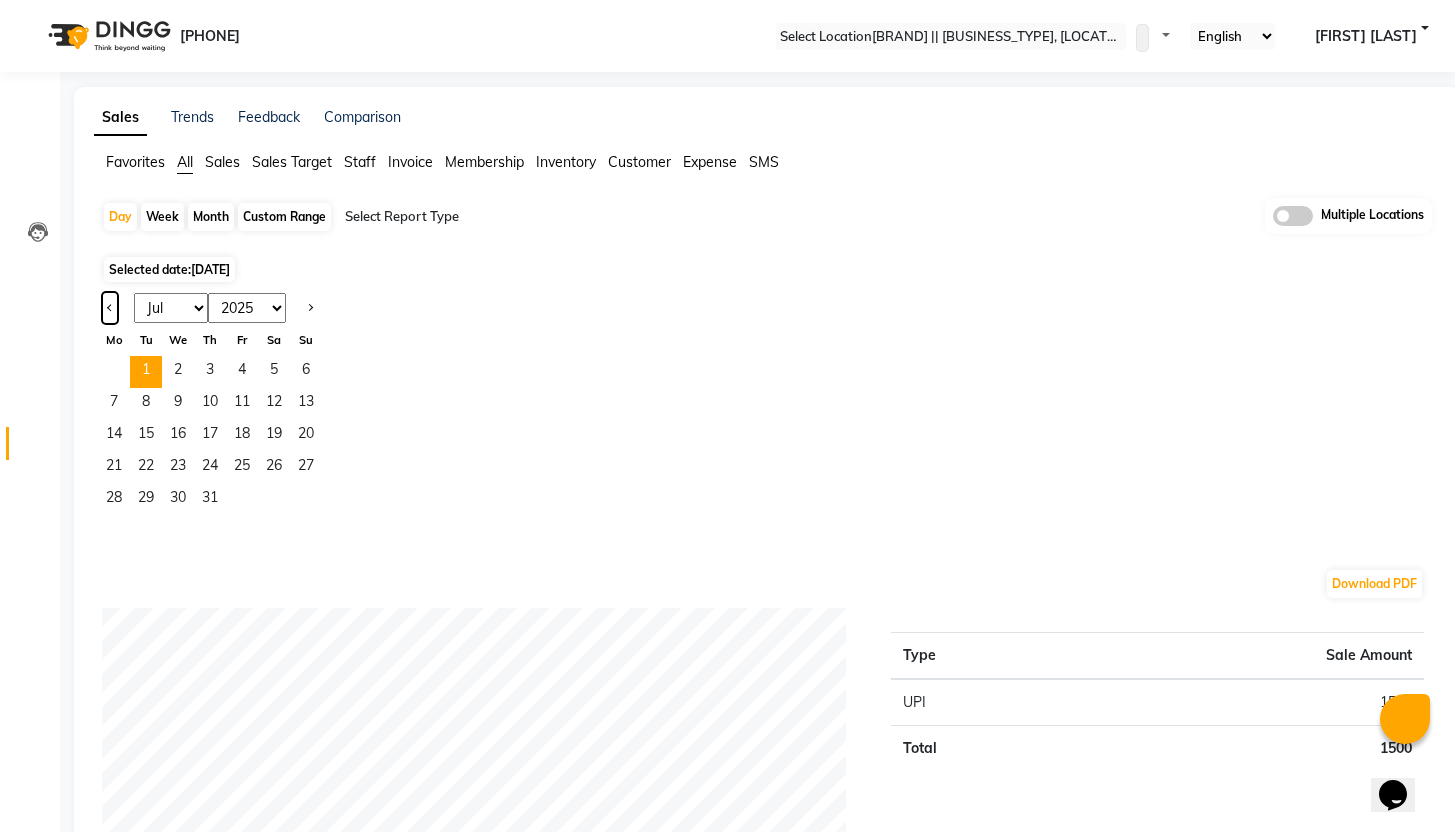 click at bounding box center (110, 308) 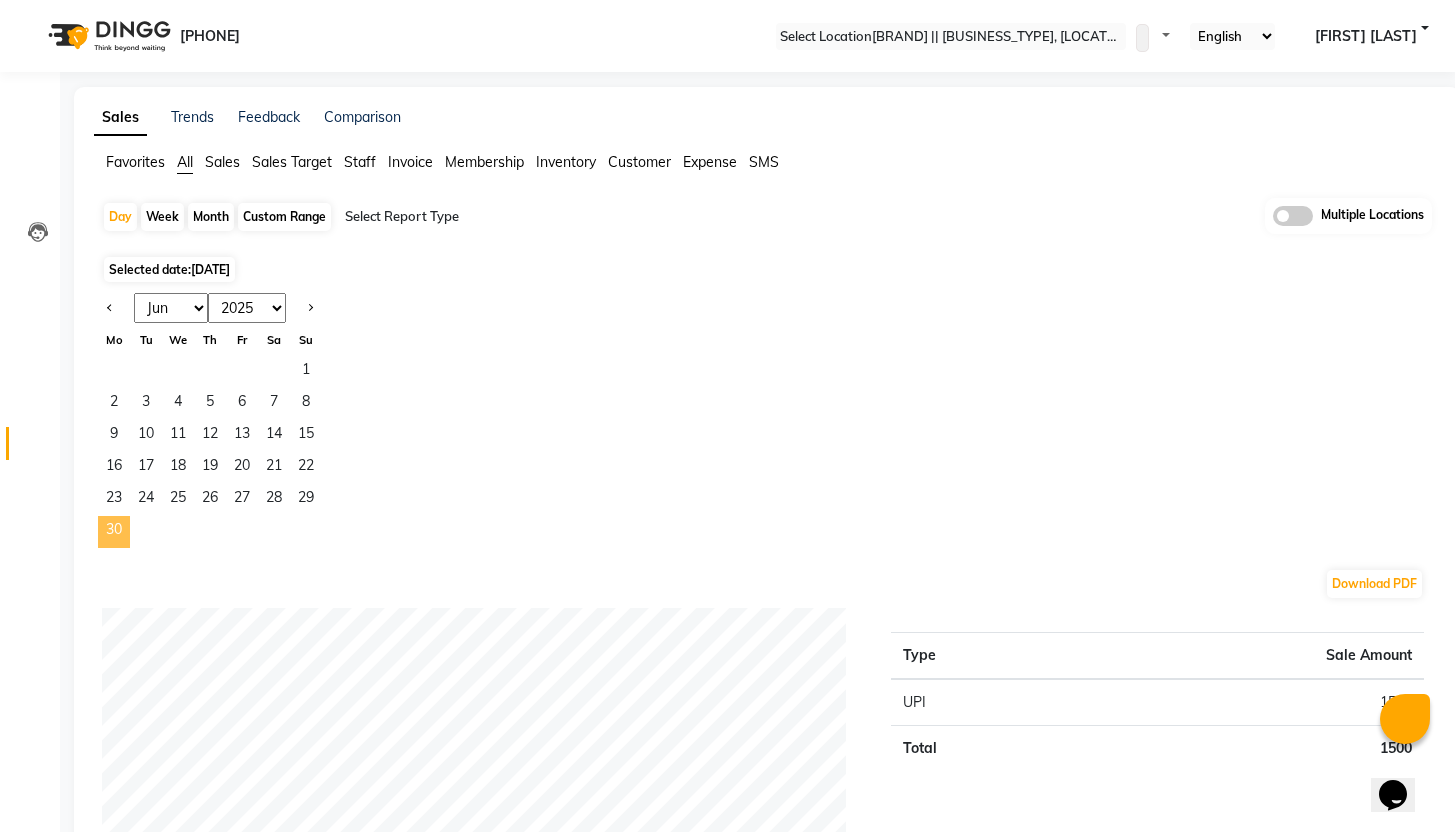 click on "30" at bounding box center [114, 532] 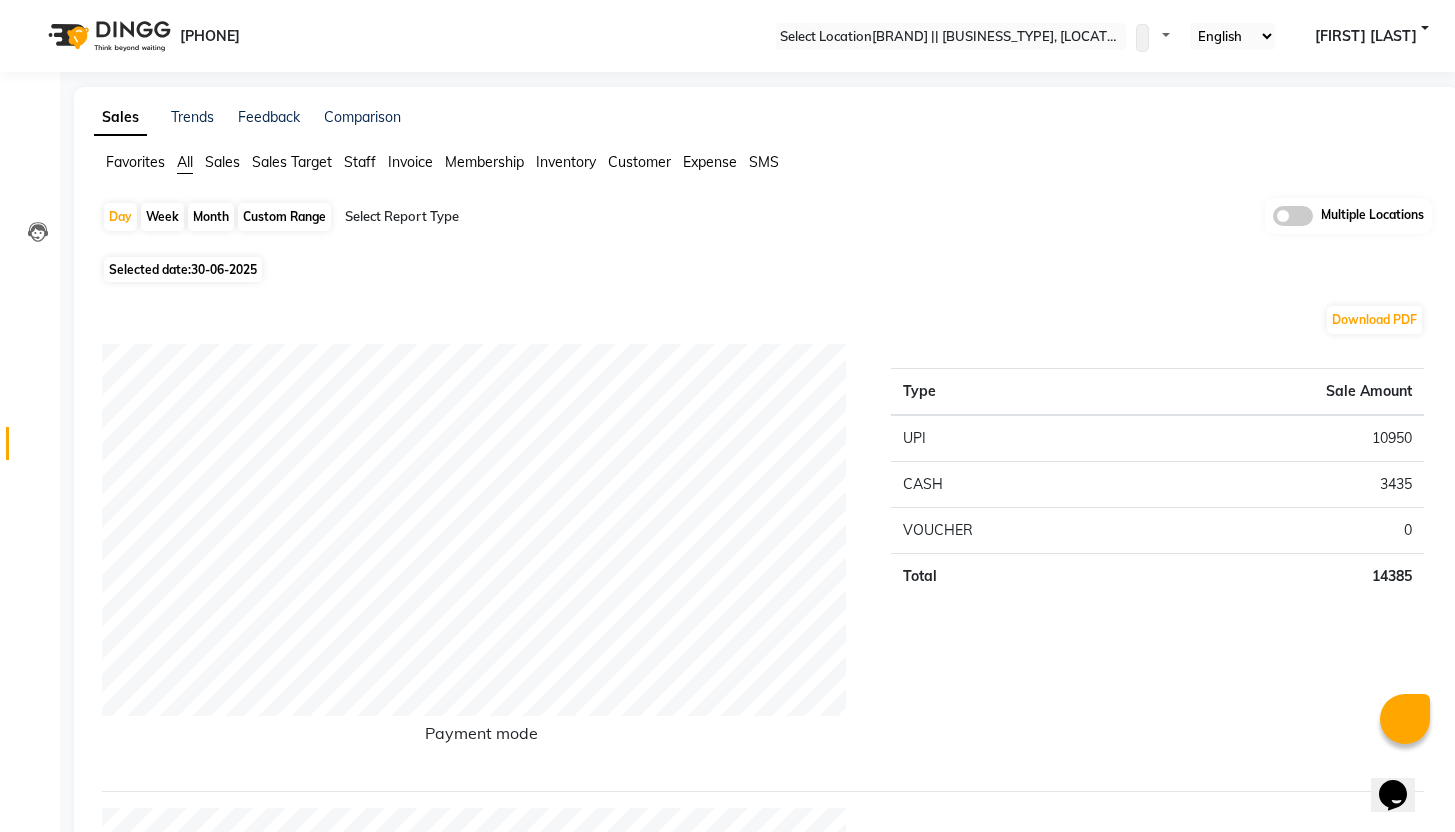 click on "Download PDF Payment mode Type Sale Amount UPI 10950 CASH 3435 VOUCHER 0 Total 14385 Staff summary Type Sale Amount Anjali Mahato 4200 Dilshad Ahmad 3745 Abhishek 1610 Ayush 1500 Harshita 1300 Bhoomi 1190 Moye  840 Arun Cc 700 Shabnam 600 Total 15685 Sales summary Type Sale Amount Gift card 0 Prepaid 0 Vouchers 0 Memberships 0 Packages 0 Tips 0 Services 14385 Products 1300 Fee 0 Total 15685 Expense by type Type Sale Amount Pantry 110 Incentive 50 Total 160 Service by category Type Sale Amount Hair (Men/women) 3605 Recruitment Rituals (Kerastase) 3500 Facials (Men/women) 3150 Body Spa  1500 Nails 1440 Face & Body (Men/Women) 1190 Total 14385 Service sales Type Sale Amount Skeyndor  Aquatherm 3150 Creative Cut Female 2800 Fusio-Dose Ritual With Add On Masque (Layering Care) 2450 Oil/Cream Therapy  1500 Gel Polish 1440 Luxuriant Caring Blow Dry (15 Mins) 1050 Arms Wax Choclate 490 Leg Wax Choclate 490 Male Hair Cut (without wash) 420 Beard Styling 385 Others 210 Total 14385" at bounding box center (763, 1936) 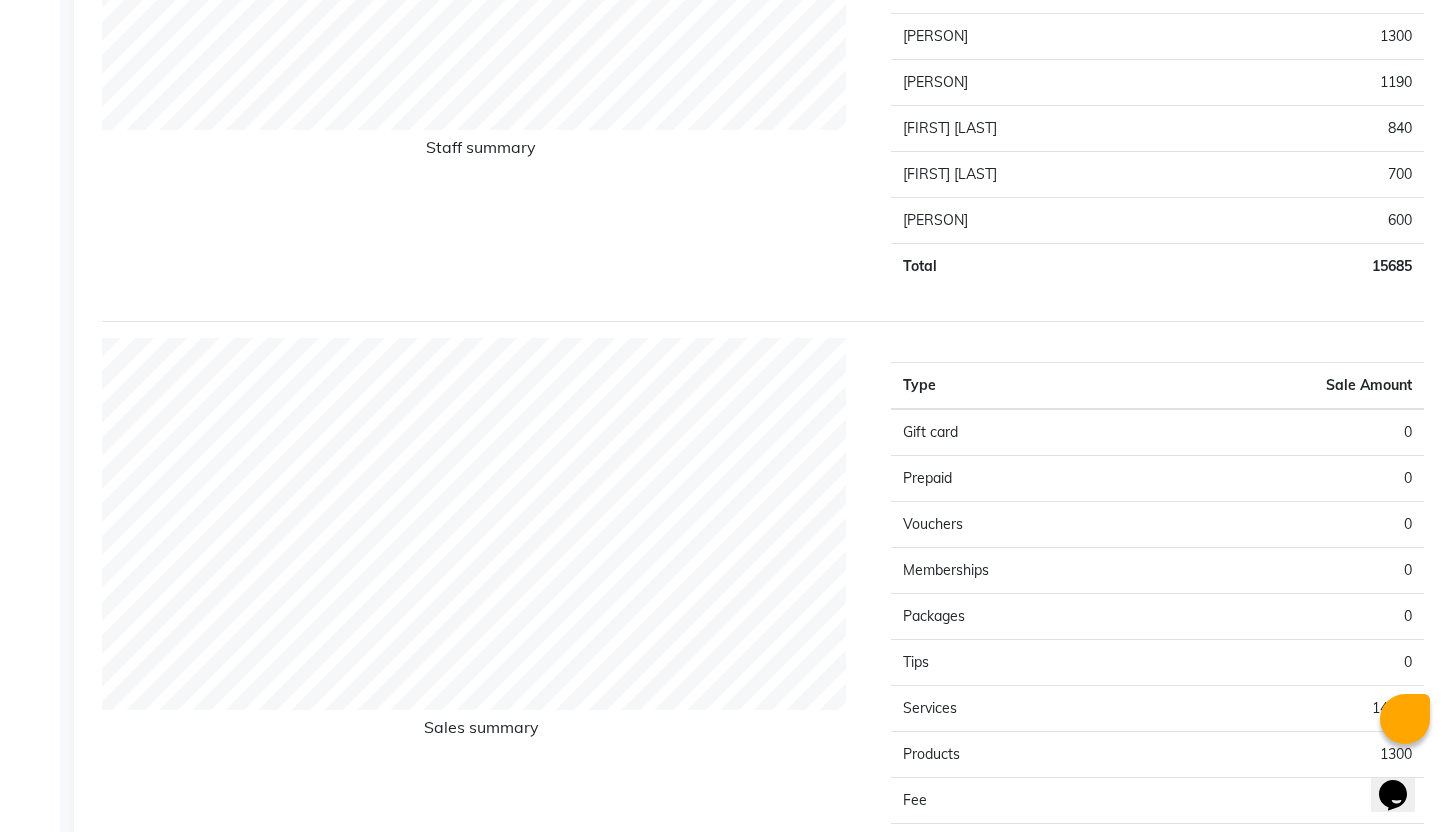 scroll, scrollTop: 0, scrollLeft: 0, axis: both 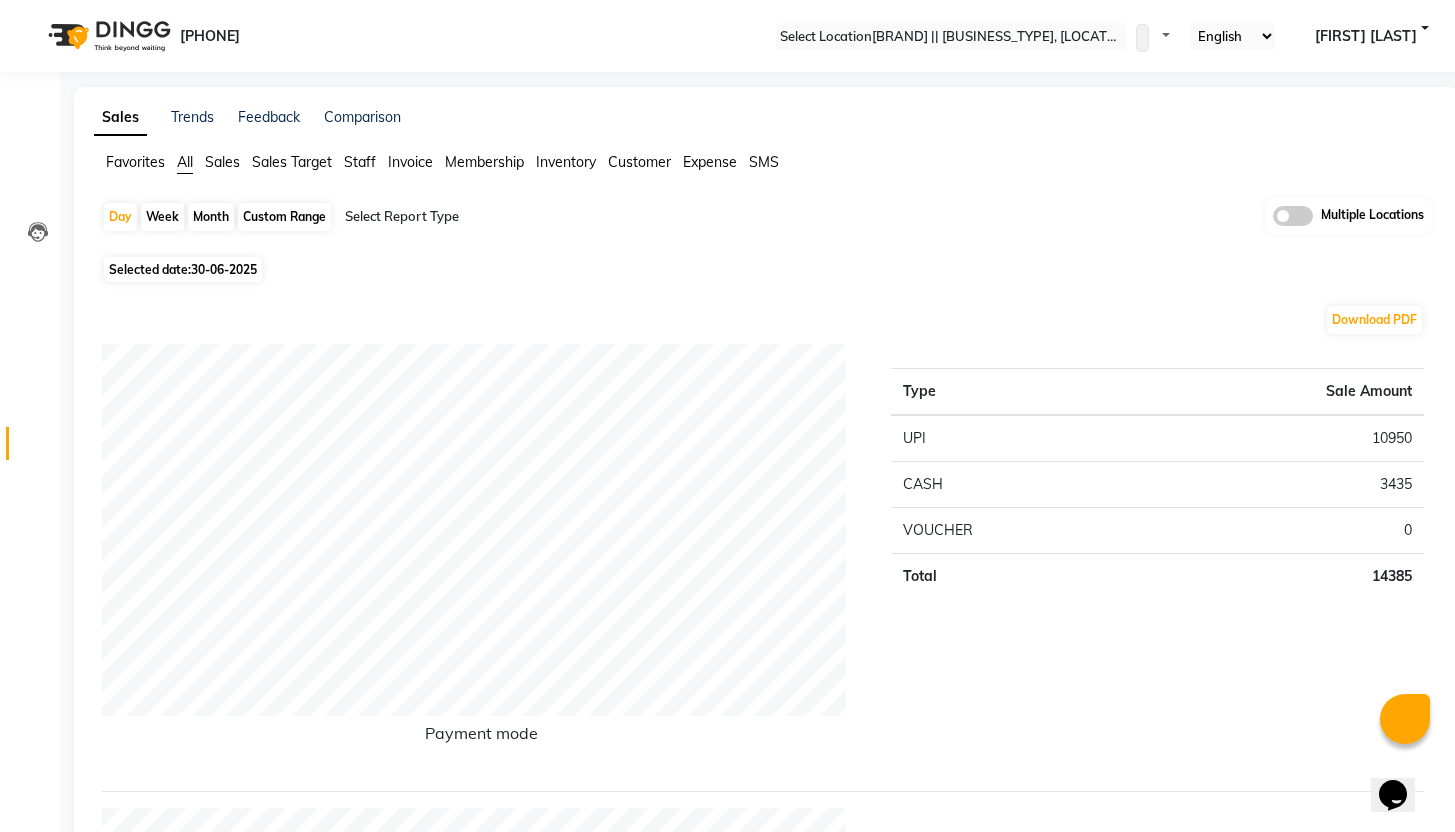 click on "Sales" at bounding box center (135, 162) 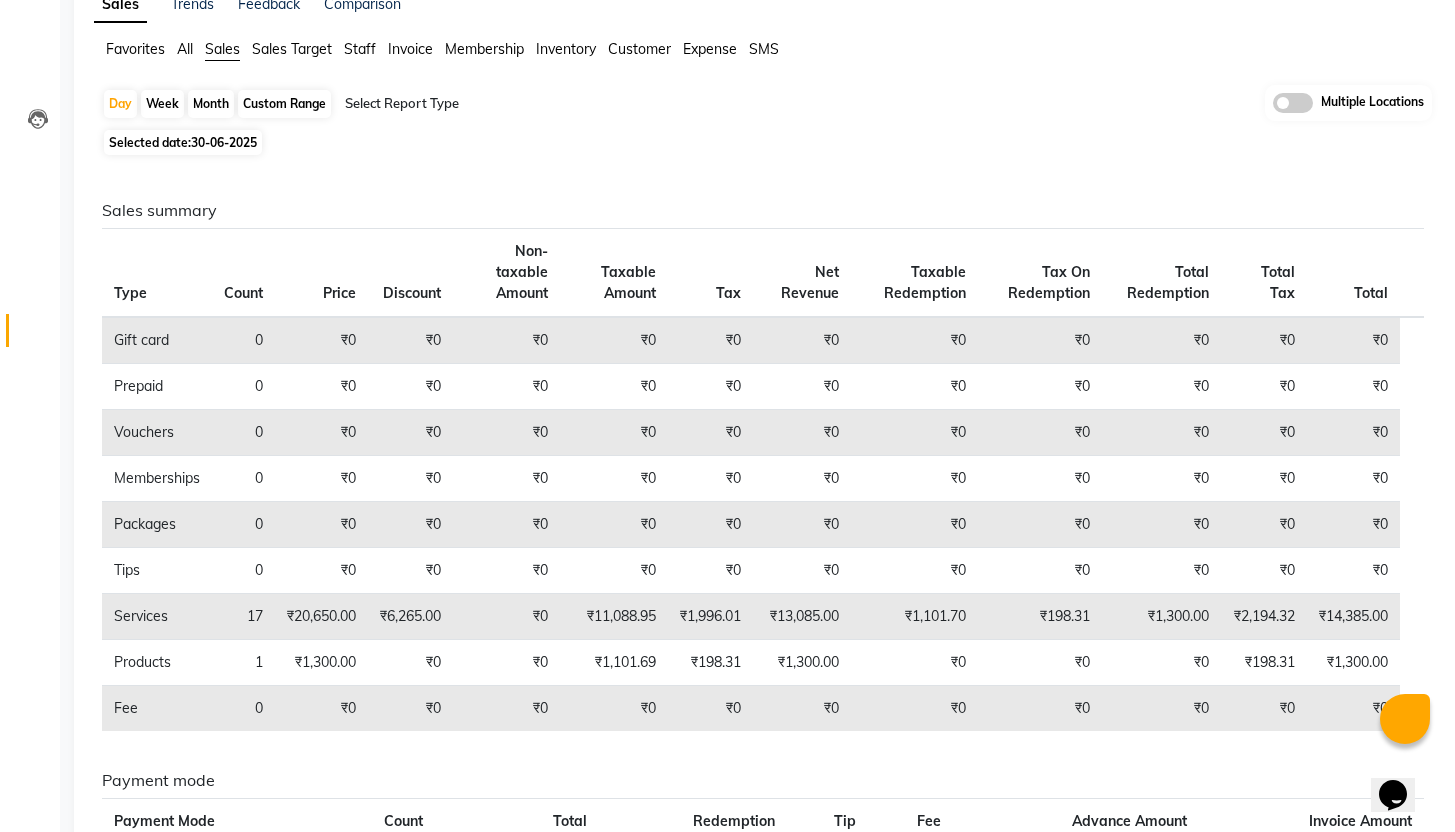 scroll, scrollTop: 0, scrollLeft: 0, axis: both 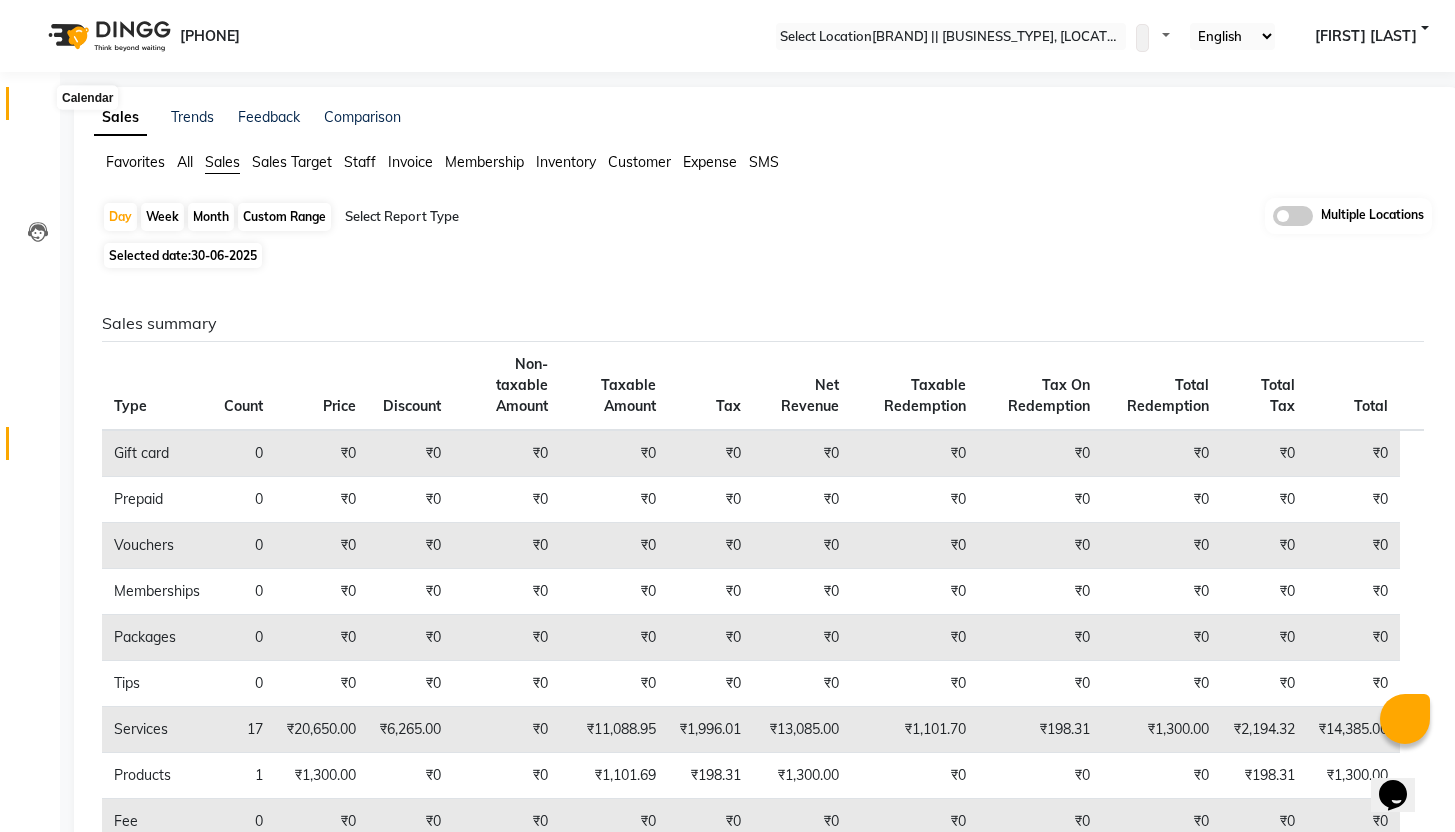 click at bounding box center (37, 108) 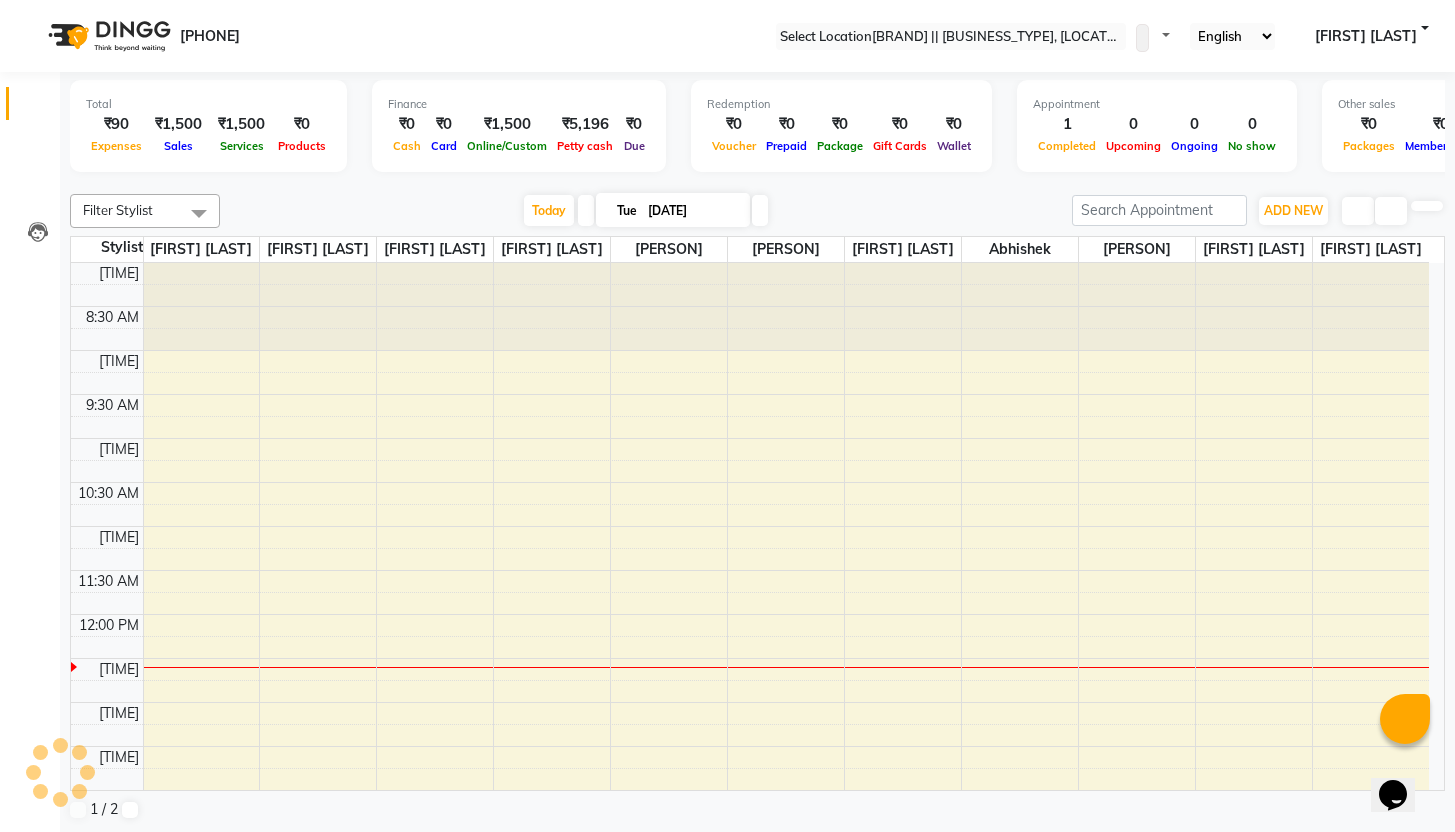 scroll, scrollTop: 0, scrollLeft: 0, axis: both 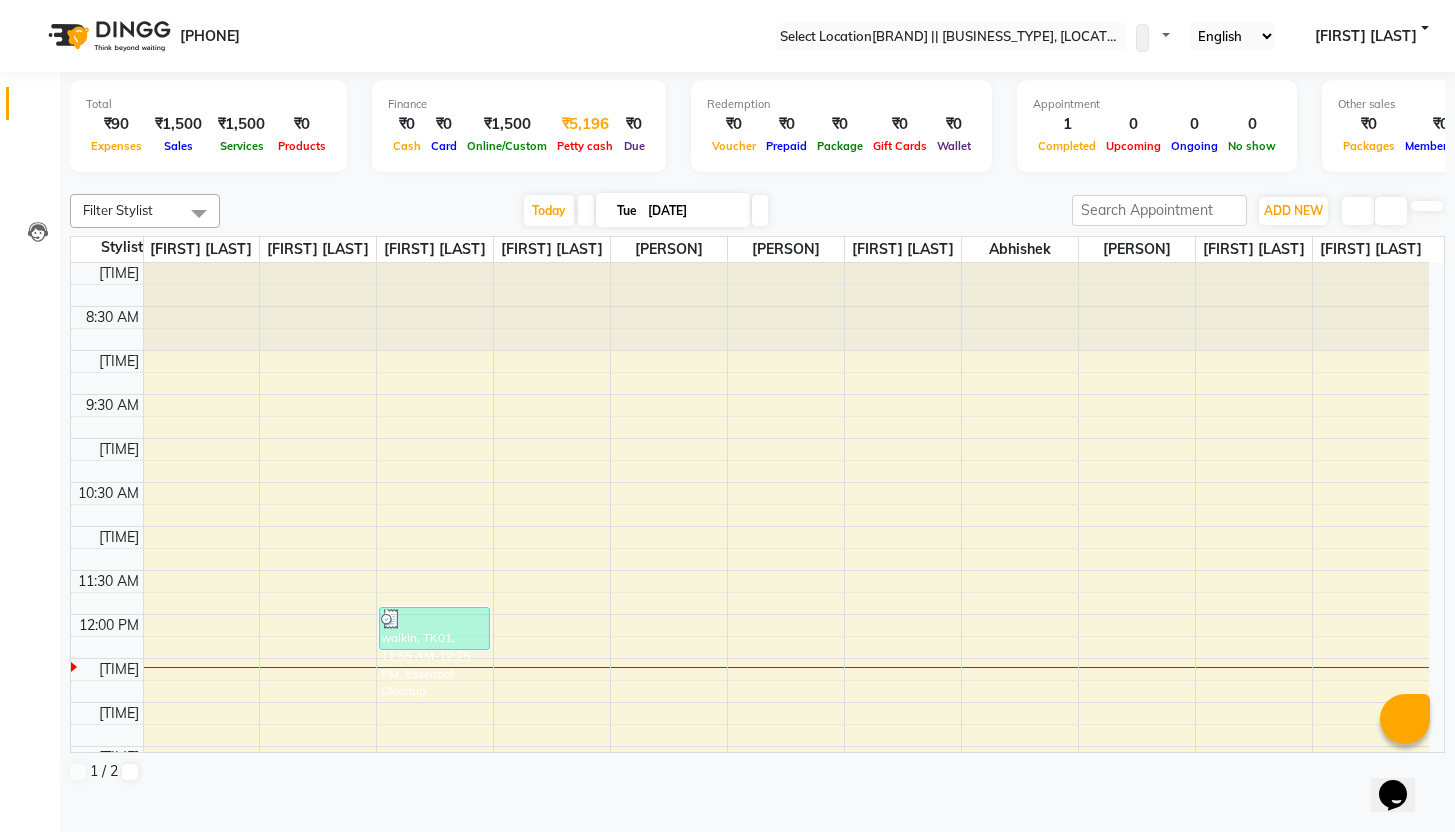click on "₹5,196" at bounding box center [585, 124] 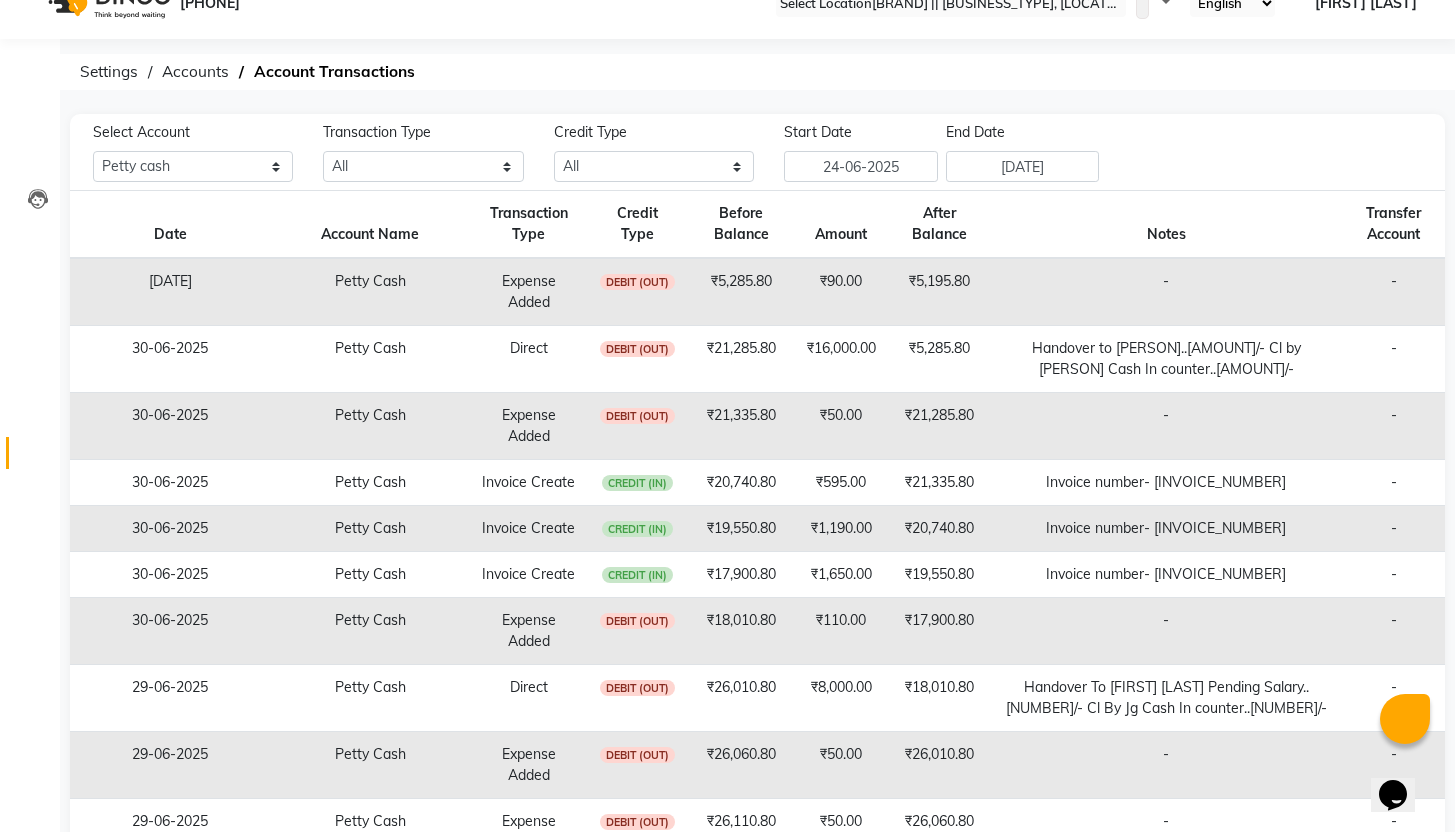 scroll, scrollTop: 0, scrollLeft: 0, axis: both 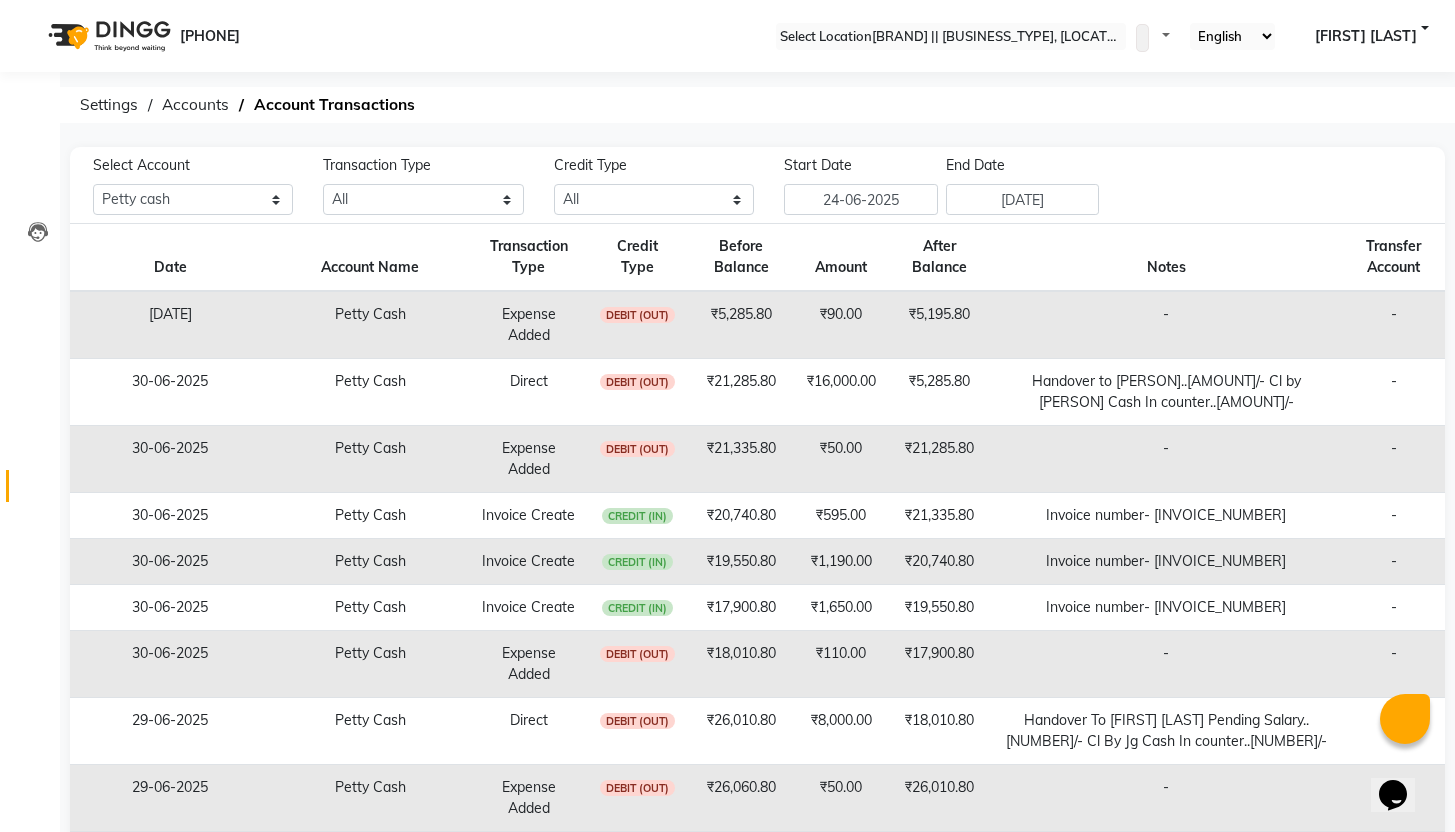 click on "Reports" at bounding box center [30, 443] 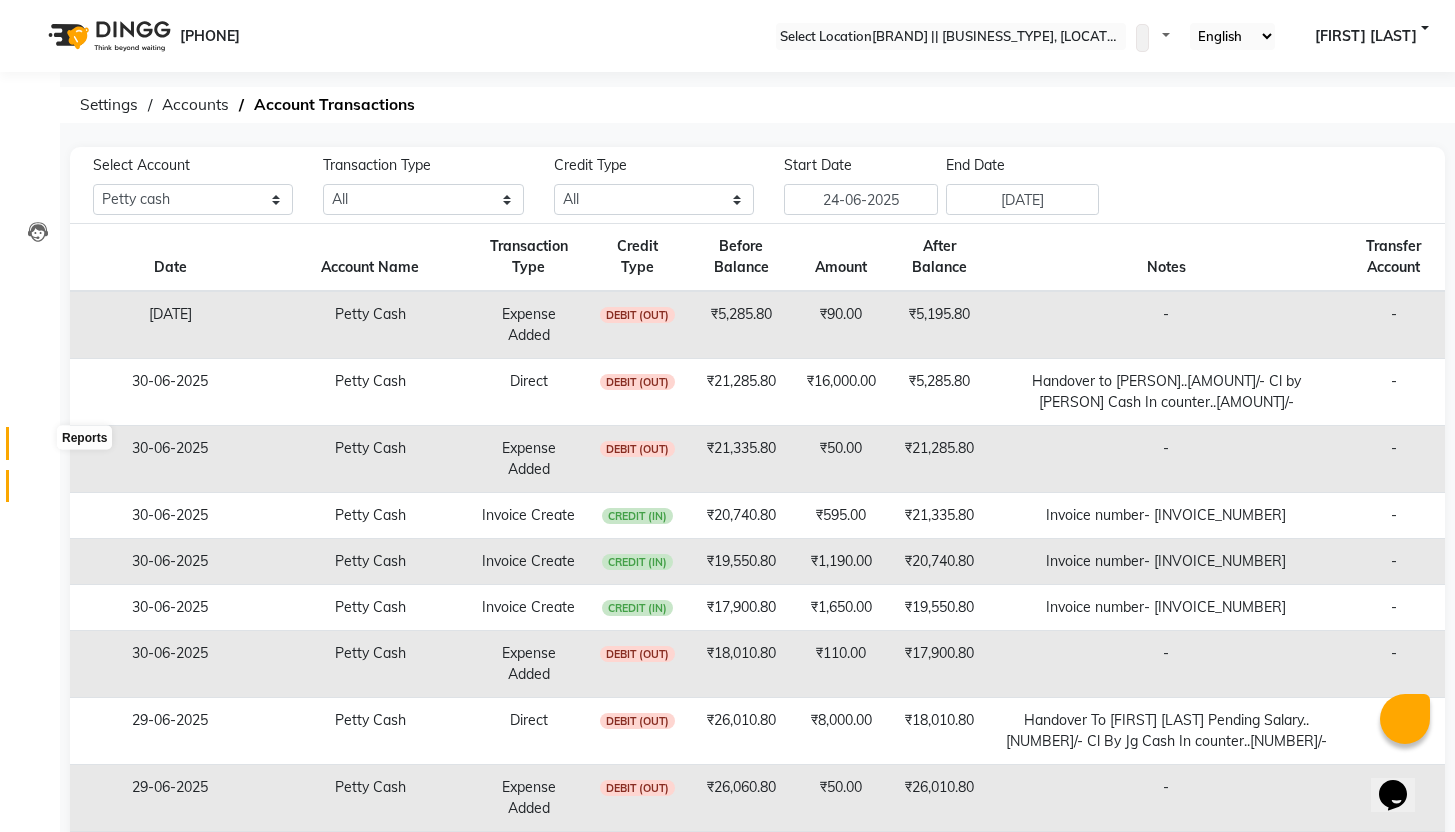 click at bounding box center (37, 448) 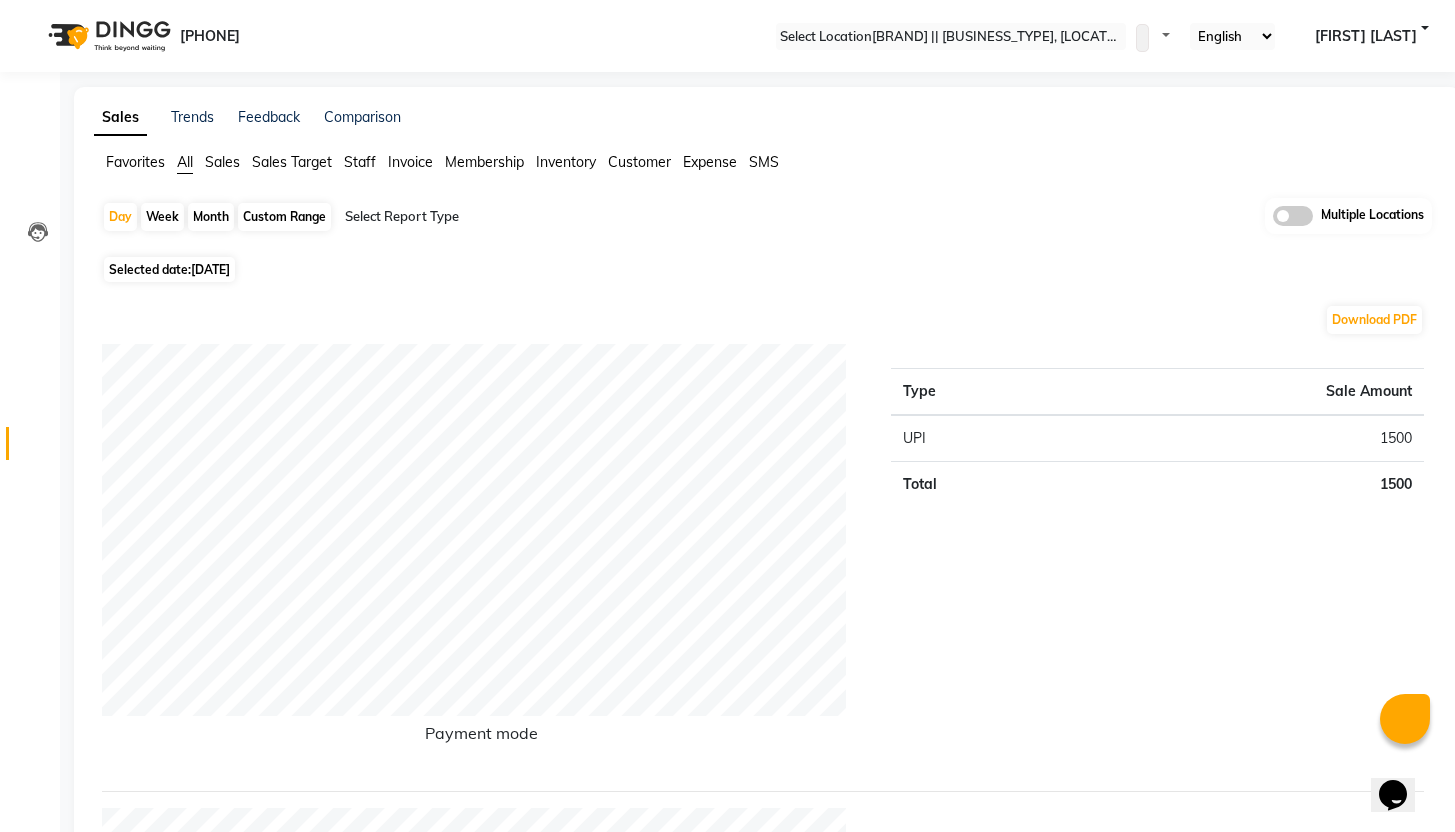 click on "[DATE]" at bounding box center (210, 269) 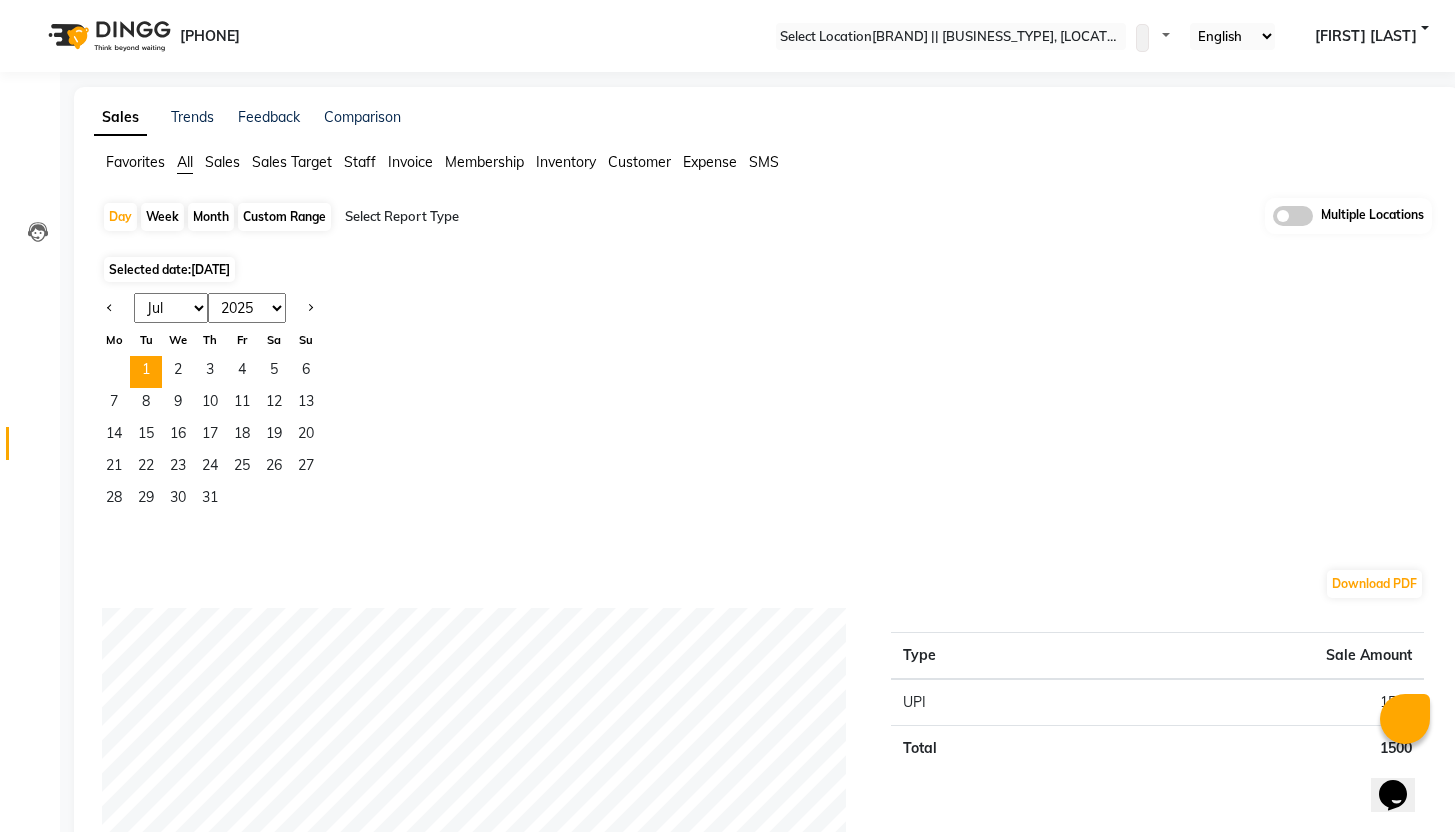 click on "Jan Feb Mar Apr May Jun Jul Aug Sep Oct Nov Dec 2015 2016 2017 2018 2019 2020 2021 2022 2023 2024 2025 2026 2027 2028 2029 2030 2031 2032 2033 2034 2035" at bounding box center (210, 306) 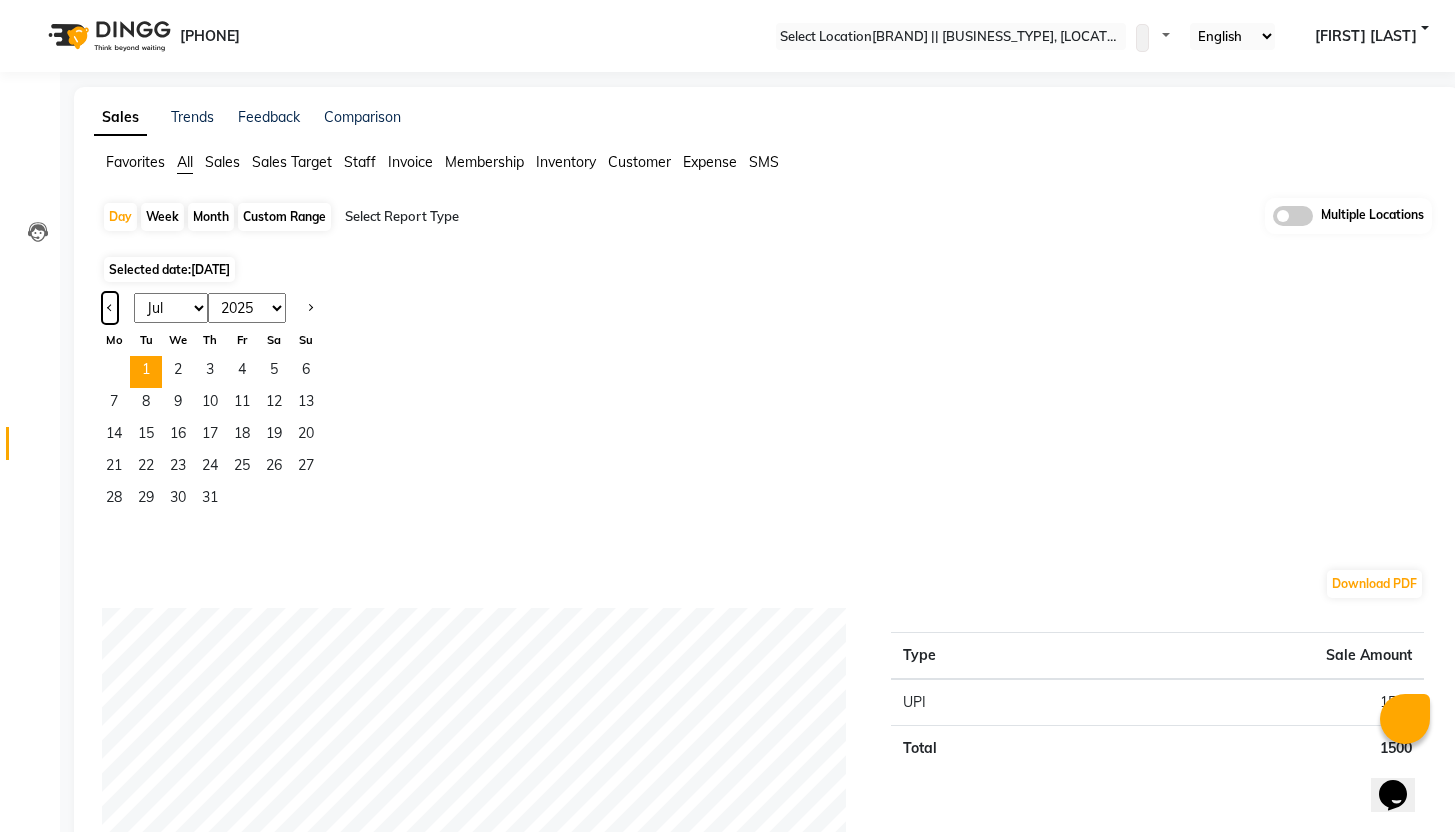 click at bounding box center [110, 308] 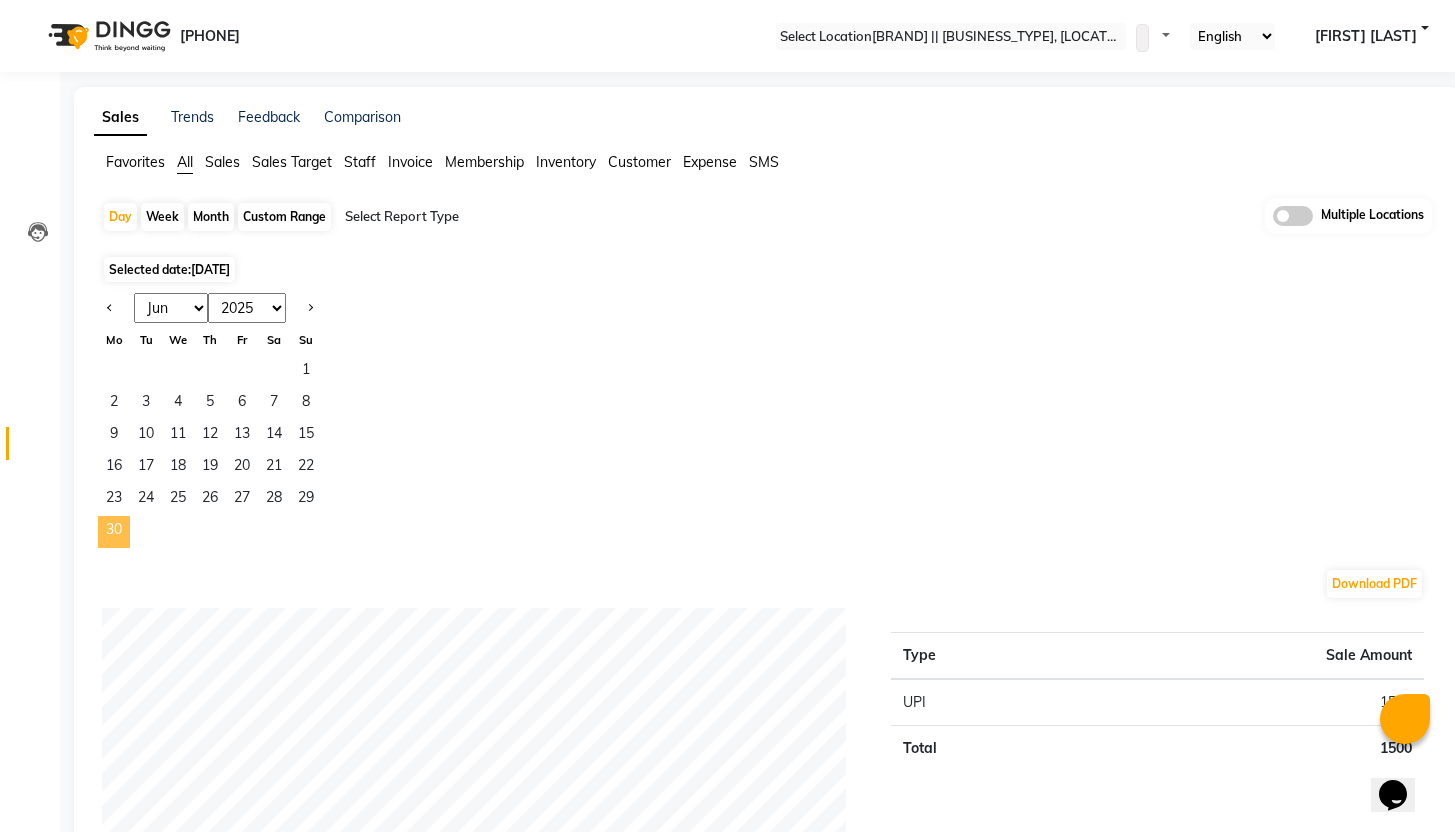click on "30" at bounding box center (114, 532) 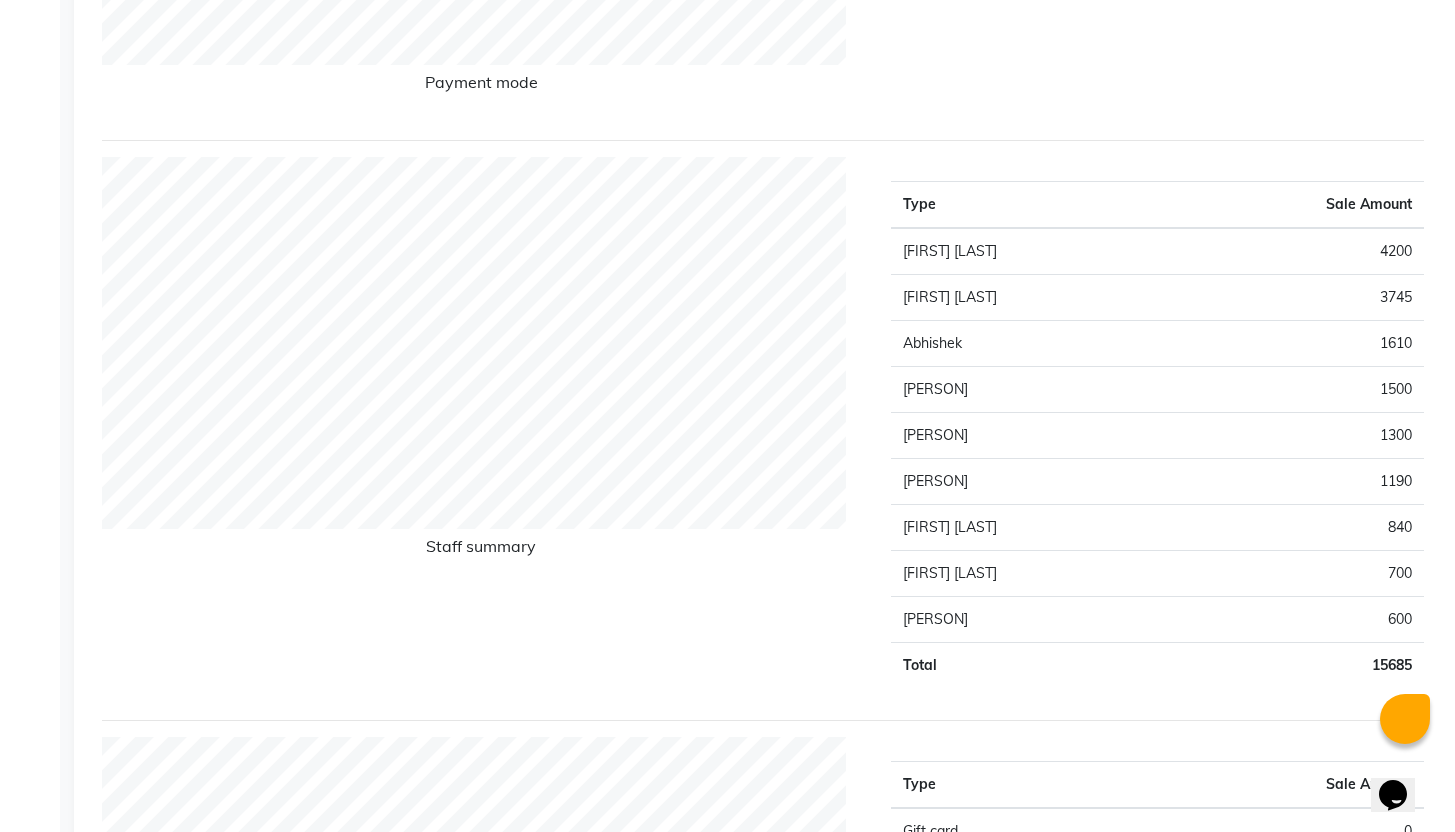 scroll, scrollTop: 0, scrollLeft: 0, axis: both 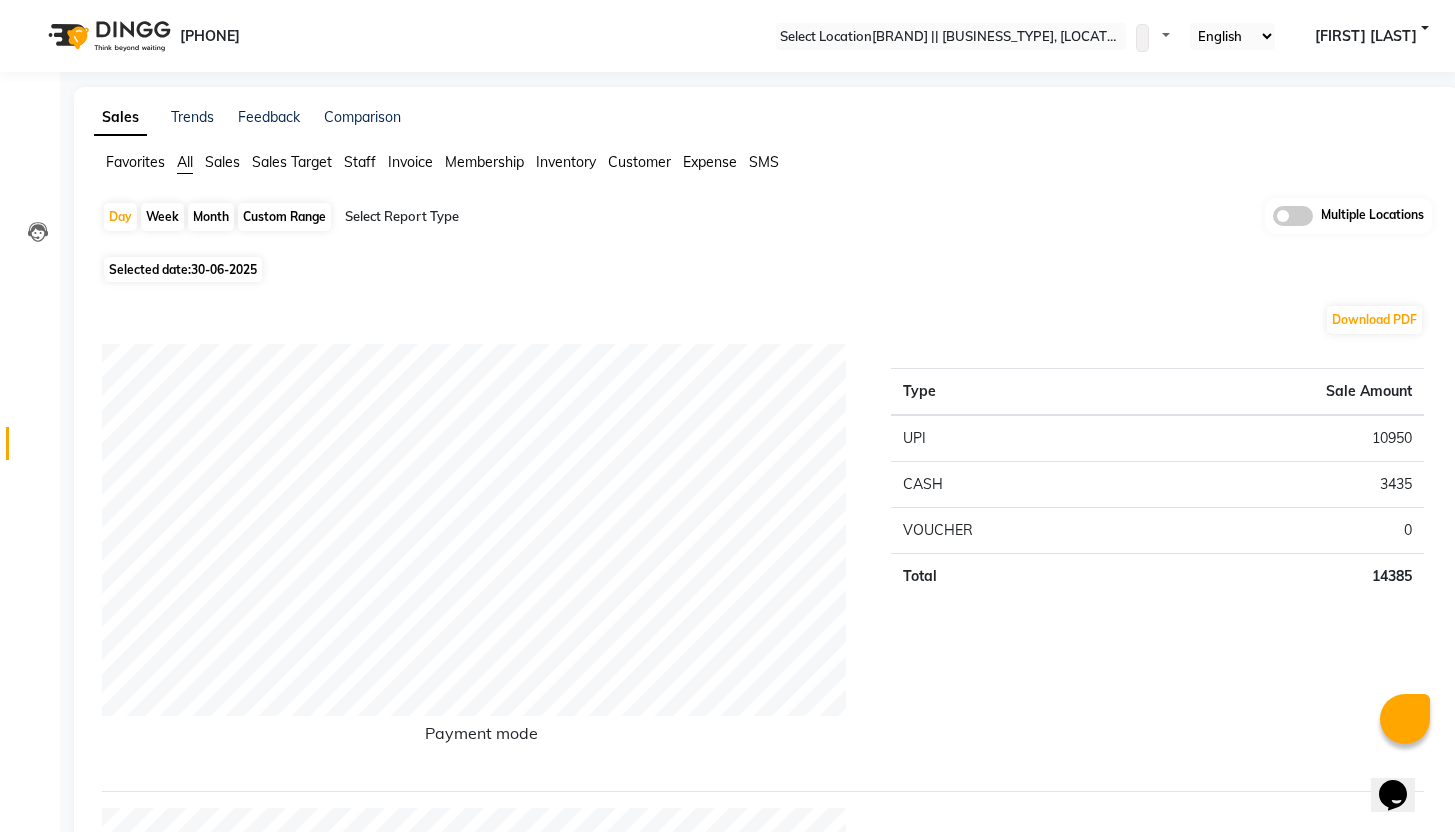 click on "Sales" at bounding box center (135, 162) 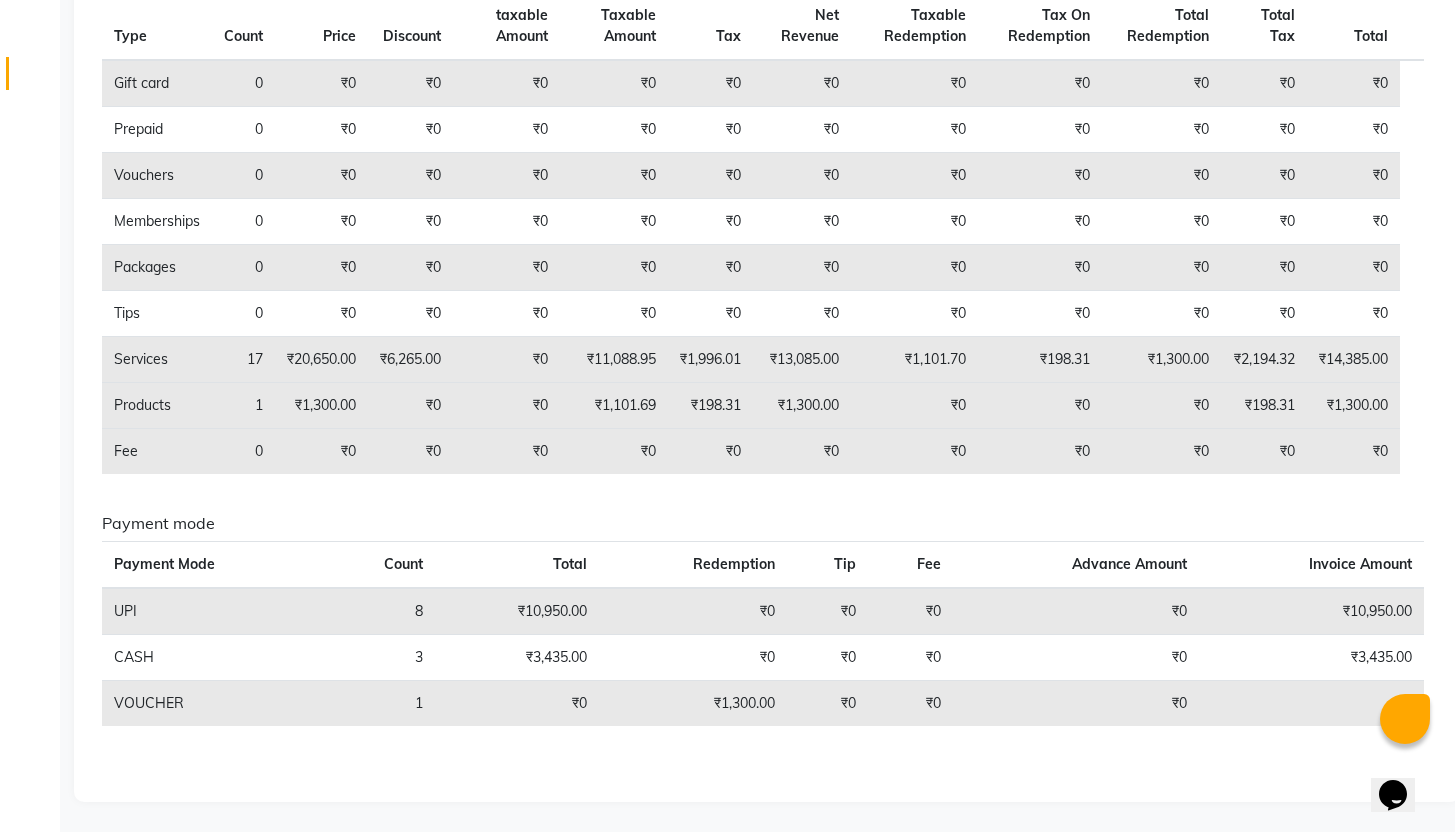 scroll, scrollTop: 0, scrollLeft: 0, axis: both 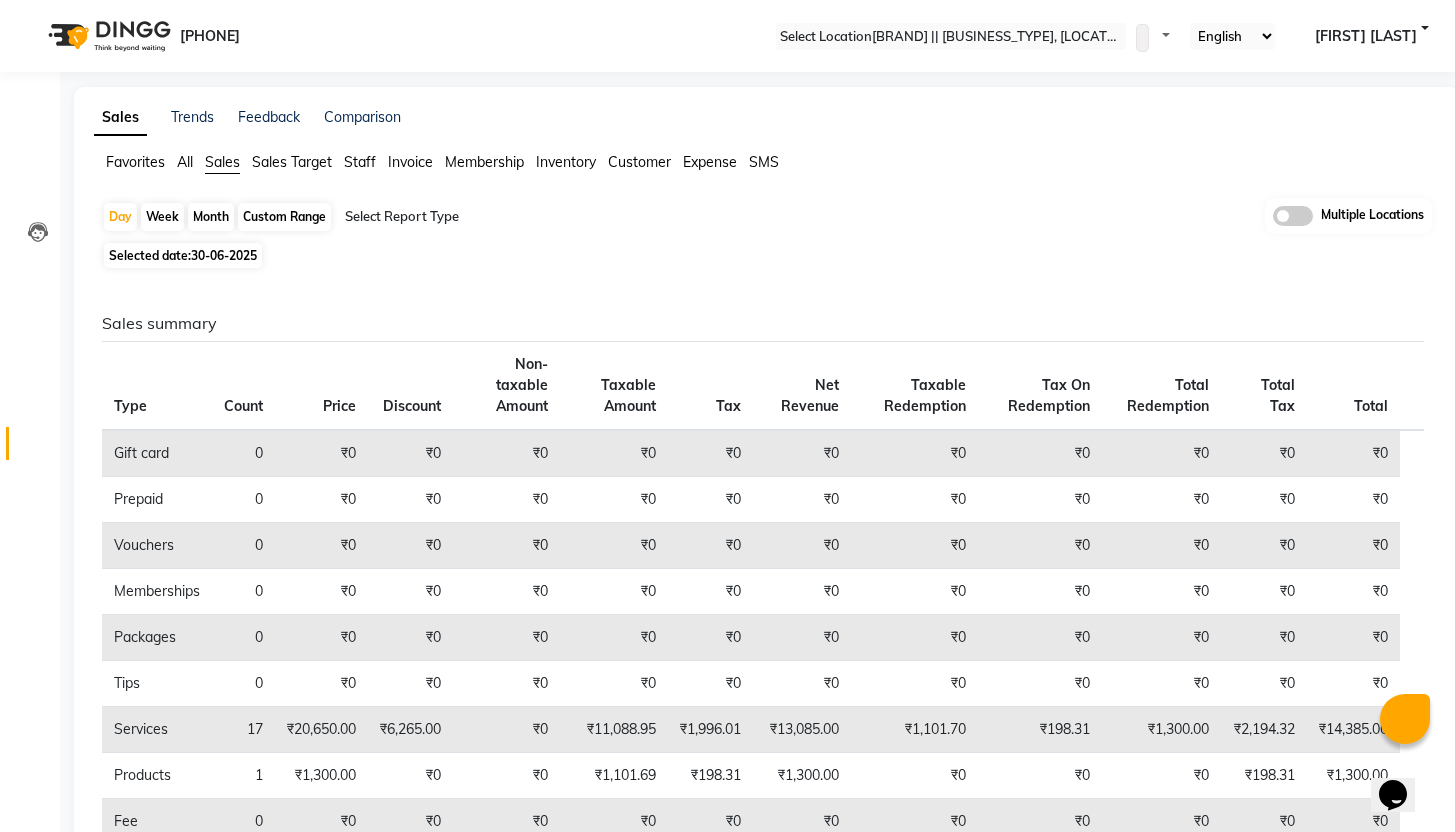 click on "Invoice" at bounding box center [30, 146] 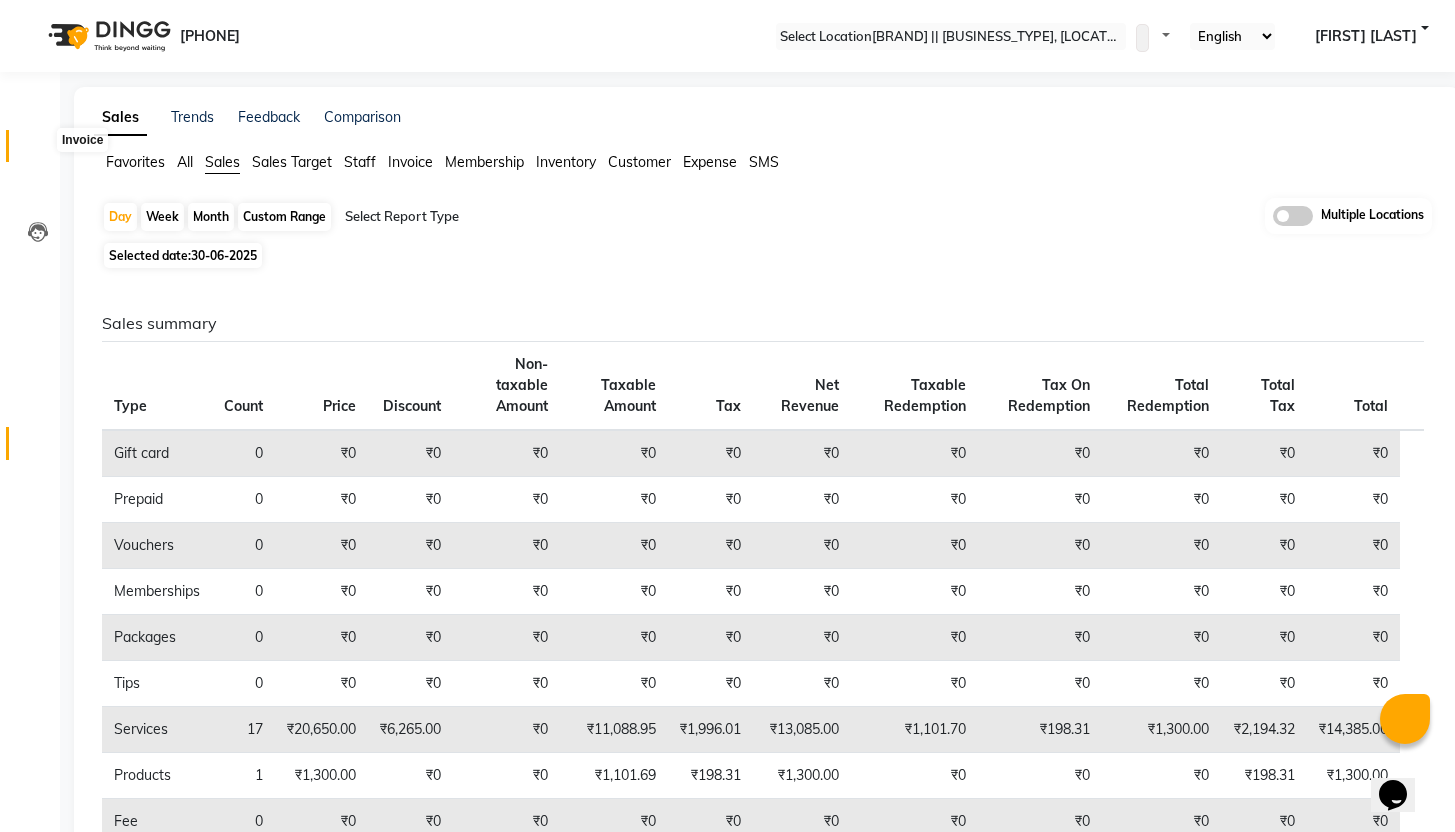 click at bounding box center (37, 151) 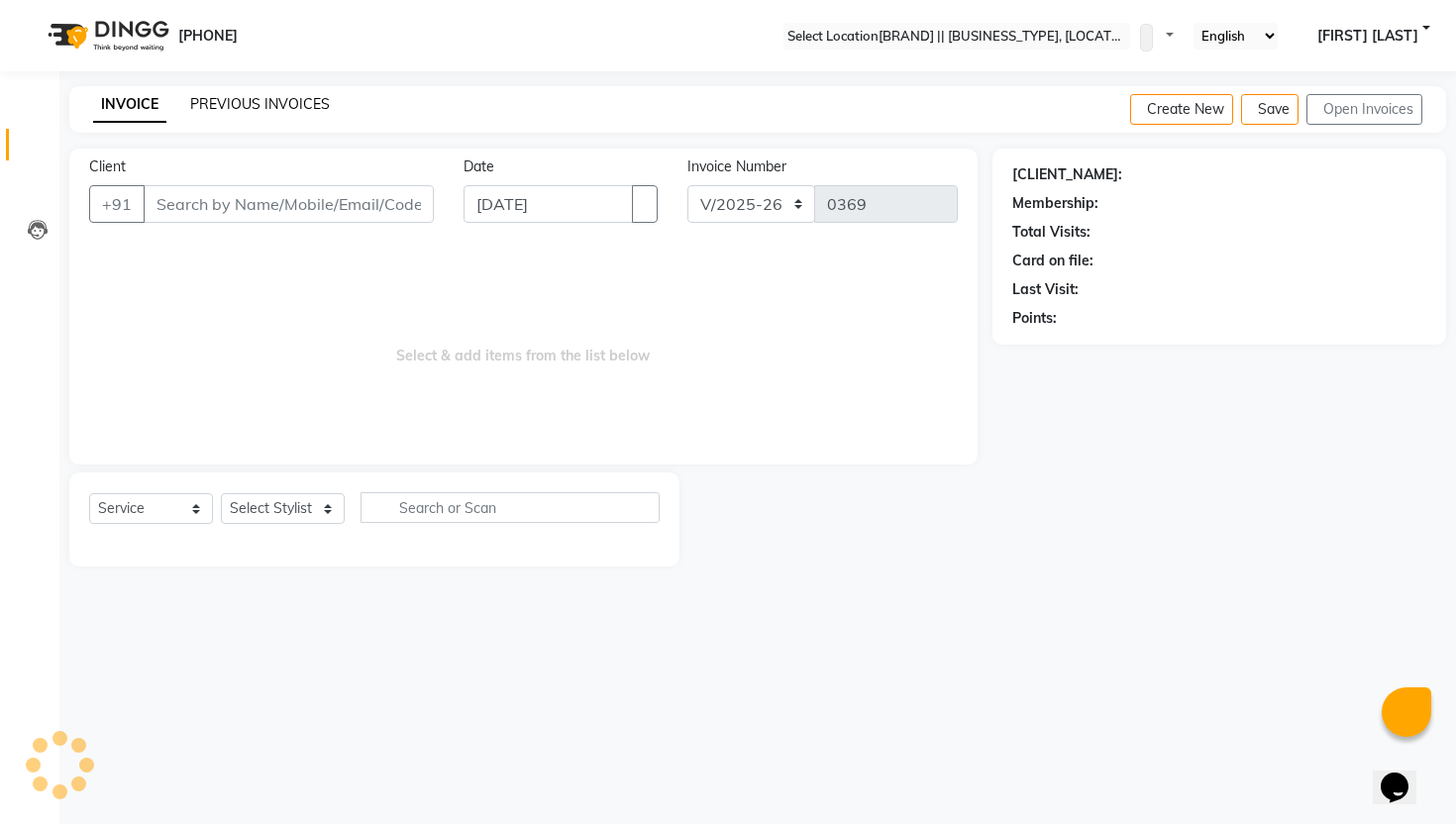 click on "PREVIOUS INVOICES" at bounding box center (260, 104) 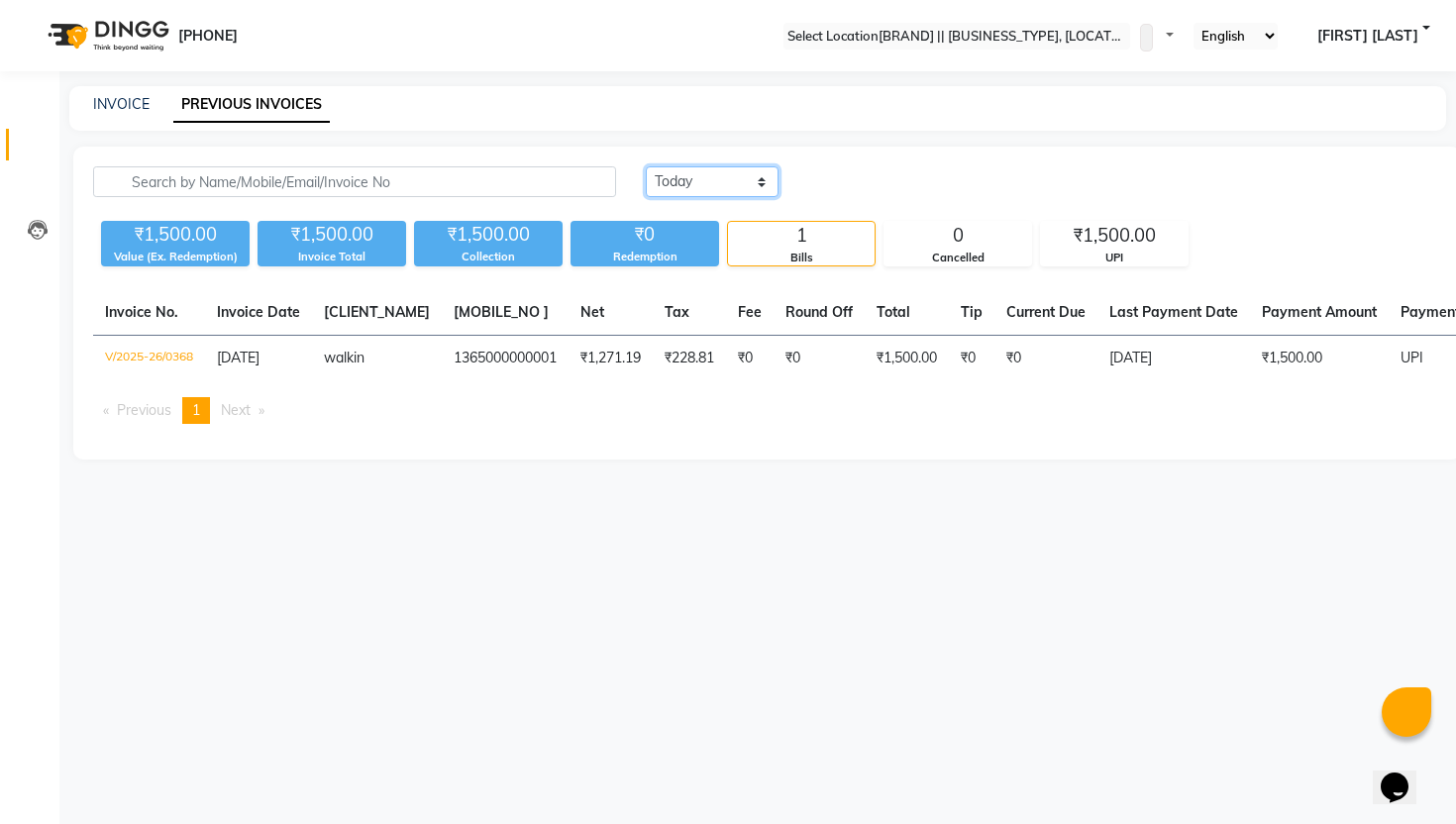 click on "Today Yesterday Custom Range" at bounding box center [712, 181] 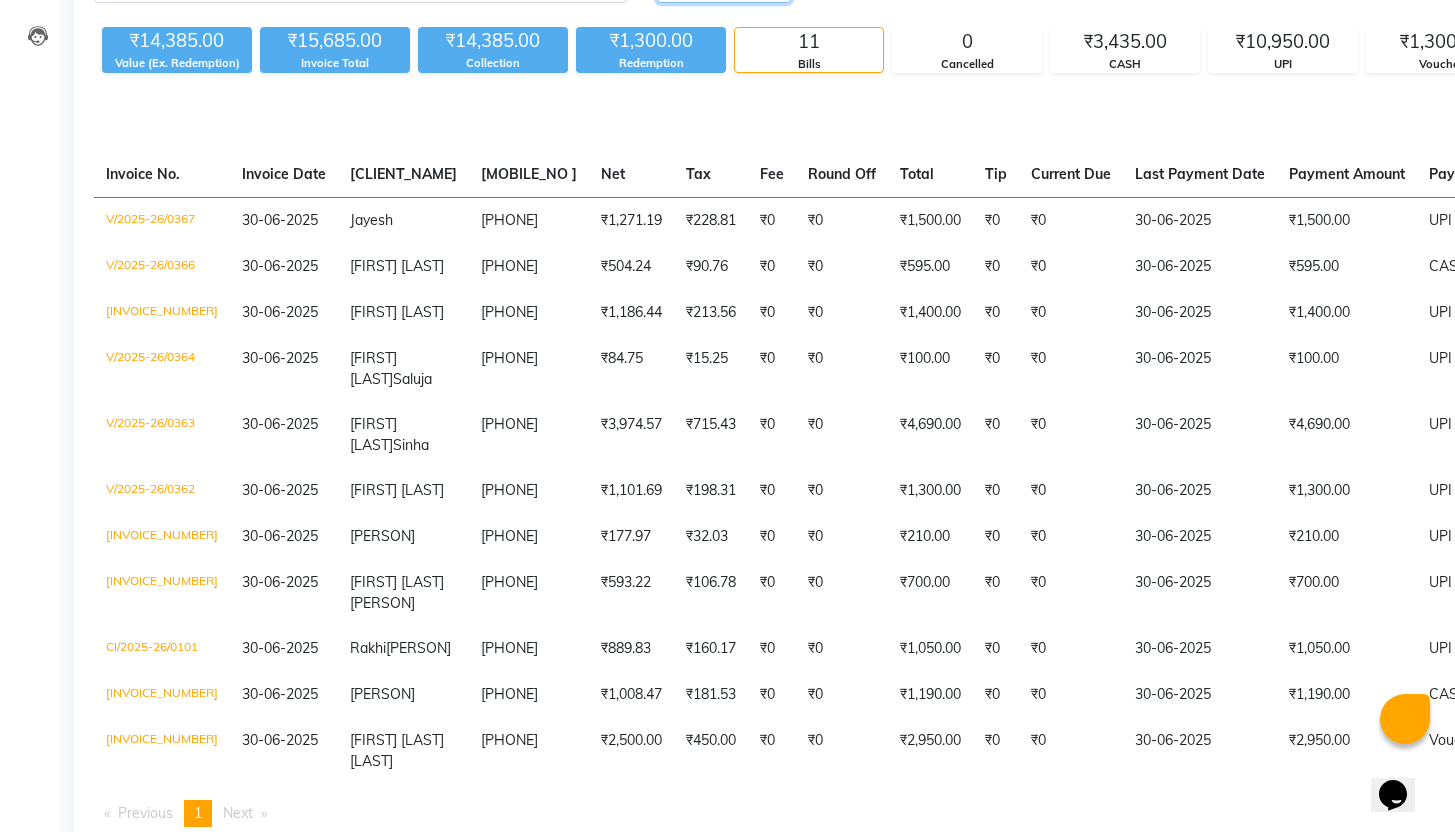 scroll, scrollTop: 0, scrollLeft: 0, axis: both 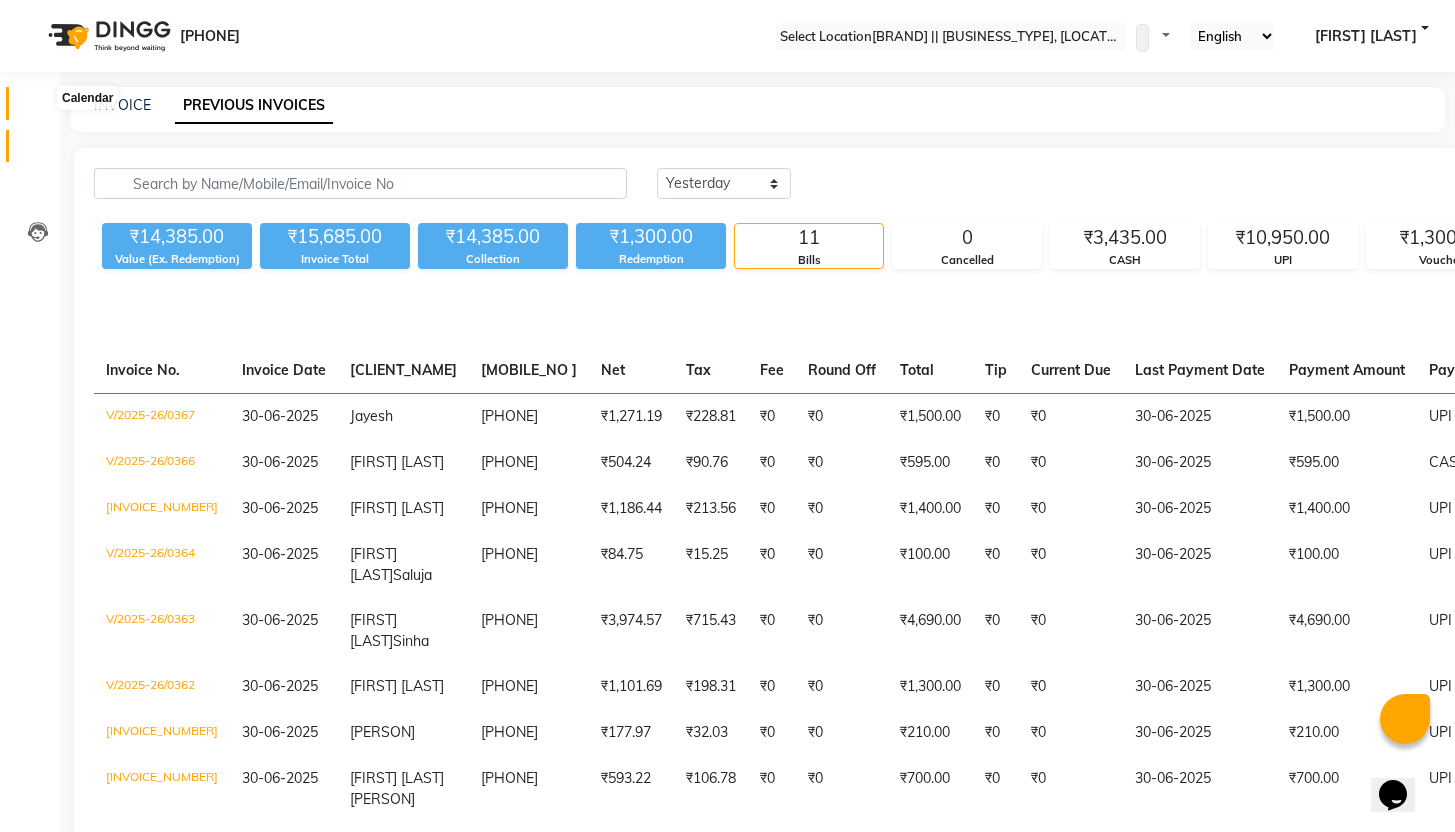 click at bounding box center [37, 108] 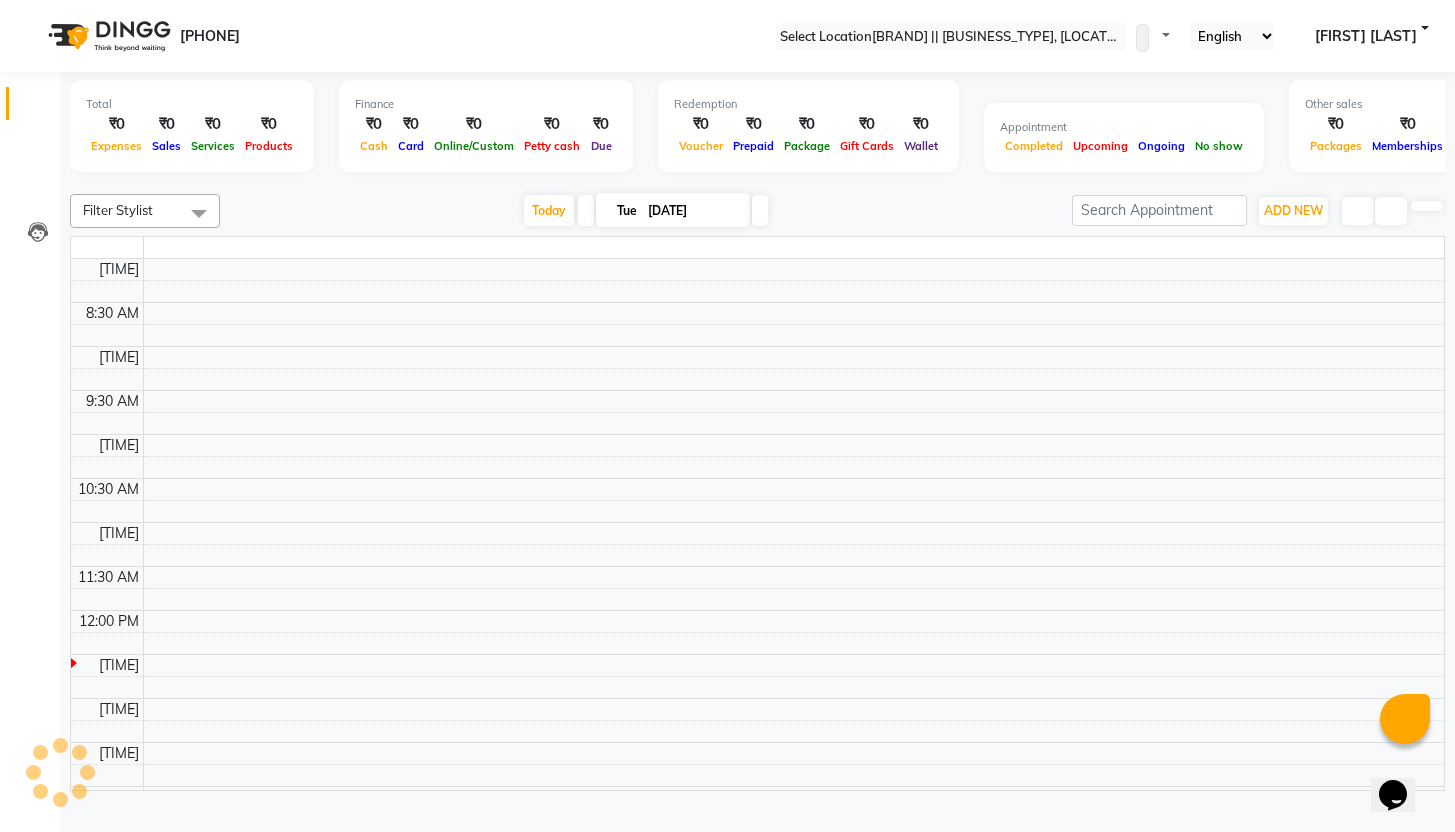 scroll, scrollTop: 0, scrollLeft: 0, axis: both 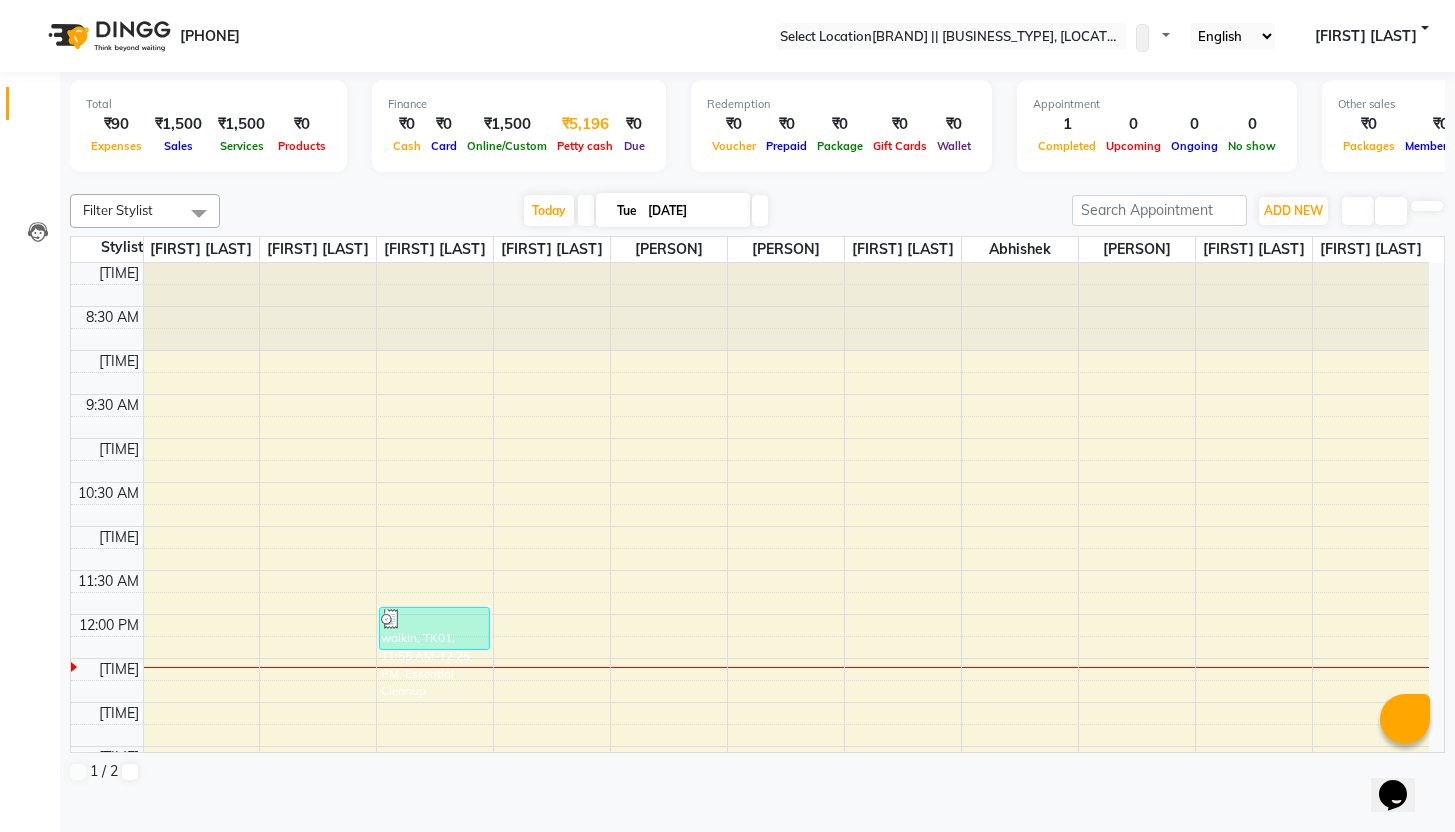 click on "Petty cash" at bounding box center [585, 146] 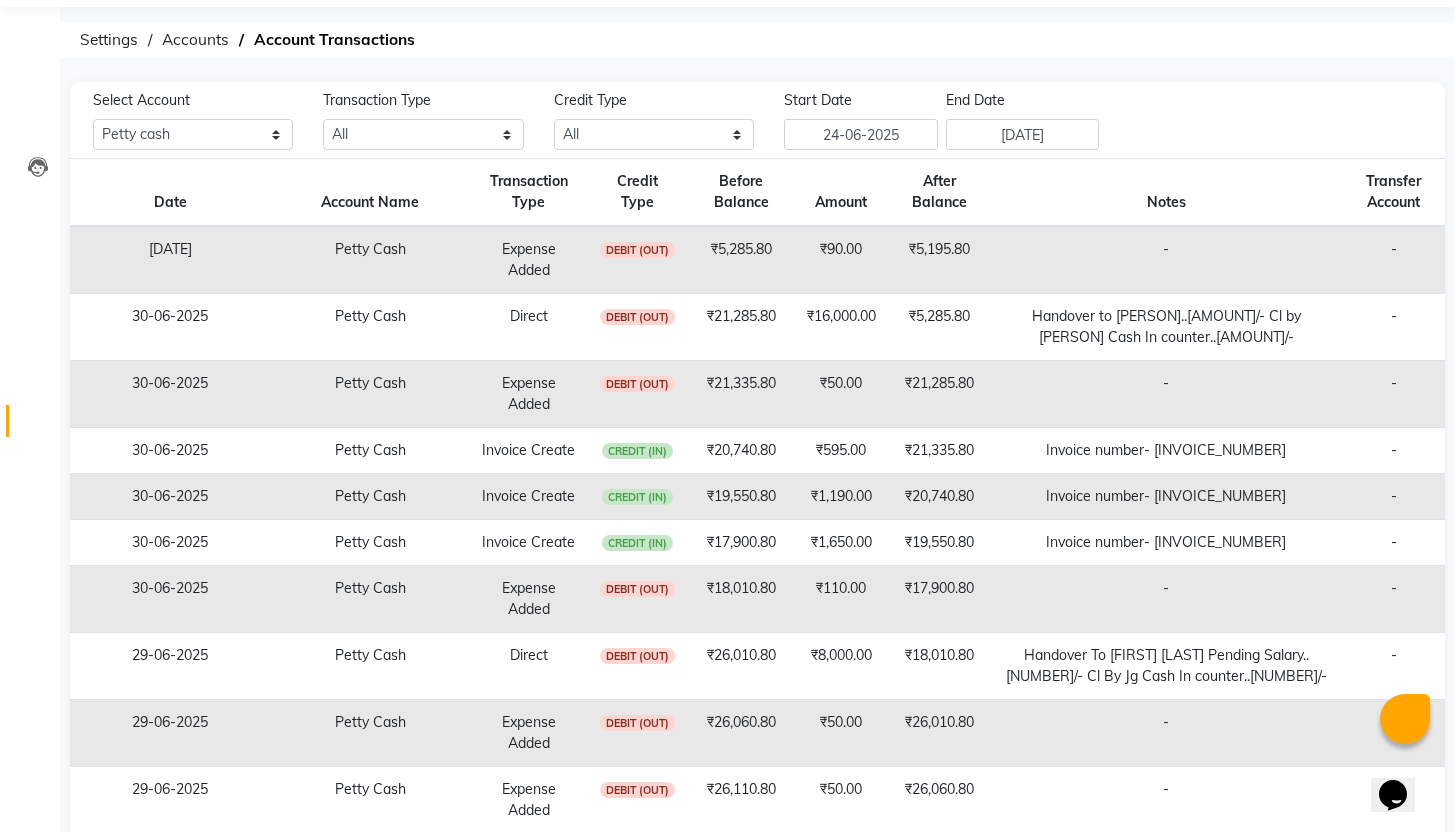scroll, scrollTop: 155, scrollLeft: 0, axis: vertical 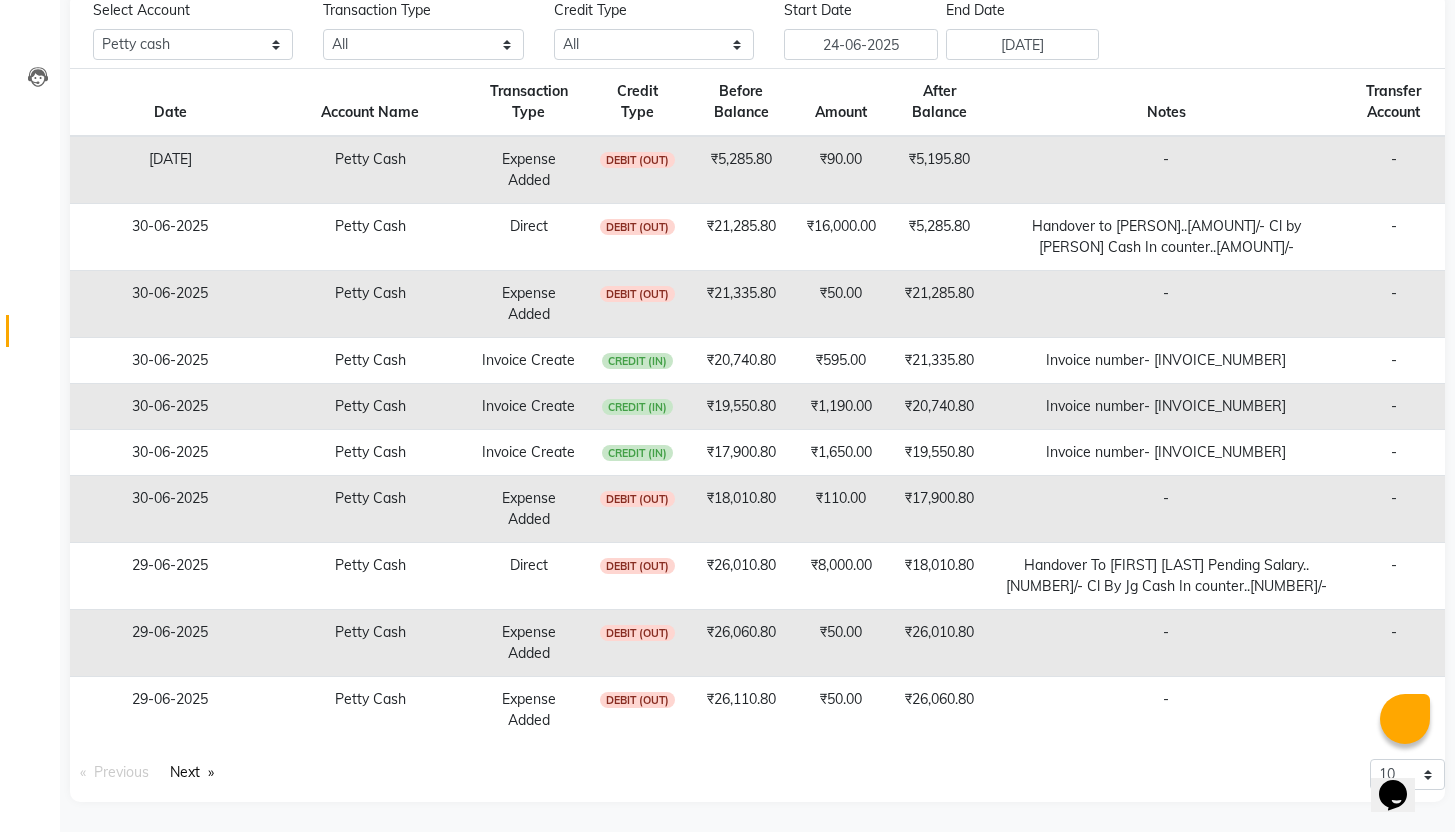 click on "Notes" at bounding box center (1166, 103) 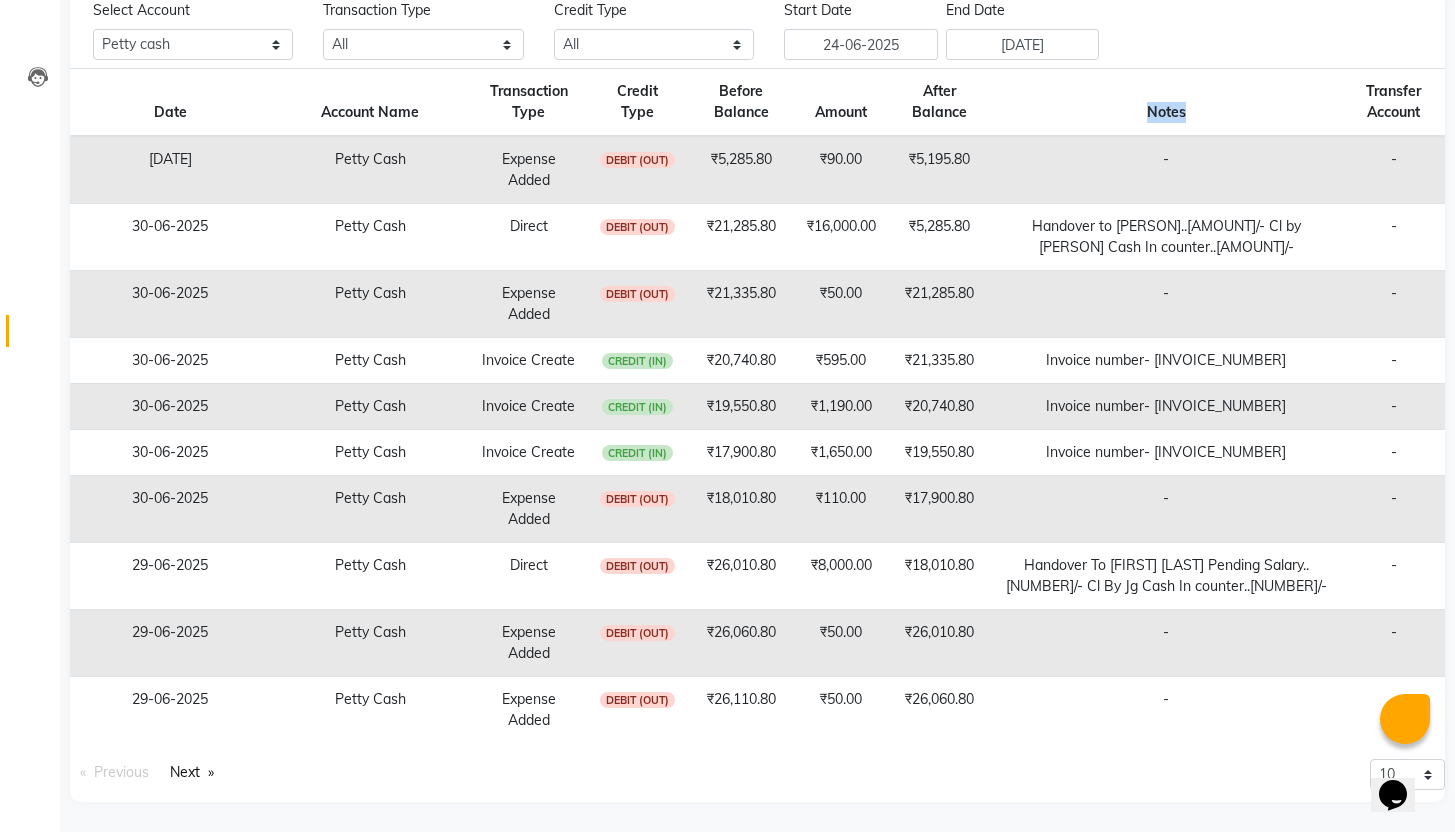 click on "Notes" at bounding box center [1166, 103] 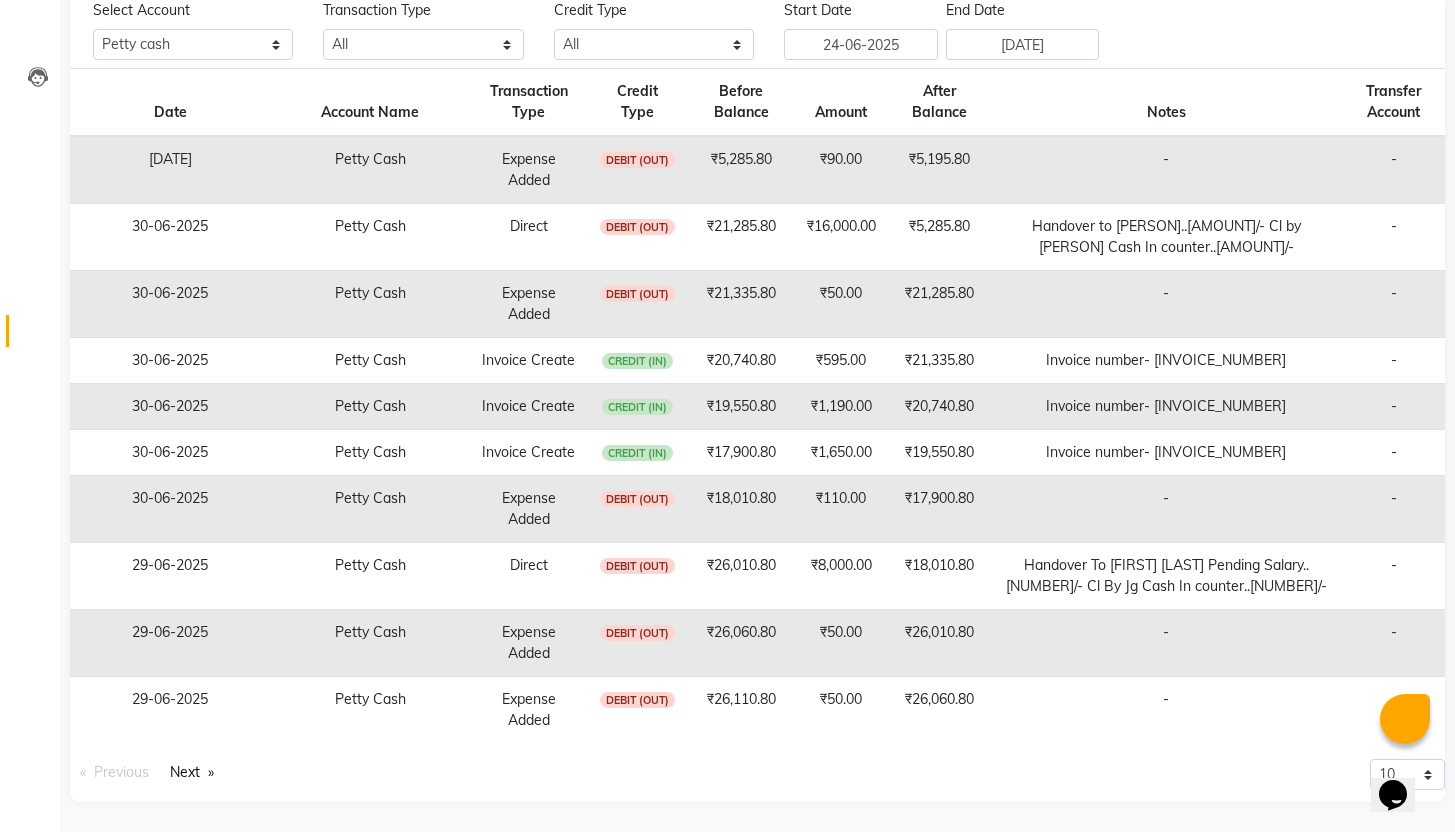 scroll, scrollTop: 0, scrollLeft: 0, axis: both 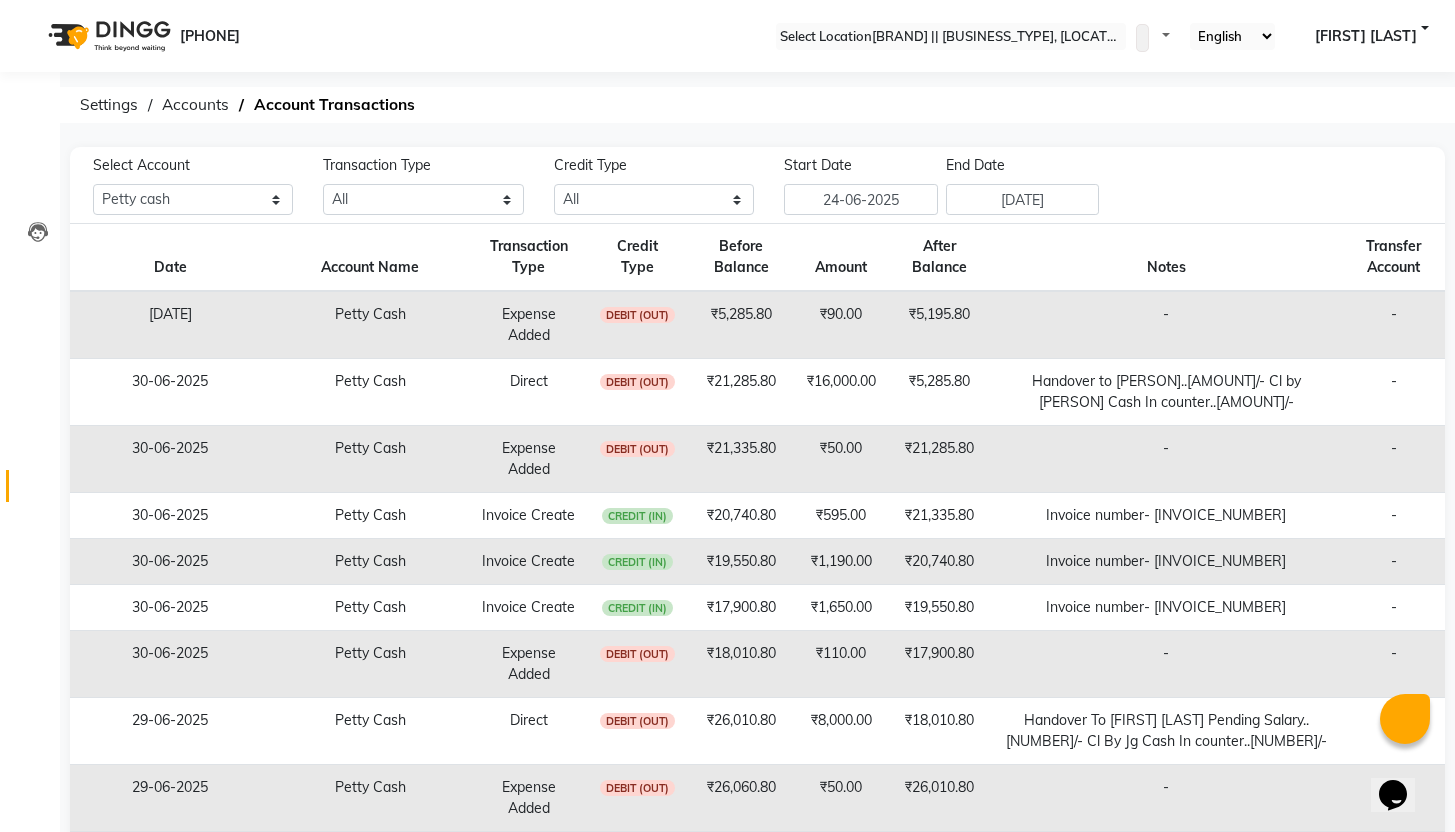click on "Calendar" at bounding box center (30, 103) 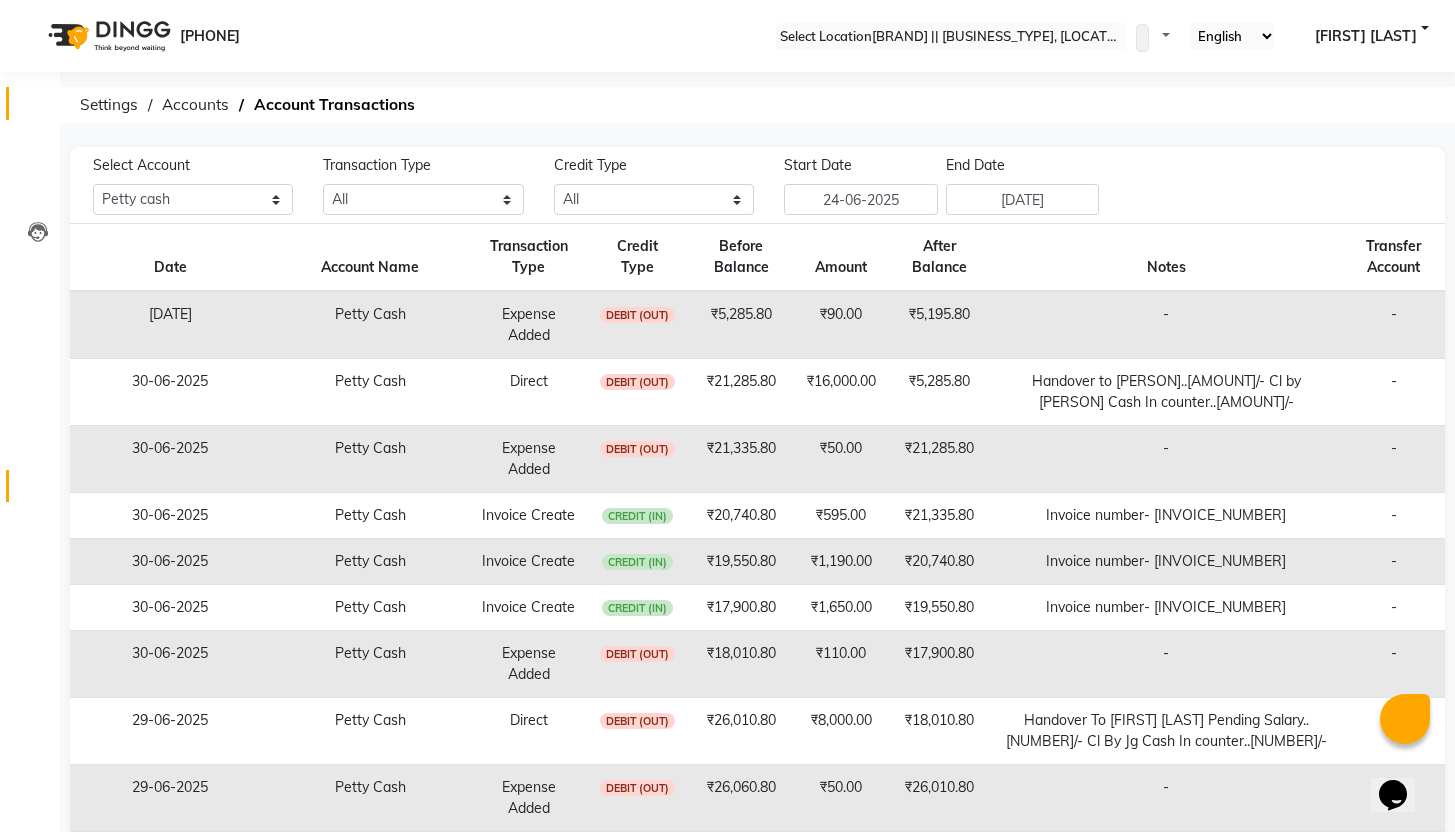 click on "Calendar" at bounding box center [30, 103] 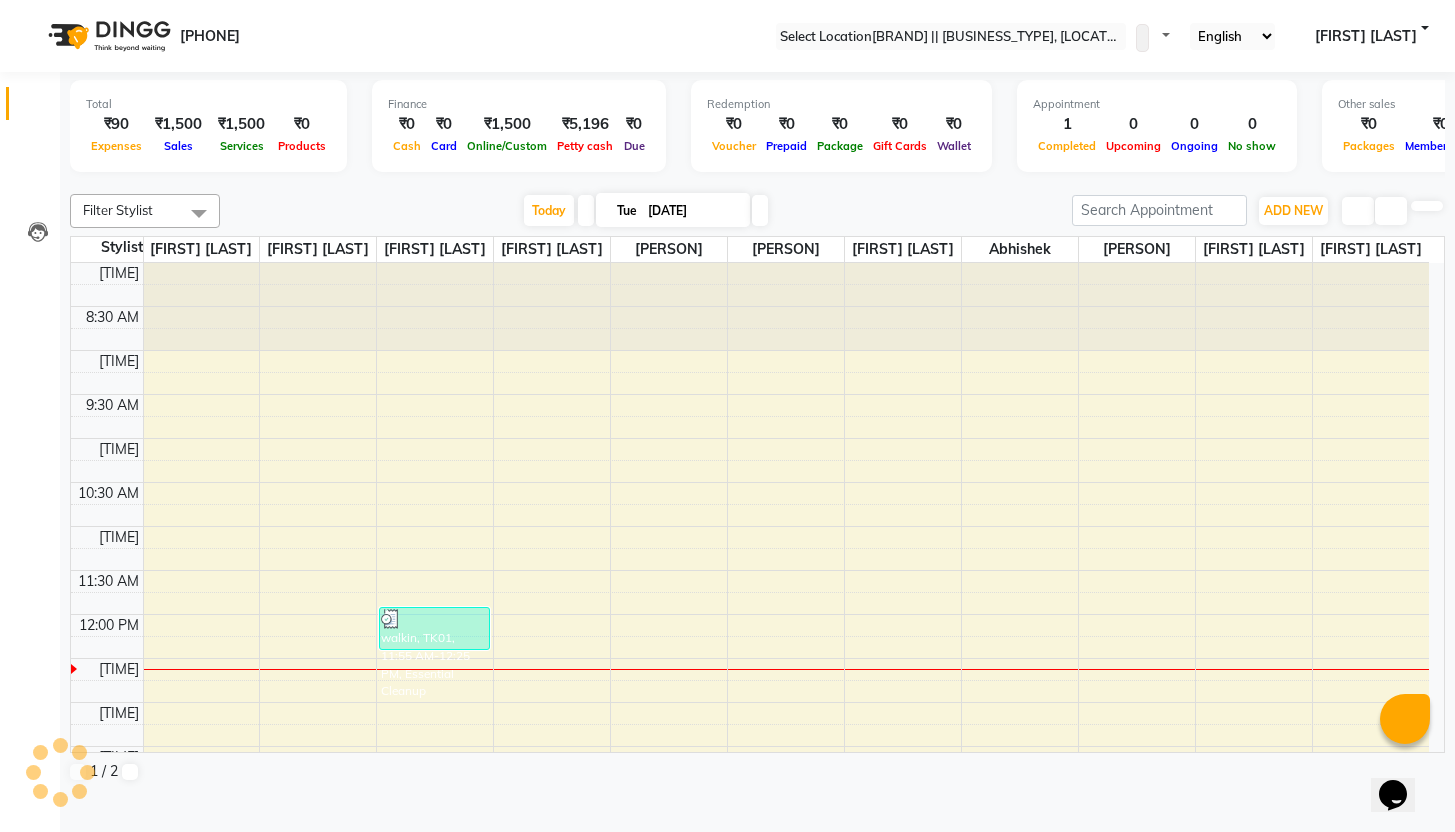 scroll, scrollTop: 353, scrollLeft: 0, axis: vertical 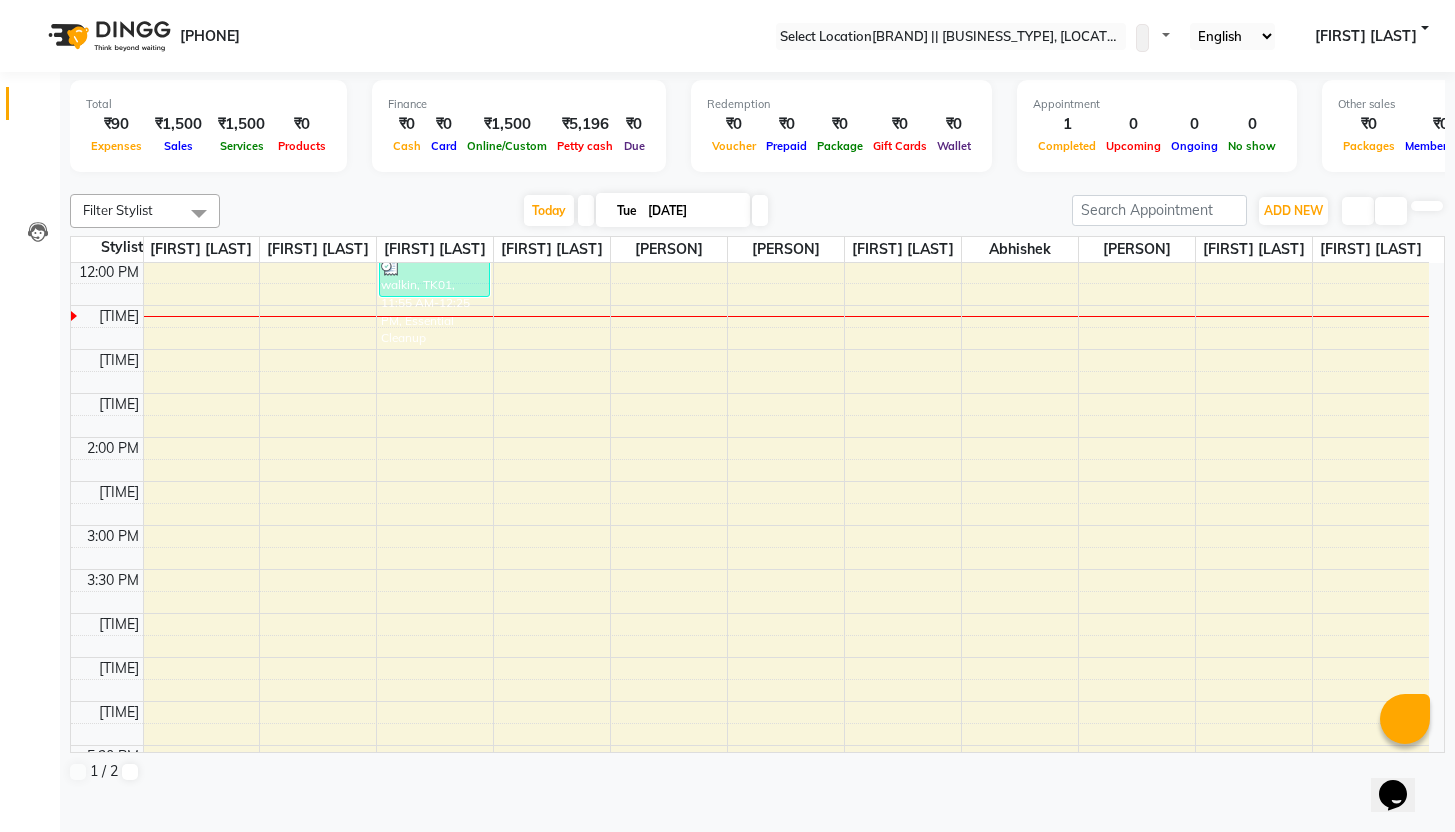click at bounding box center [758, 182] 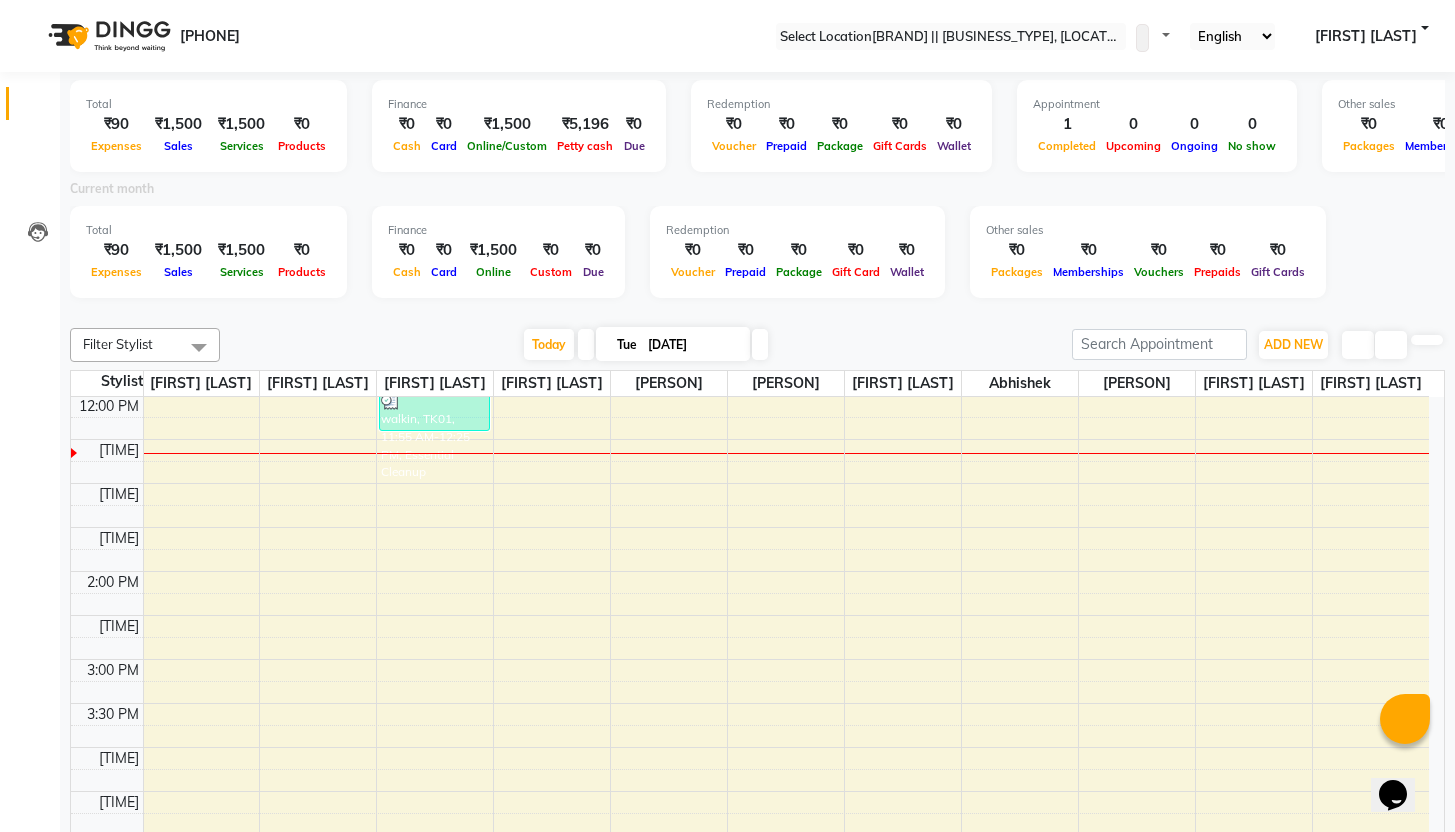 click at bounding box center [758, 312] 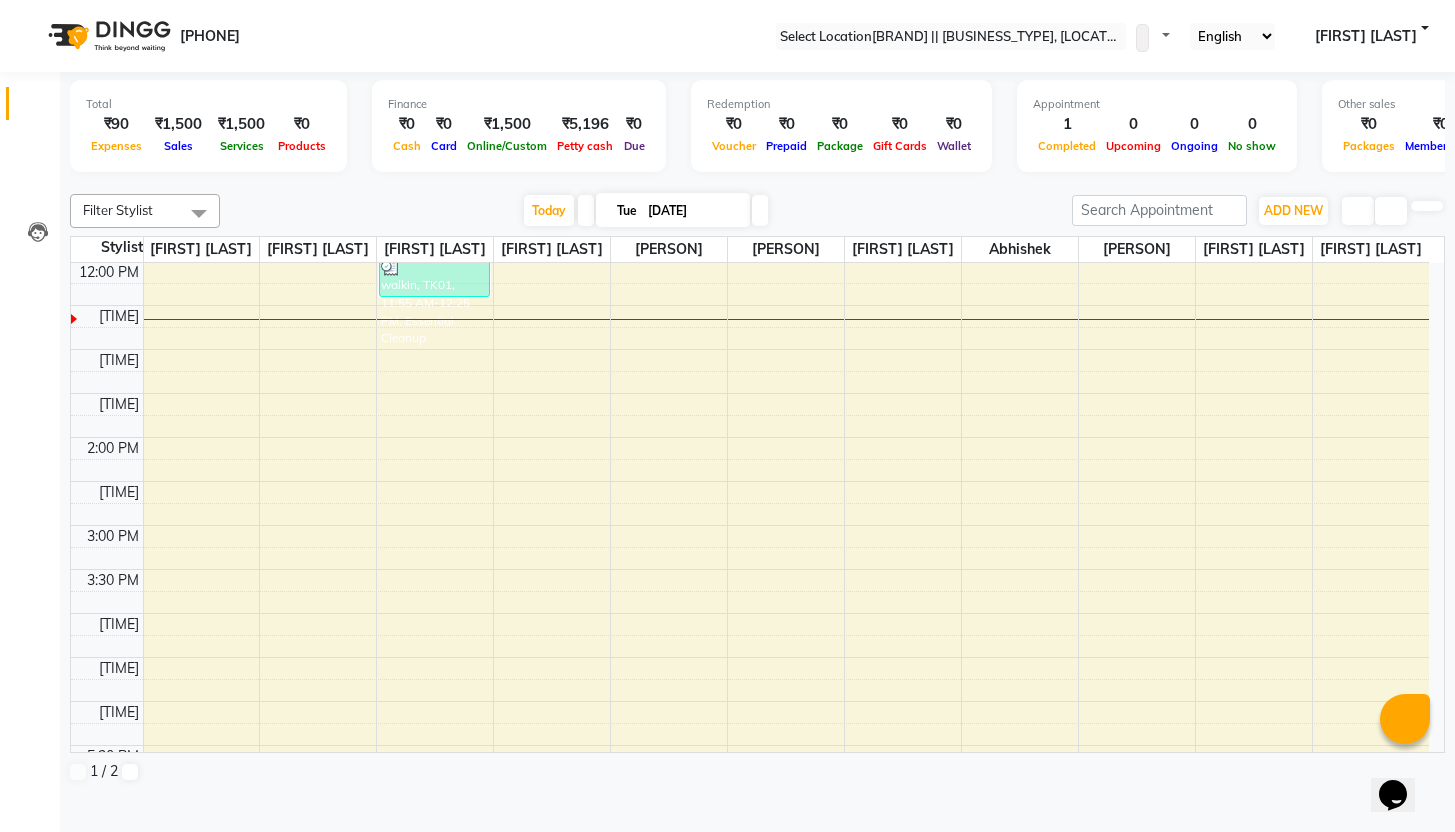 click at bounding box center [758, 182] 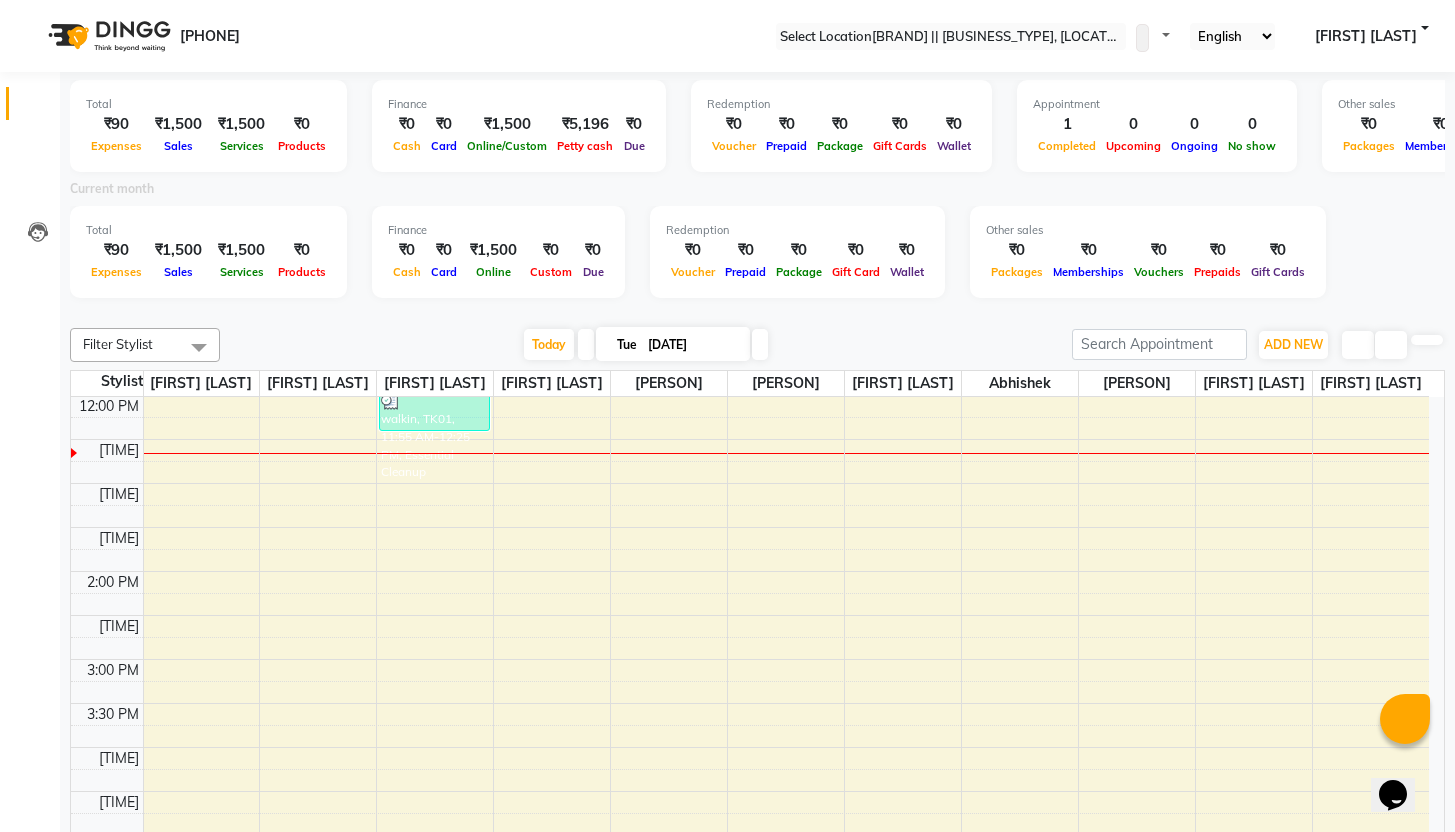 click at bounding box center (758, 312) 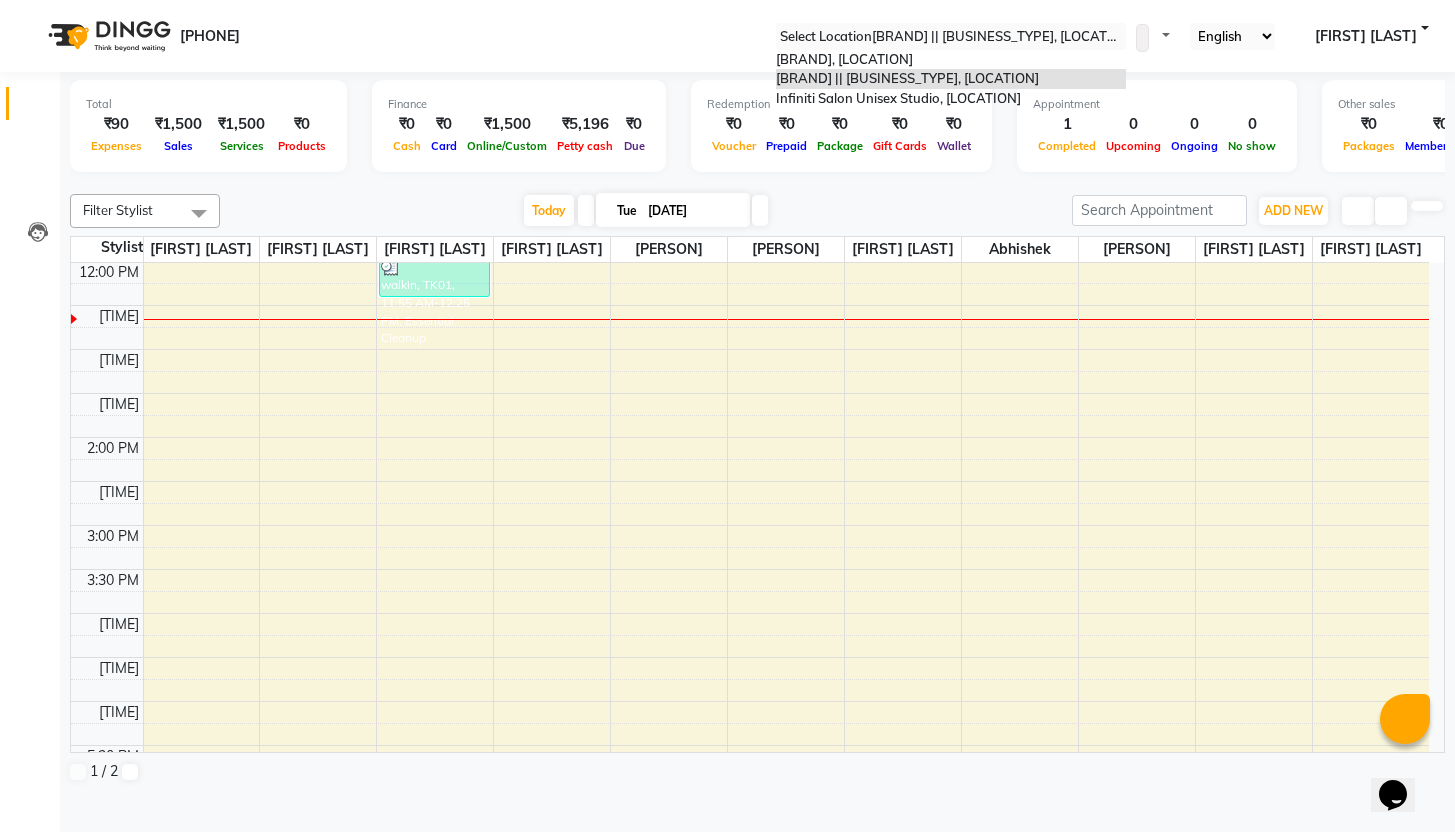 click on "× Infiniti Salon || Unisex Salon, Choubey Colony" at bounding box center (994, 36) 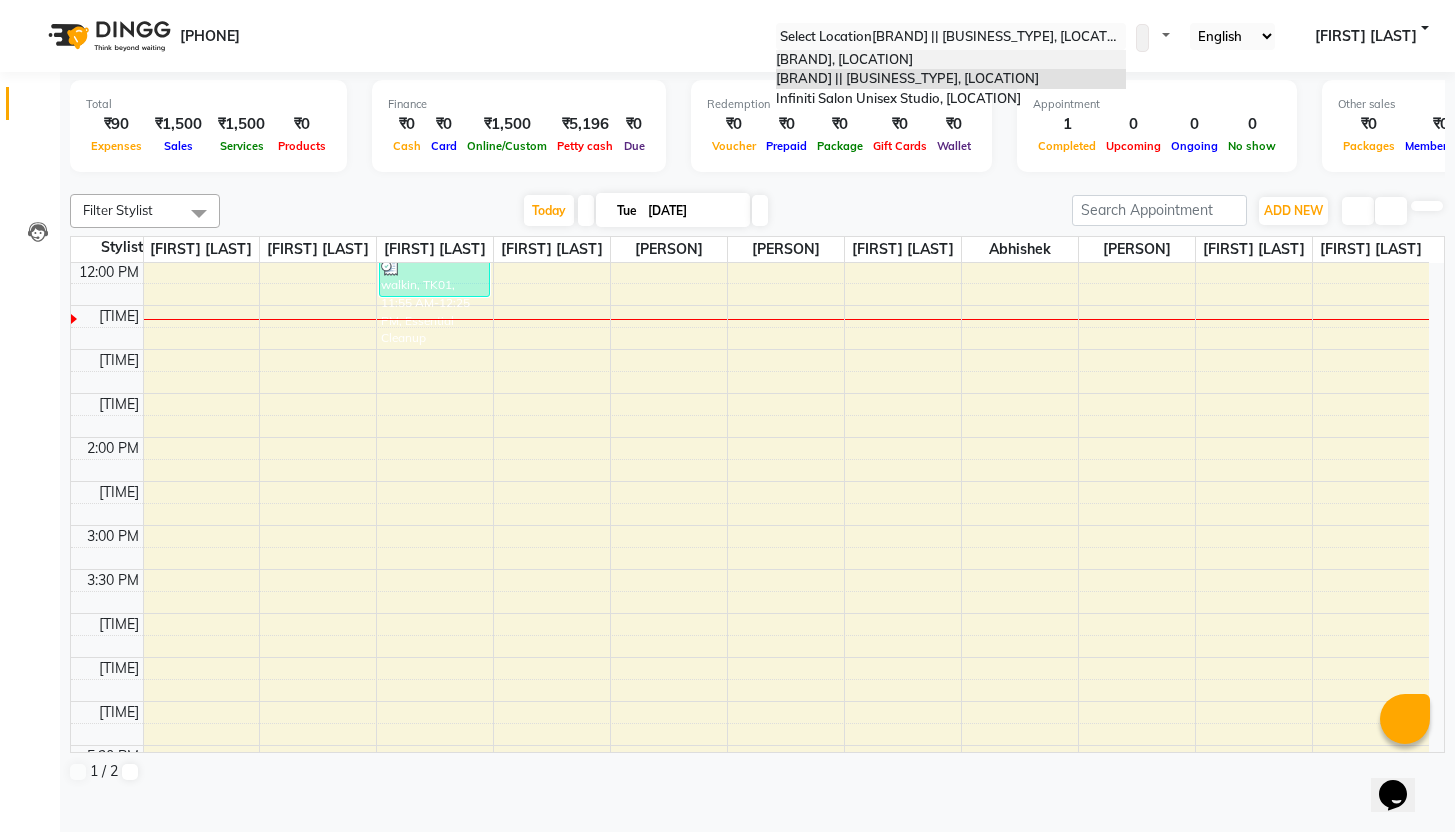 click on "Infiniti Salon, [LOCATION]" at bounding box center (844, 59) 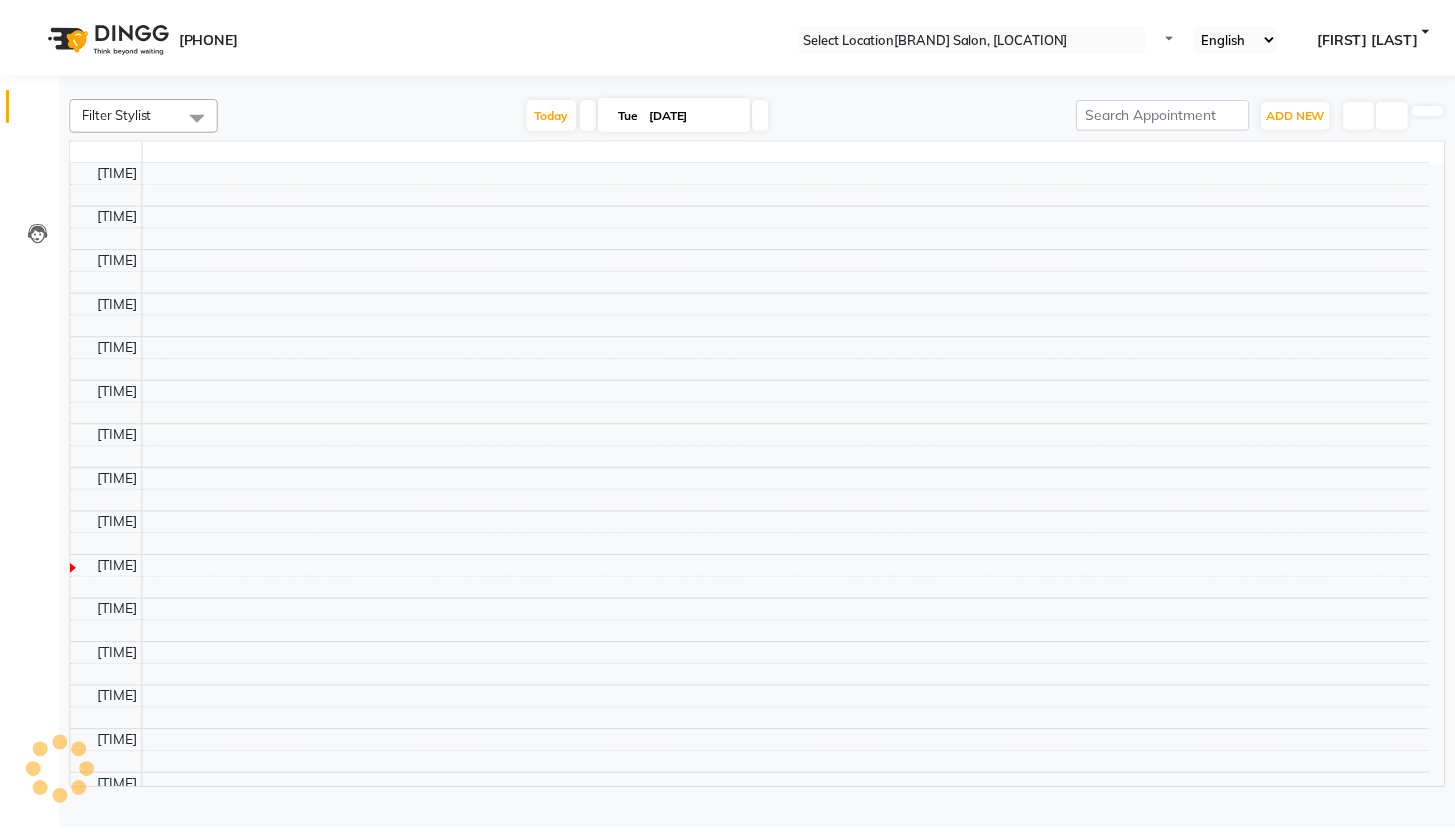 scroll, scrollTop: 0, scrollLeft: 0, axis: both 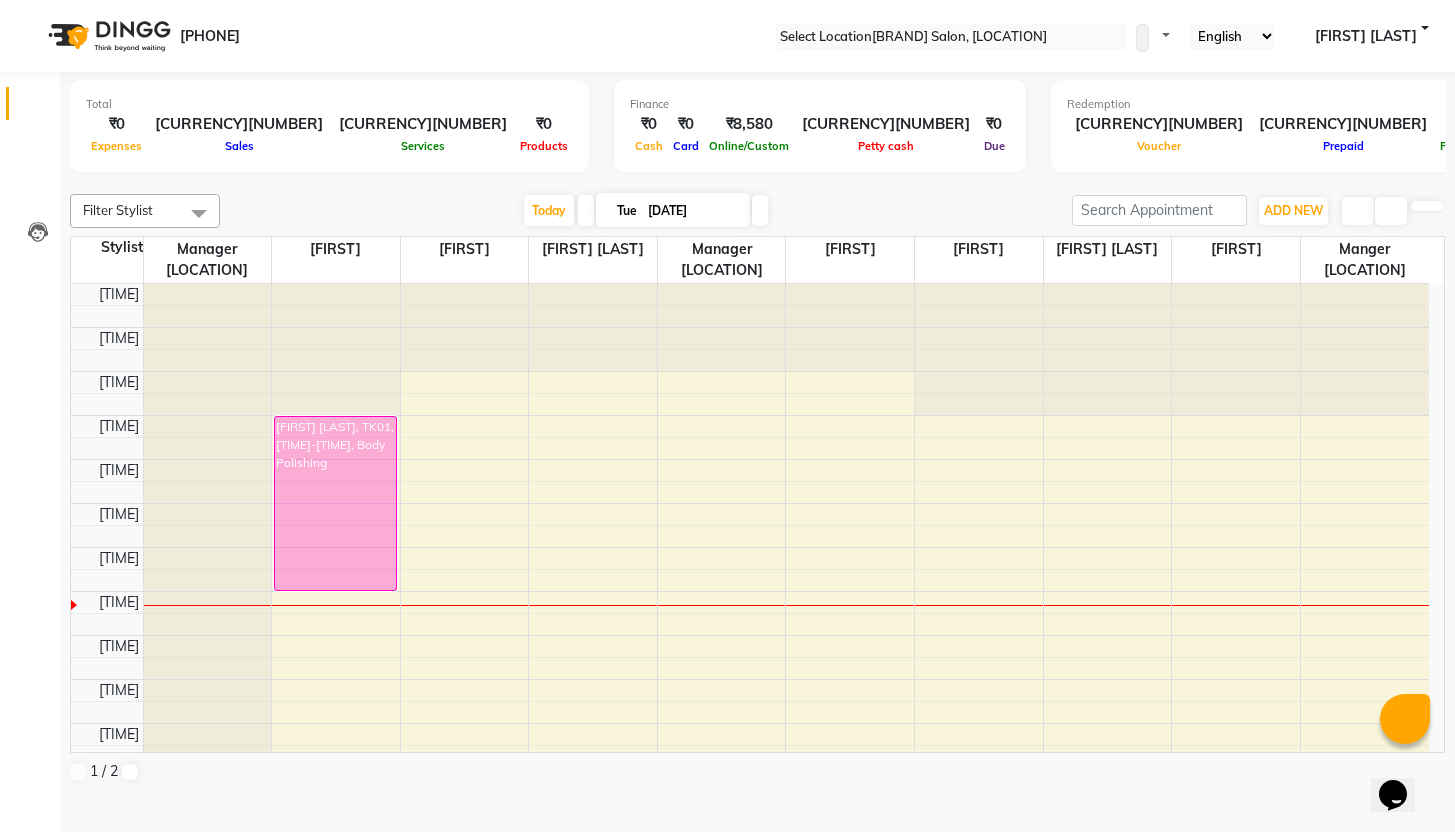 click at bounding box center (757, 182) 